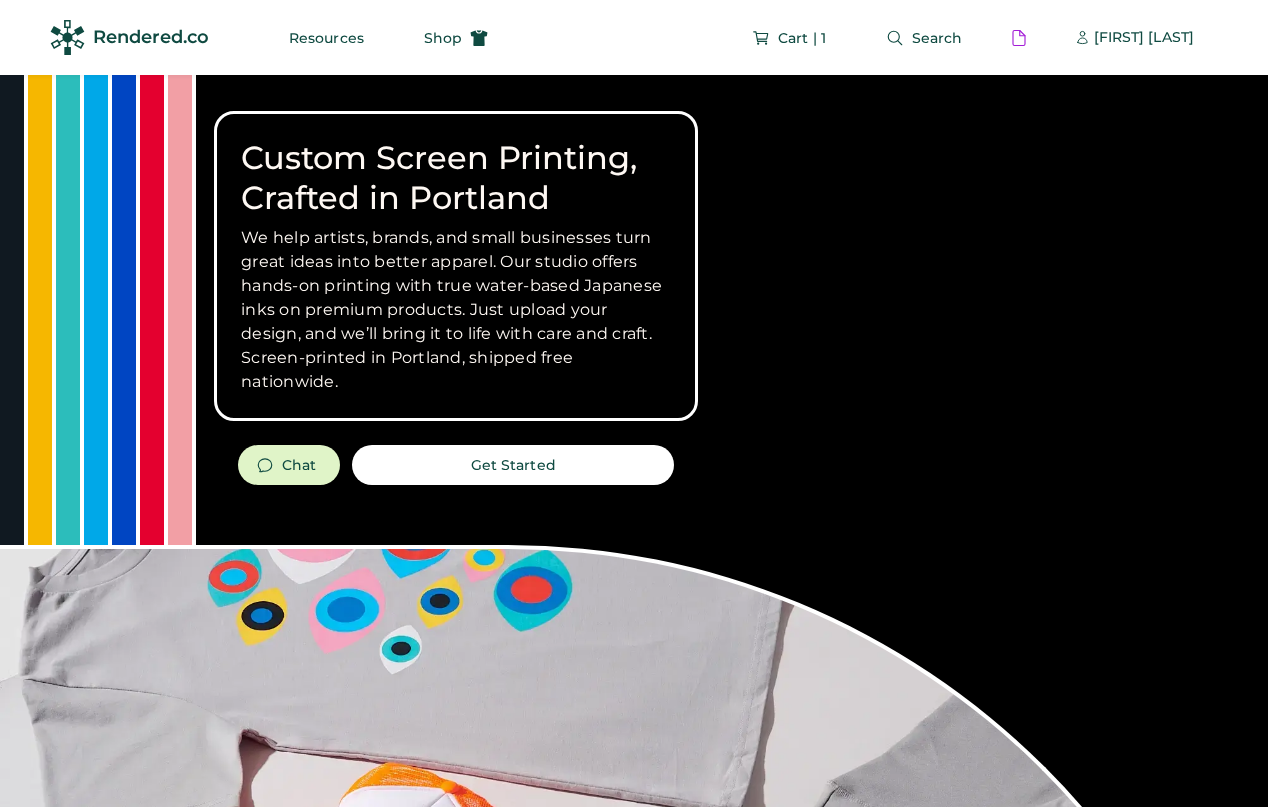 scroll, scrollTop: 0, scrollLeft: 0, axis: both 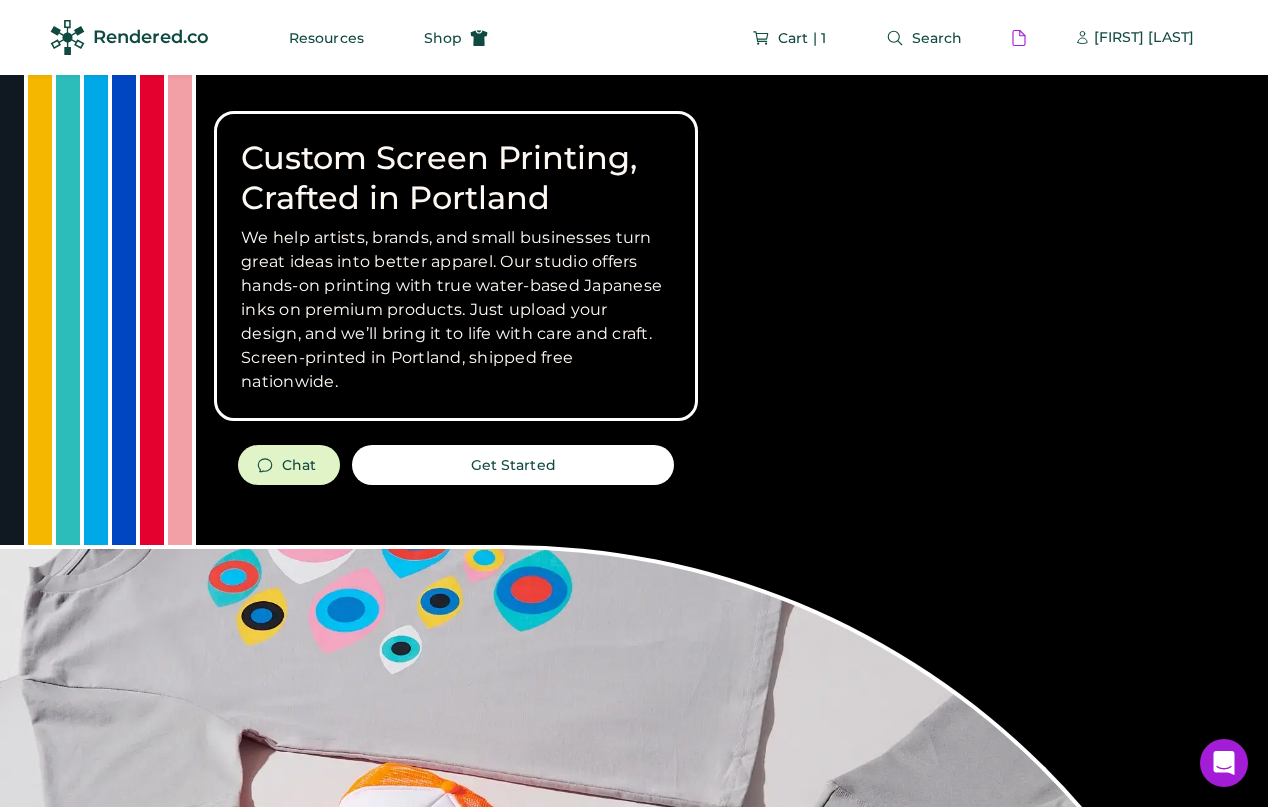 click on "Custom Screen Printing, Crafted in Portland We help artists, brands, and small businesses turn great ideas into better apparel. Our studio offers hands-on printing with true water-based Japanese inks on premium products. Just upload your design, and we’ll bring it to life with care and craft. Screen-printed in Portland, shipped free nationwide.    Chat Get Started Artist © Lisa Congdon" at bounding box center [634, 690] 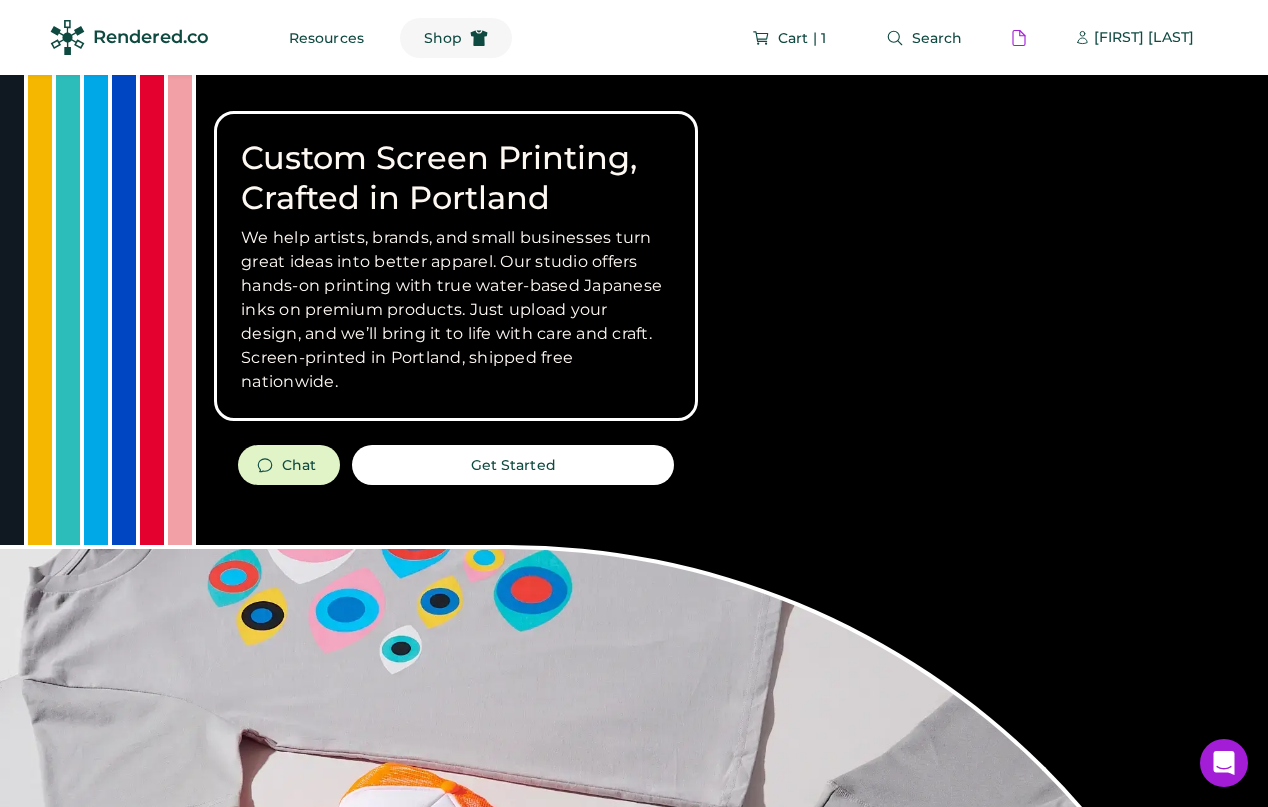 click on "Shop" at bounding box center (443, 38) 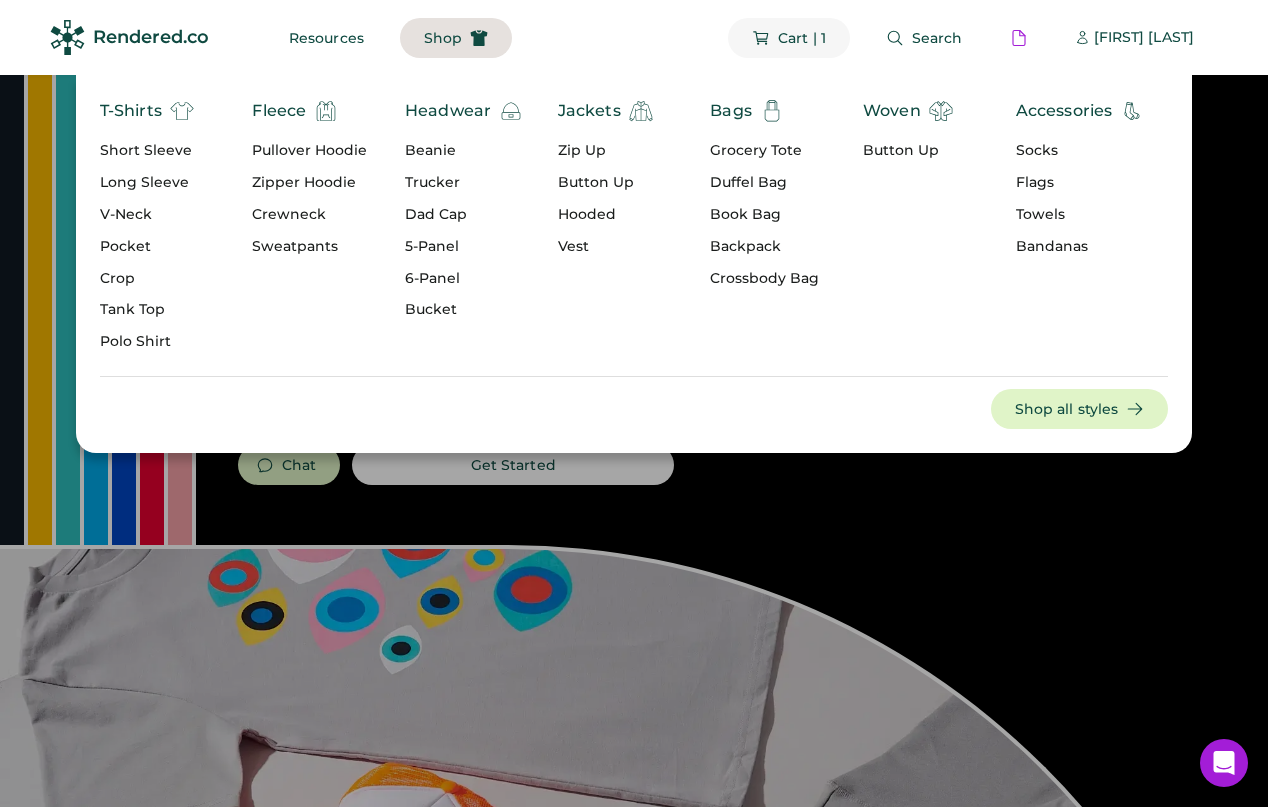 click on "Cart | 1" at bounding box center [802, 38] 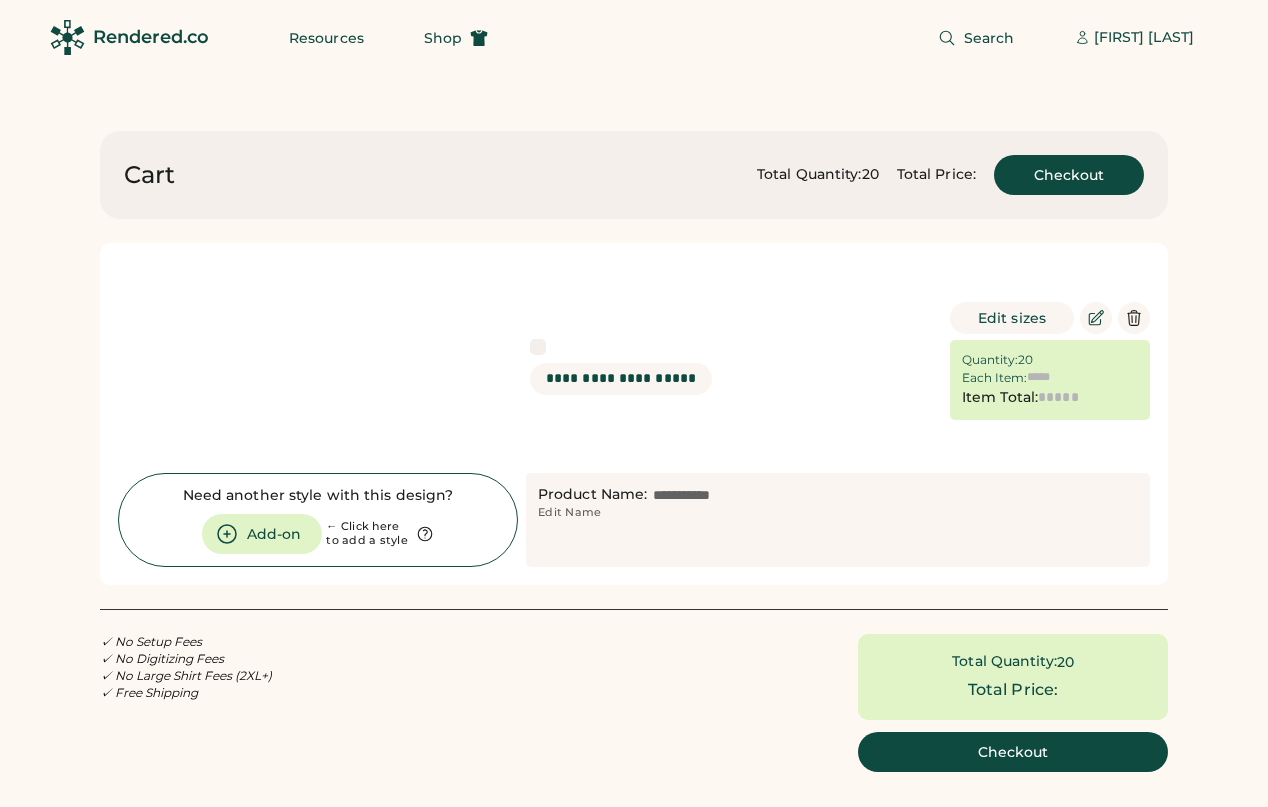 scroll, scrollTop: 0, scrollLeft: 0, axis: both 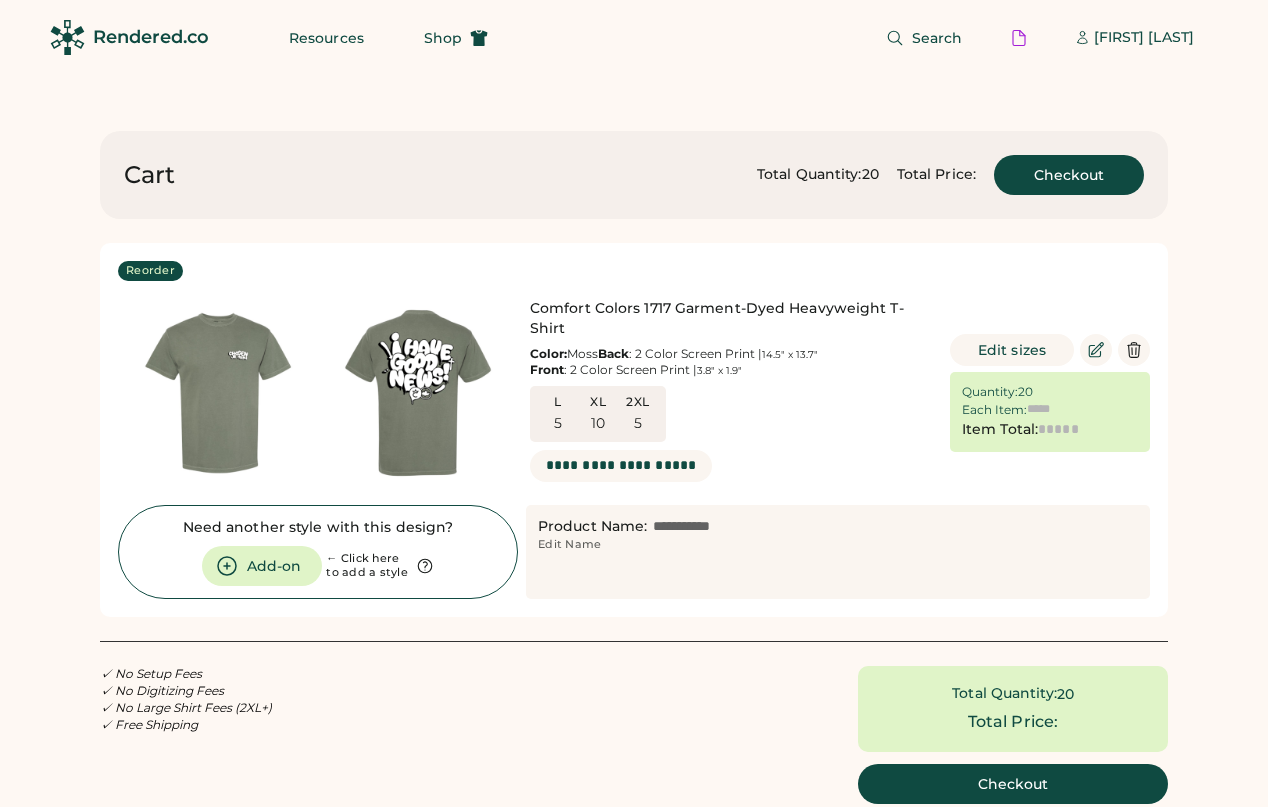 type on "******" 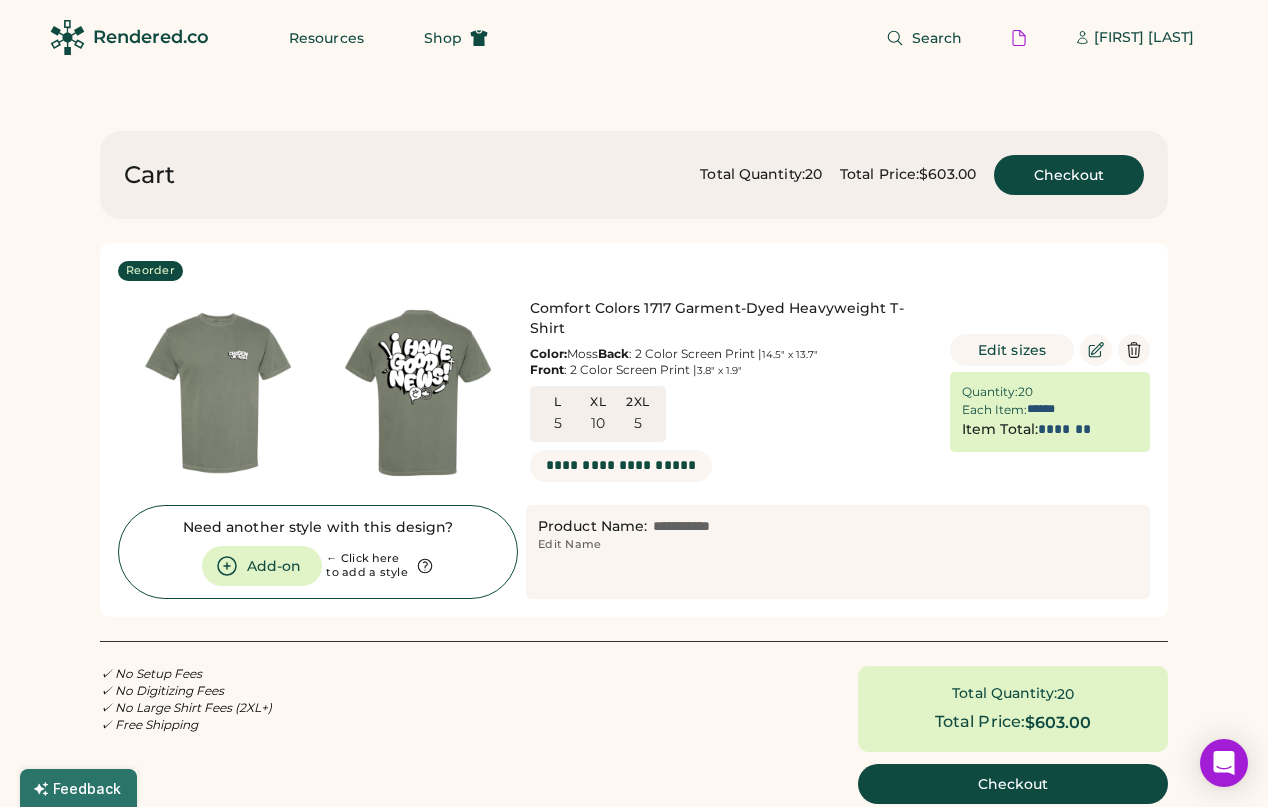 scroll, scrollTop: 0, scrollLeft: 0, axis: both 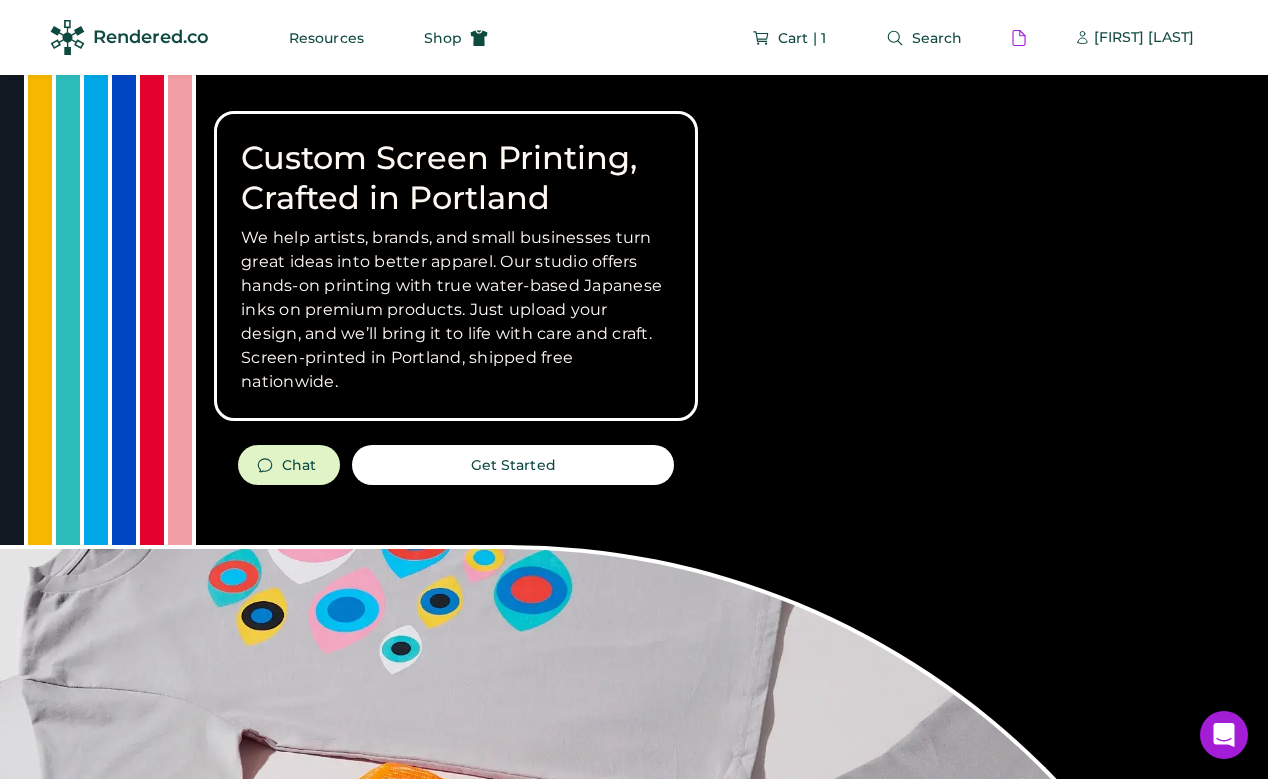 click on "Get Started" at bounding box center (513, 465) 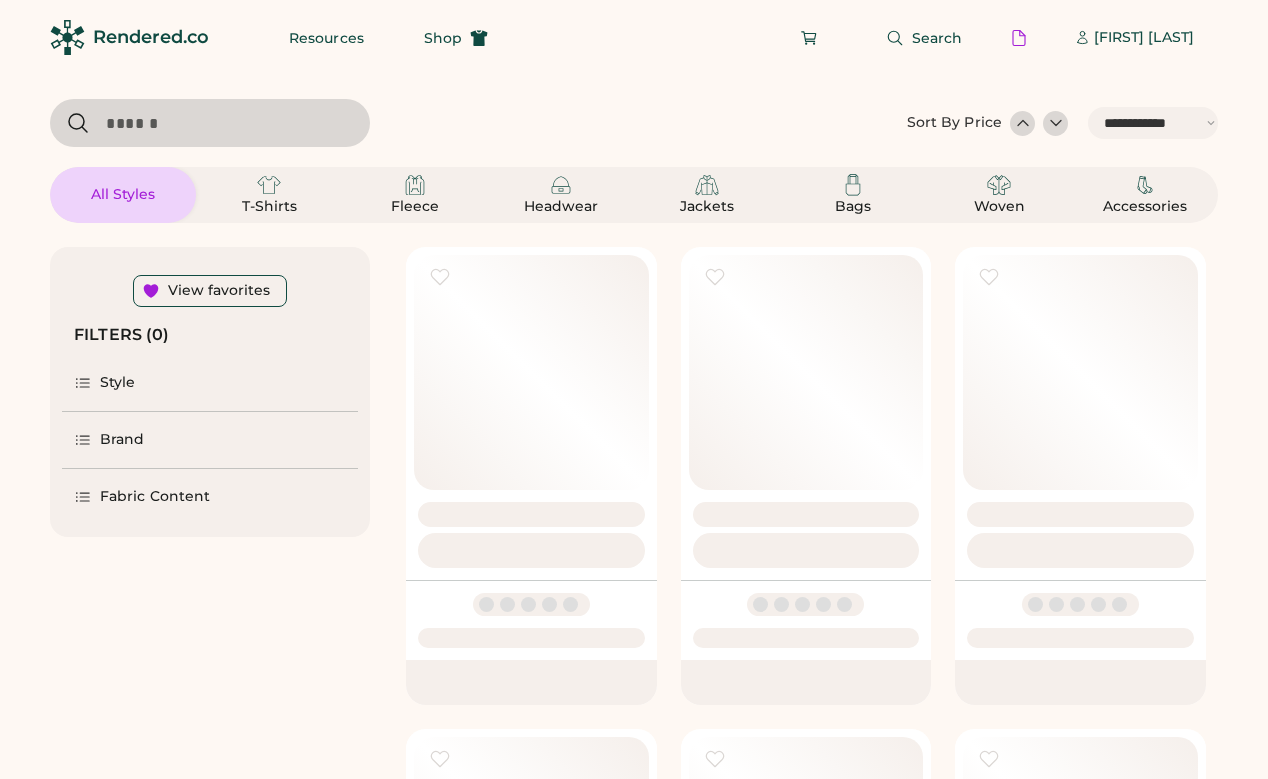 select on "*****" 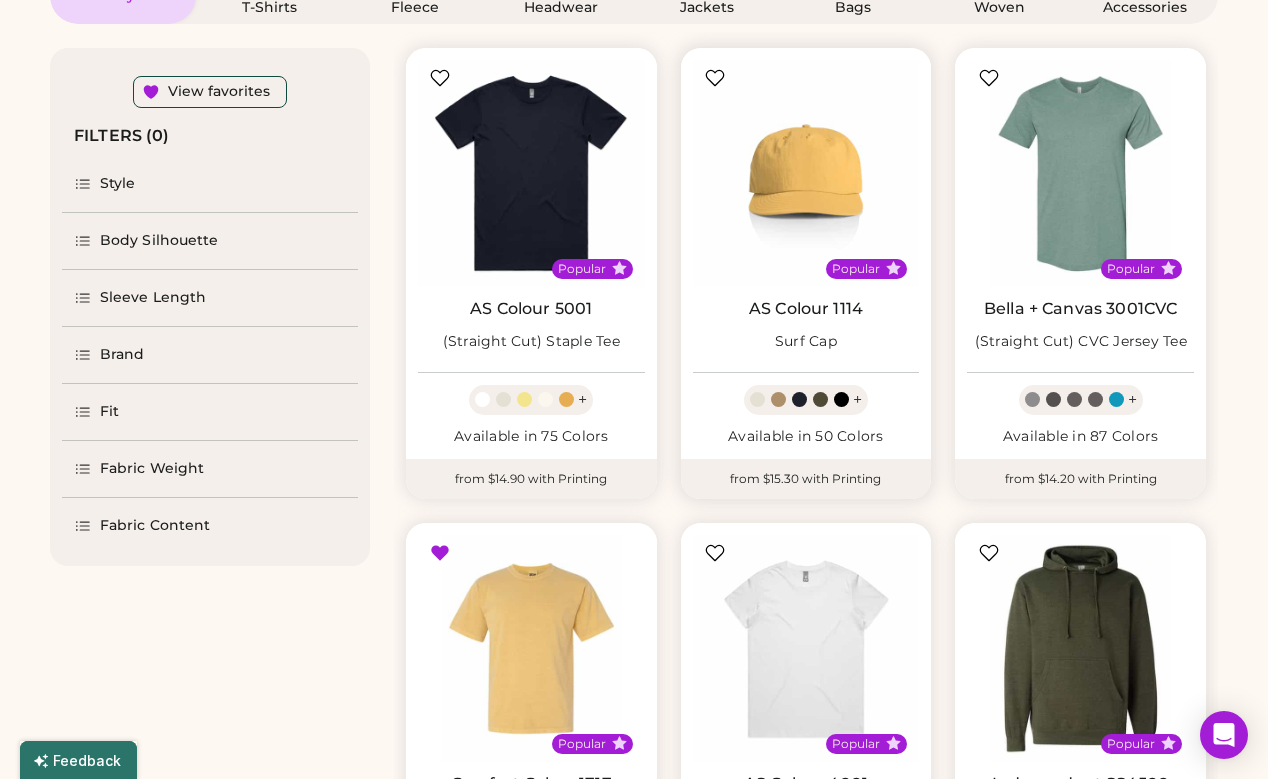 select on "*****" 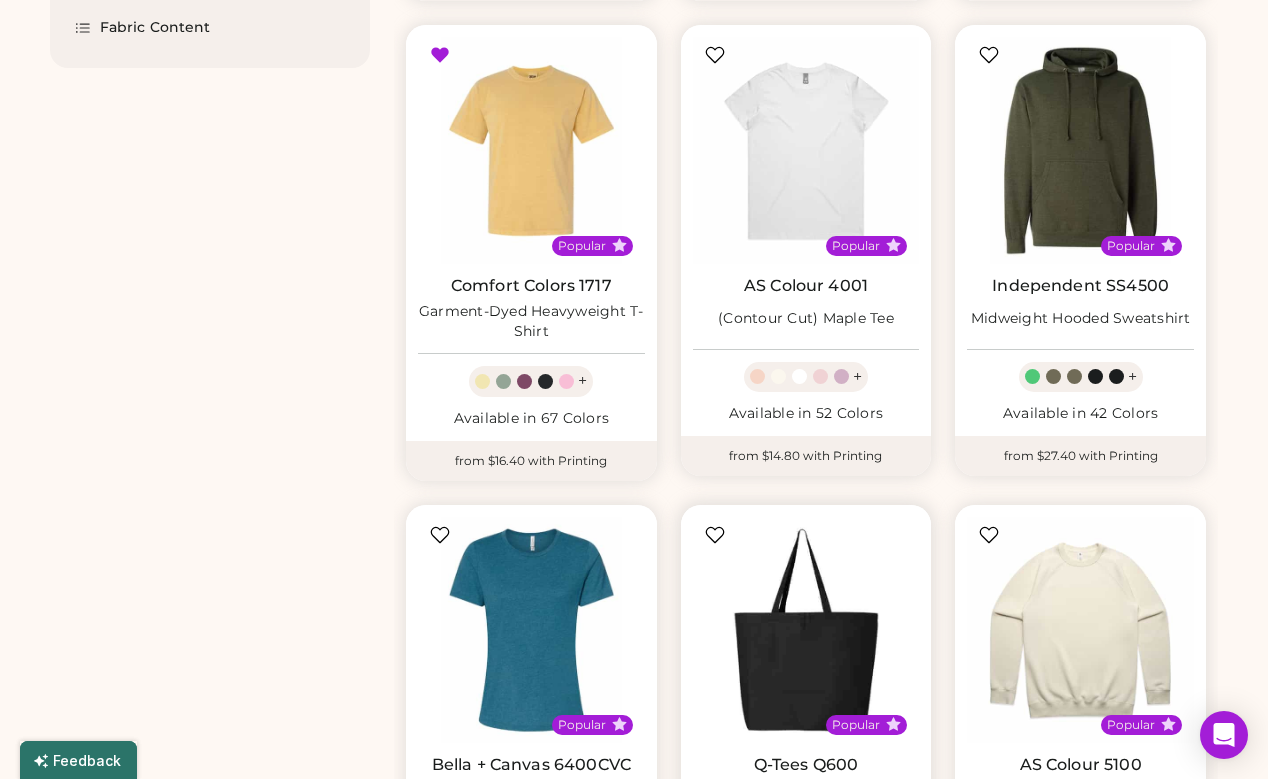 scroll, scrollTop: 681, scrollLeft: 0, axis: vertical 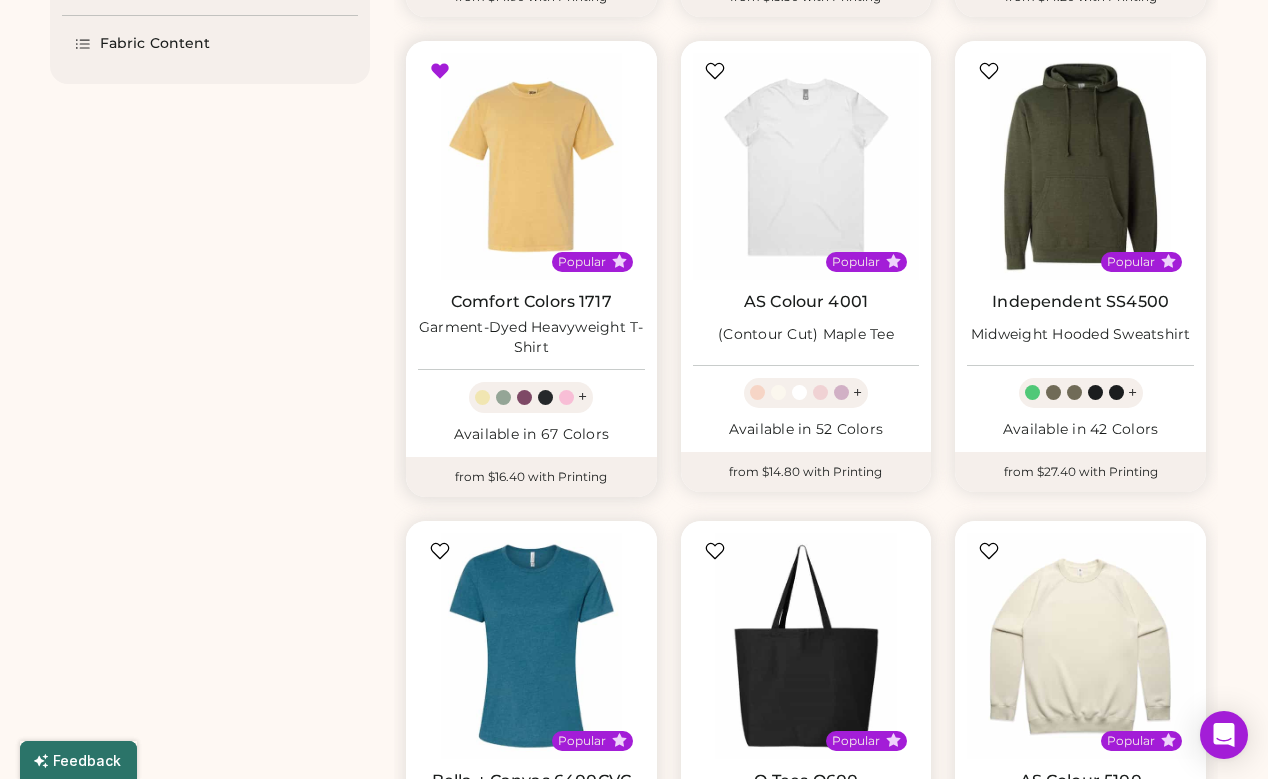 click at bounding box center (531, 166) 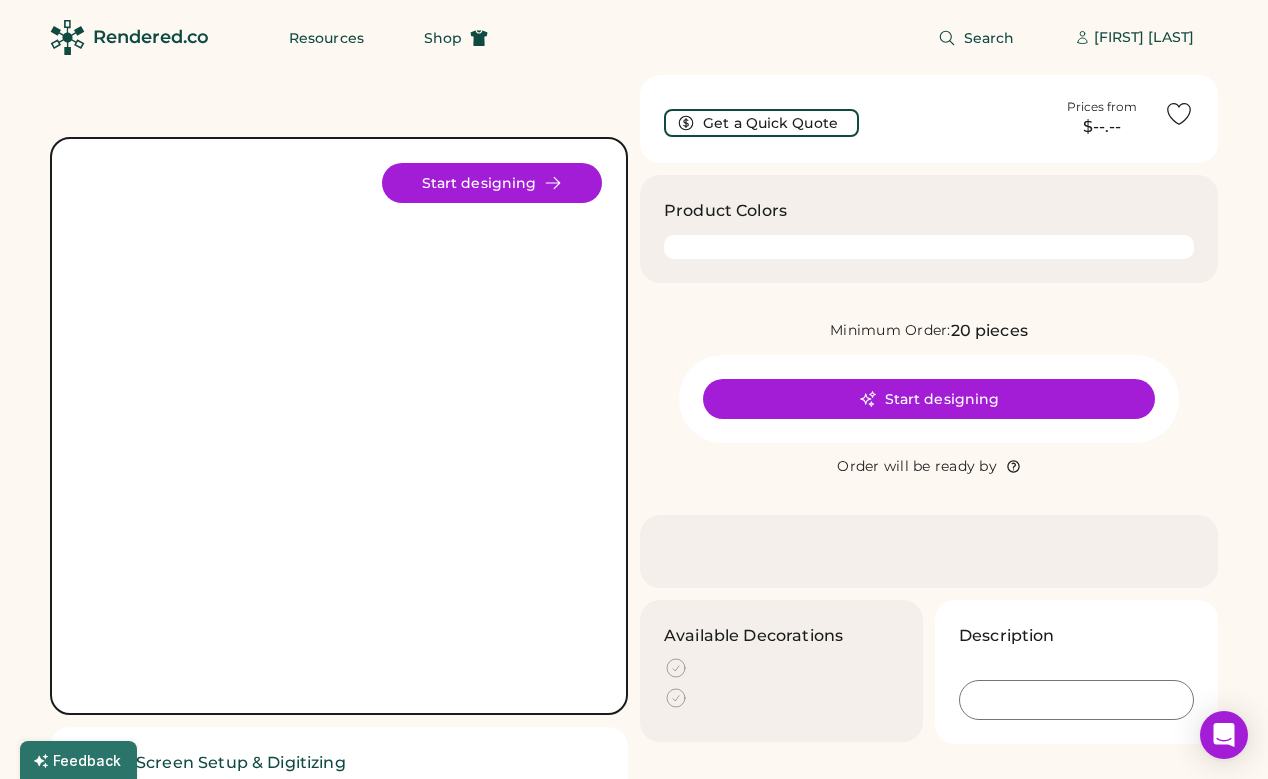 scroll, scrollTop: 0, scrollLeft: 0, axis: both 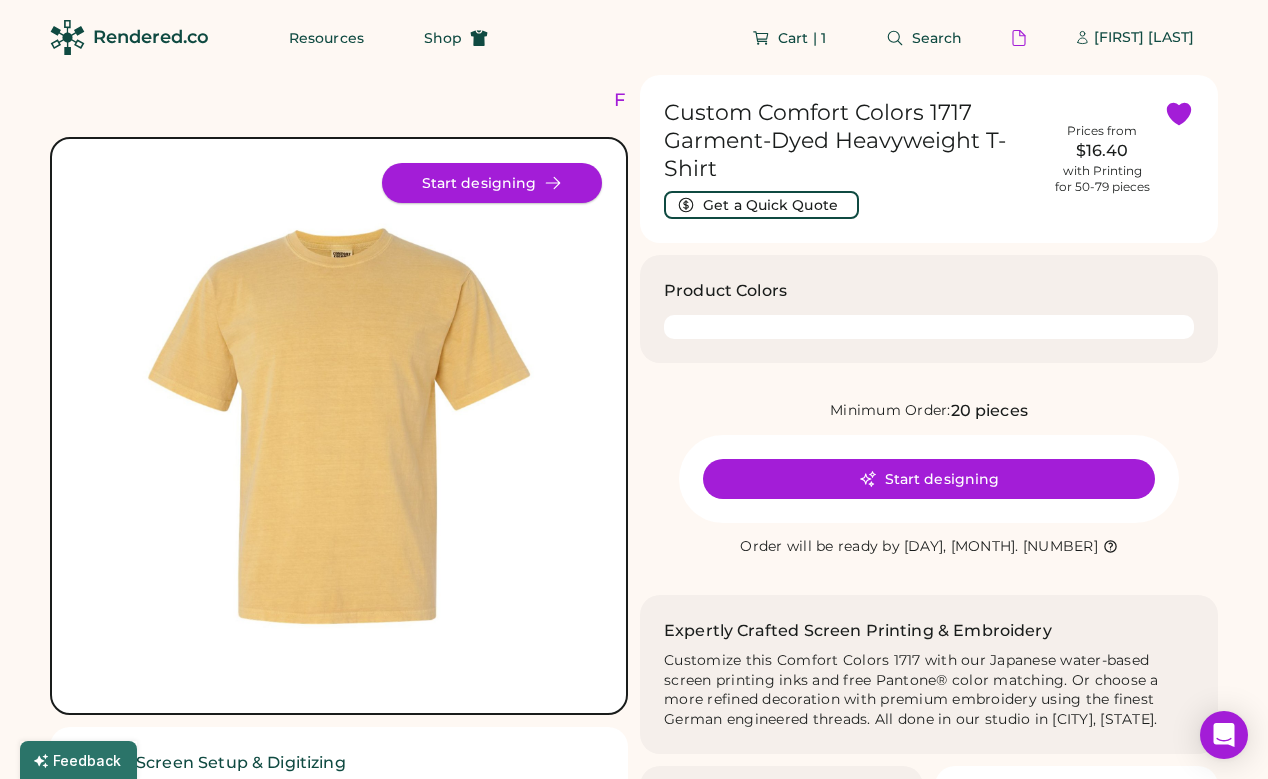 click on "Start designing" at bounding box center (492, 183) 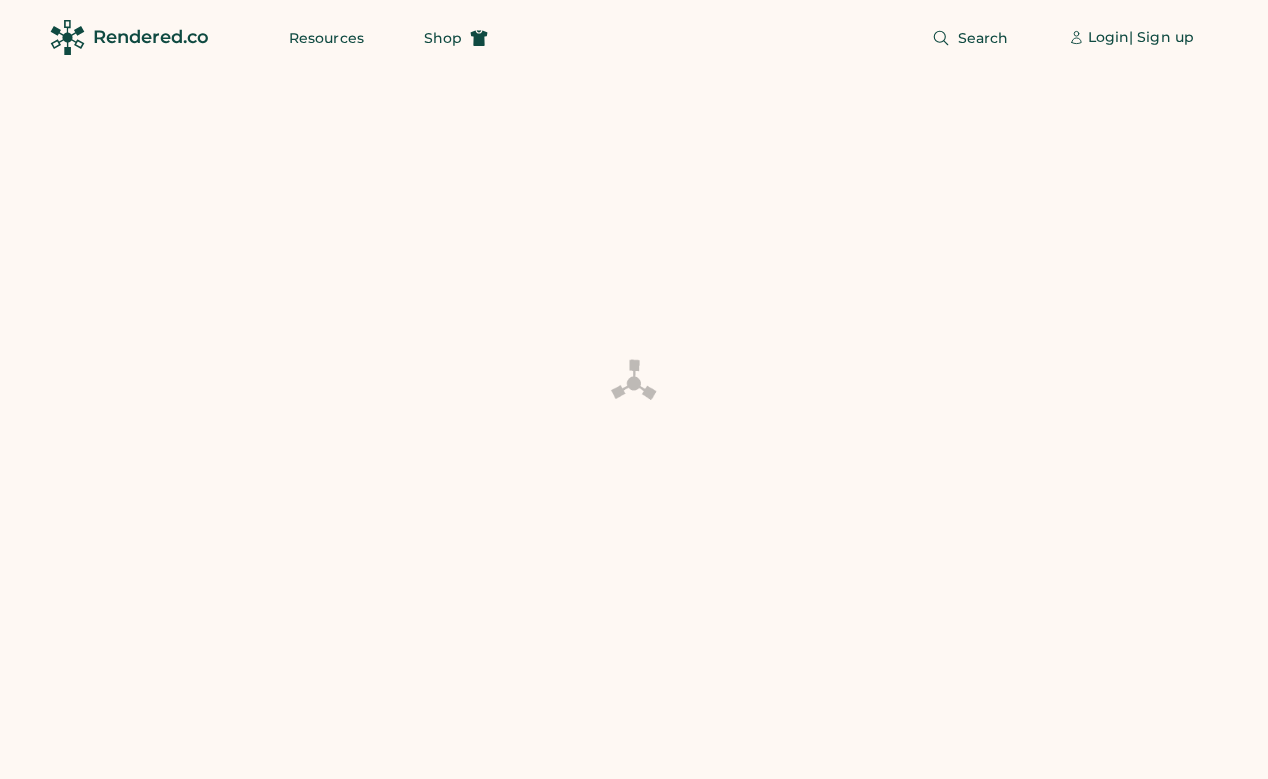 scroll, scrollTop: 0, scrollLeft: 0, axis: both 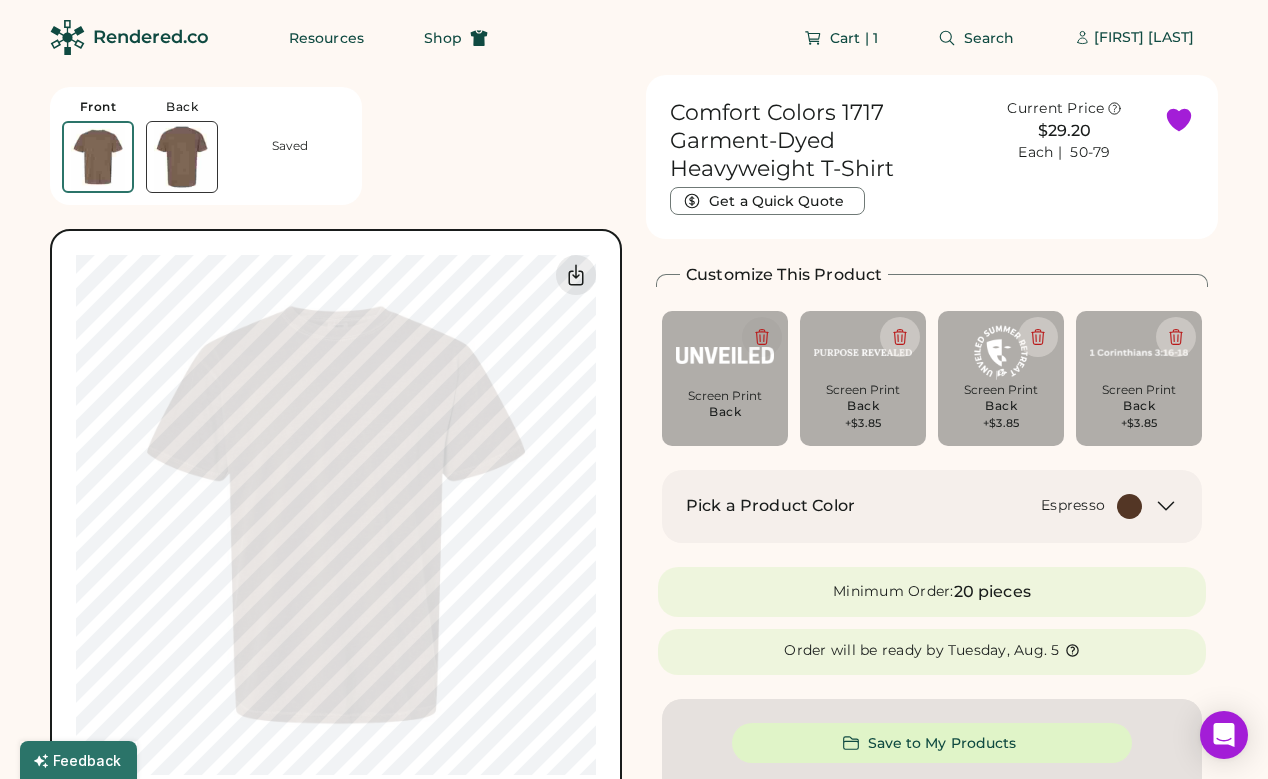 click 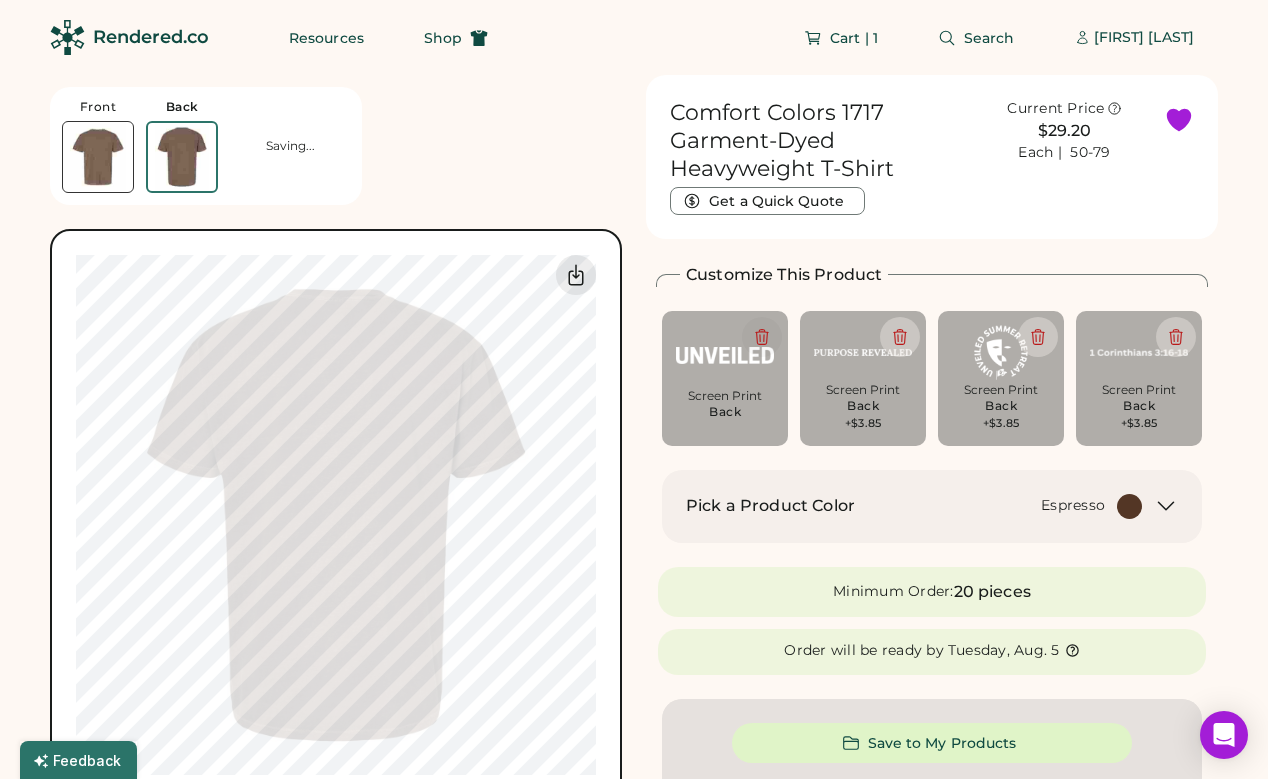click 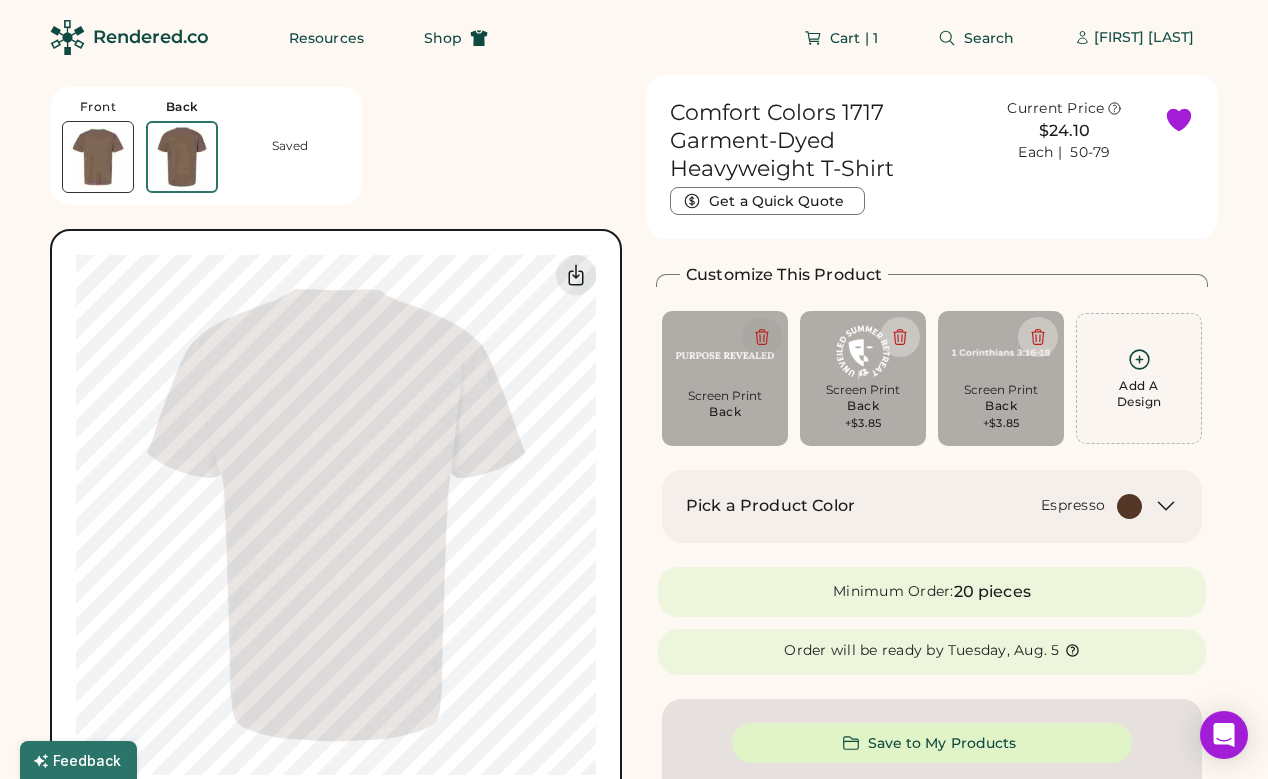 click 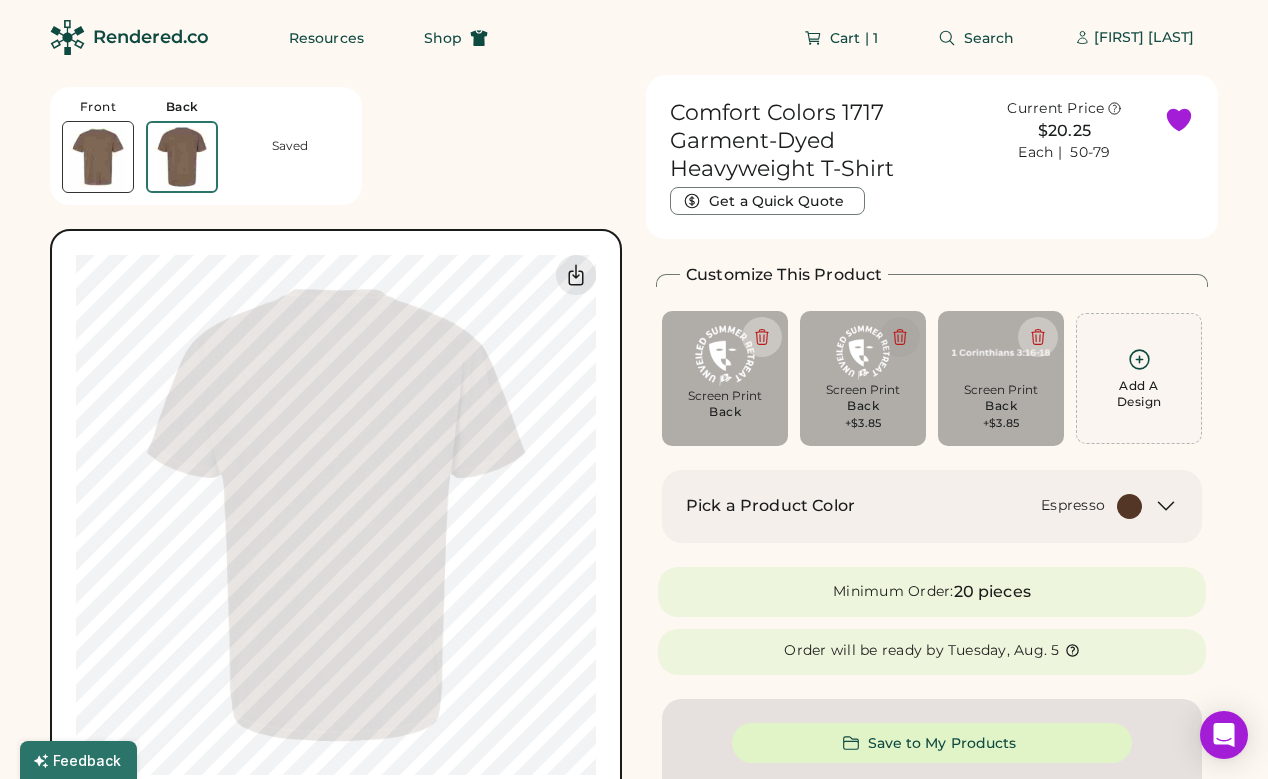 click 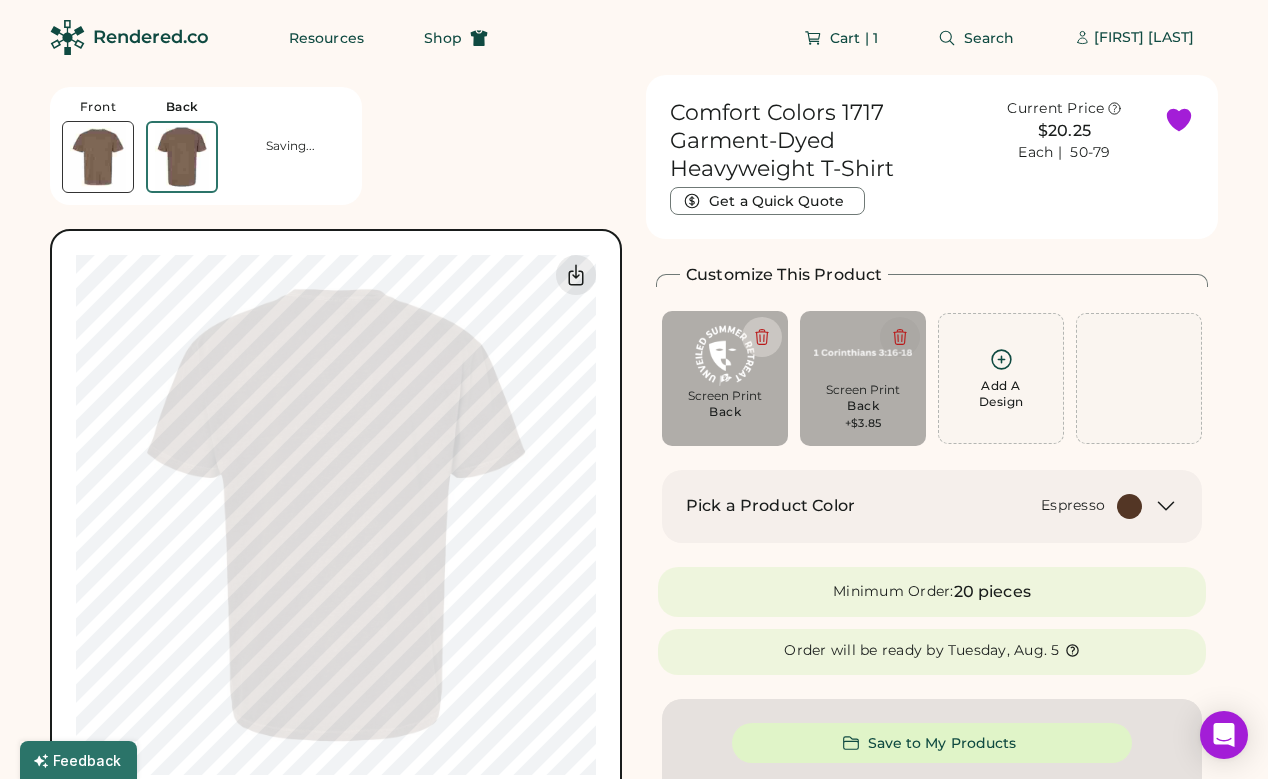 click 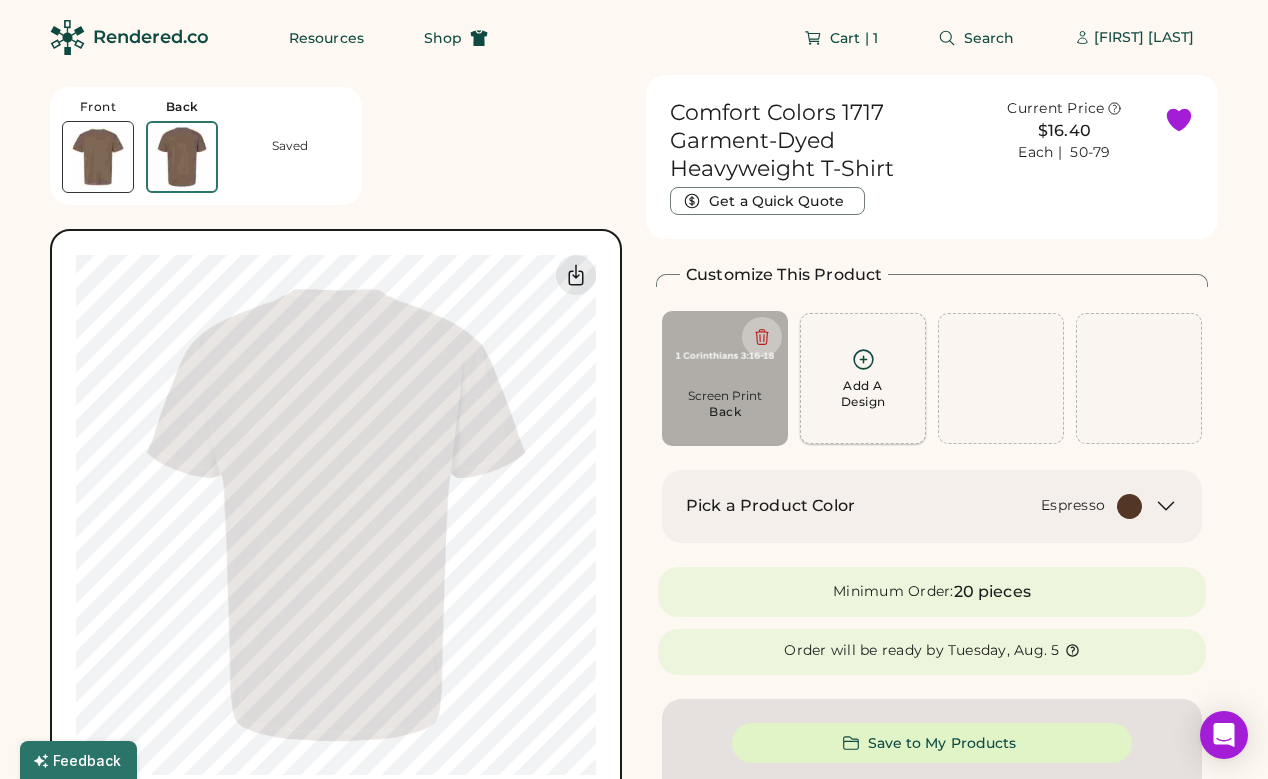 click on "Add A
Design
+$0.00" at bounding box center [863, 378] 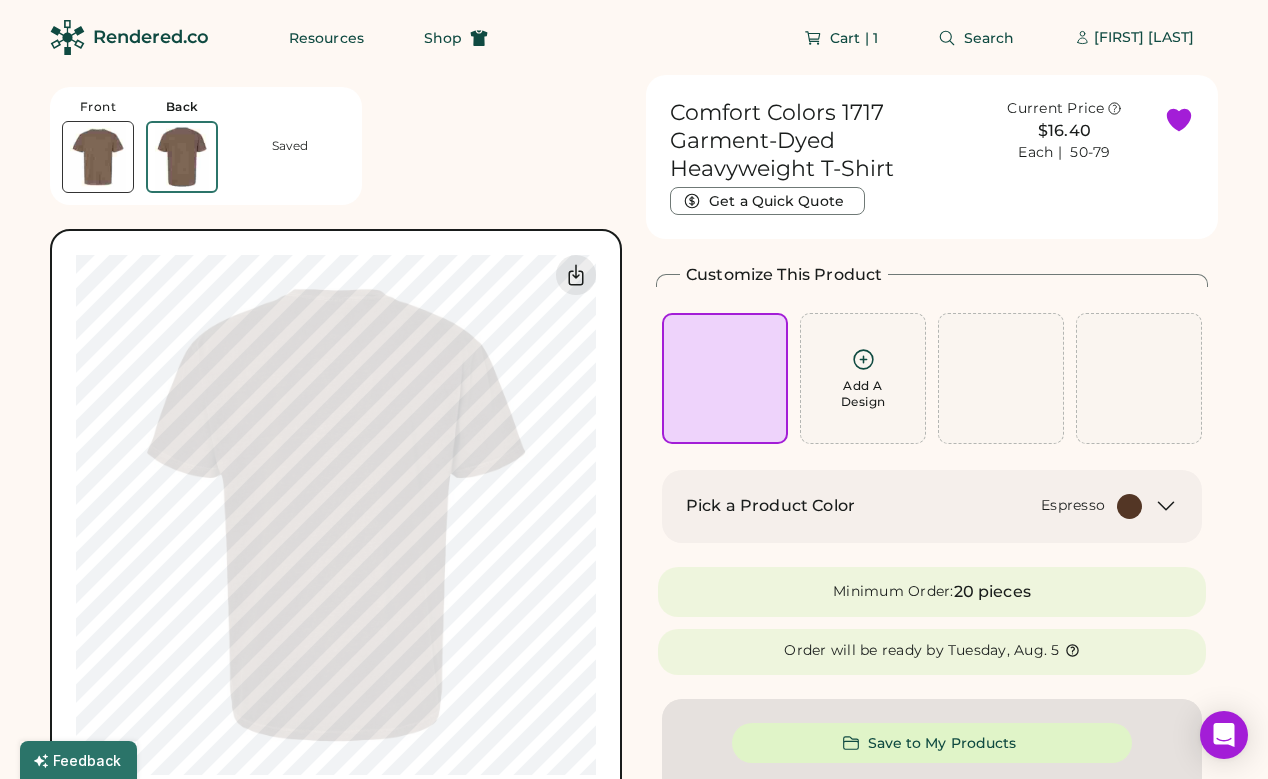 click on "Add A
Design" at bounding box center (725, 378) 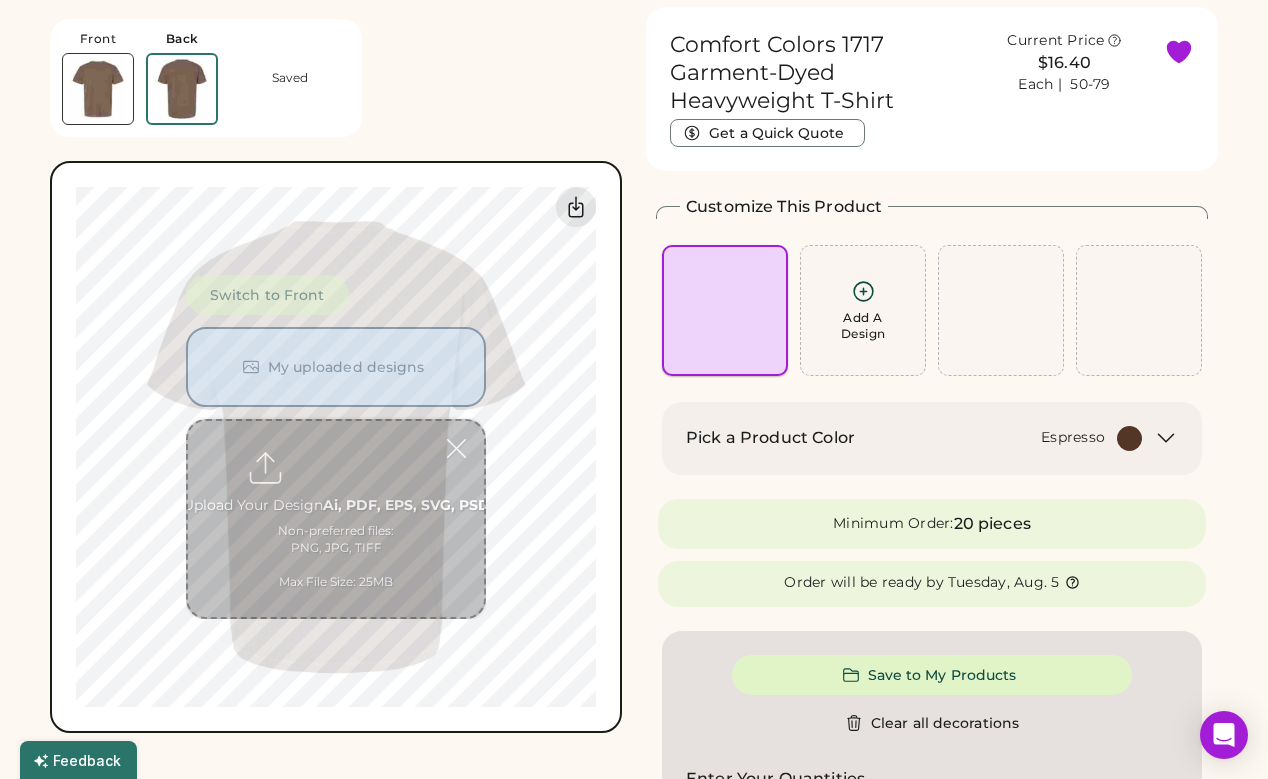 scroll, scrollTop: 75, scrollLeft: 0, axis: vertical 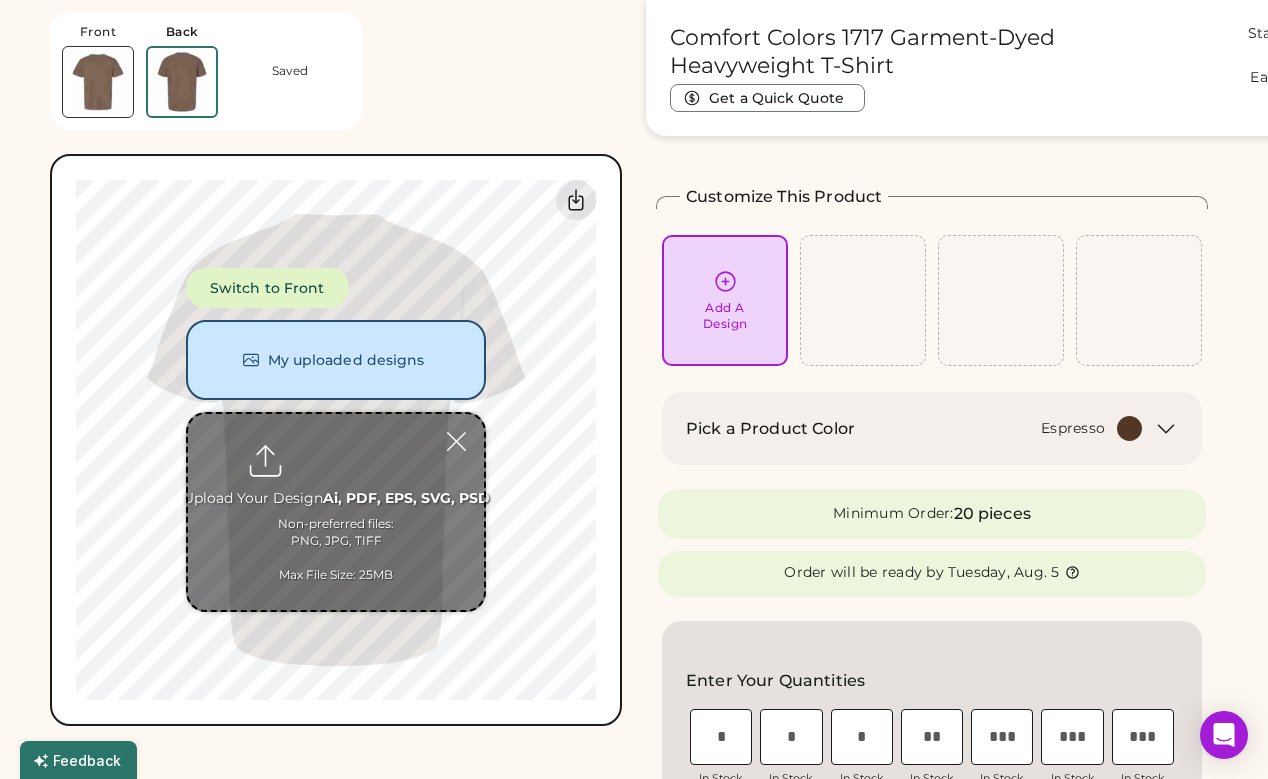 click at bounding box center [336, 512] 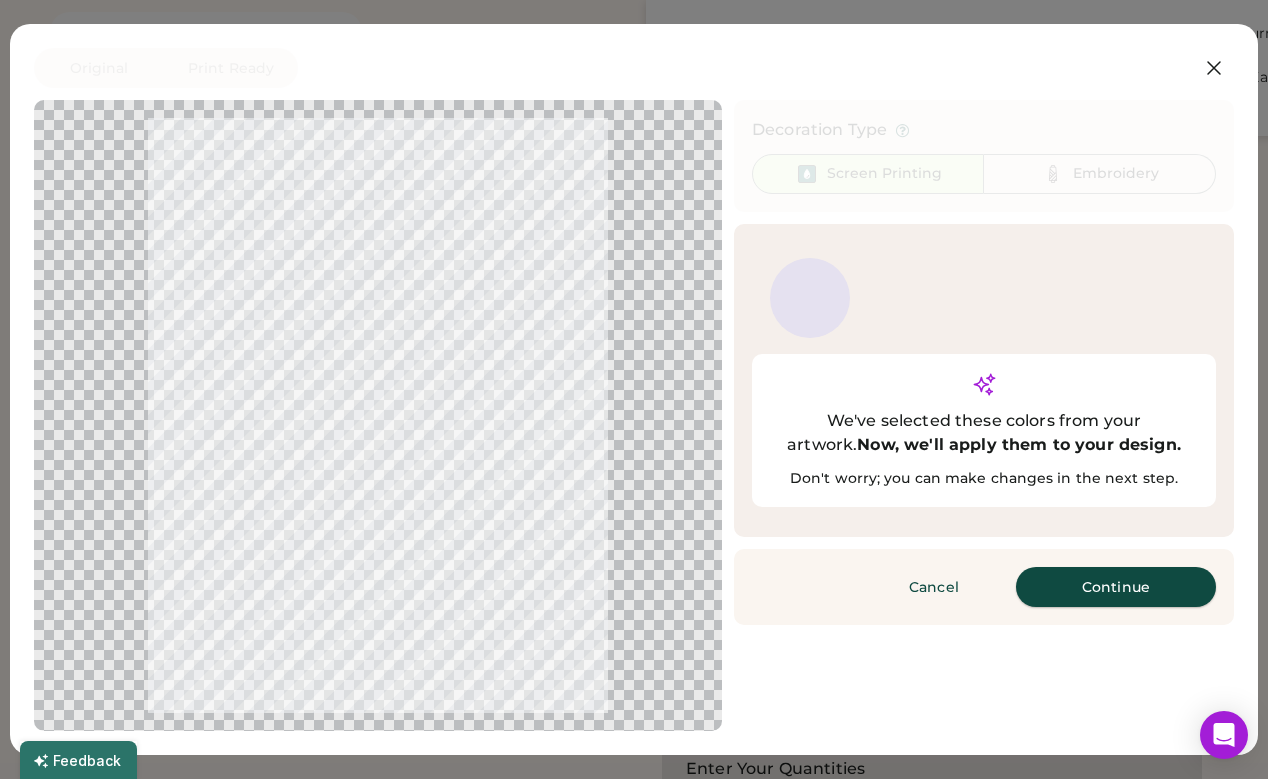 click on "Continue" at bounding box center (1116, 587) 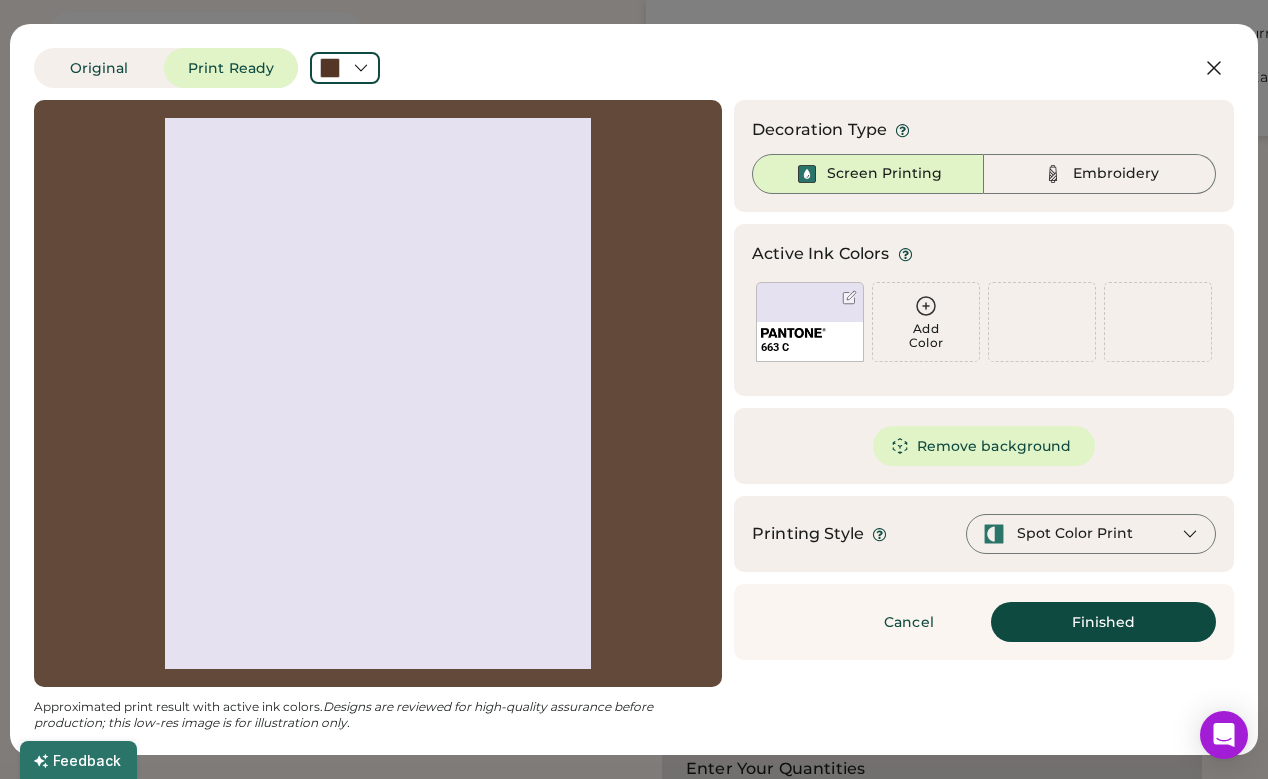 click at bounding box center (378, 393) 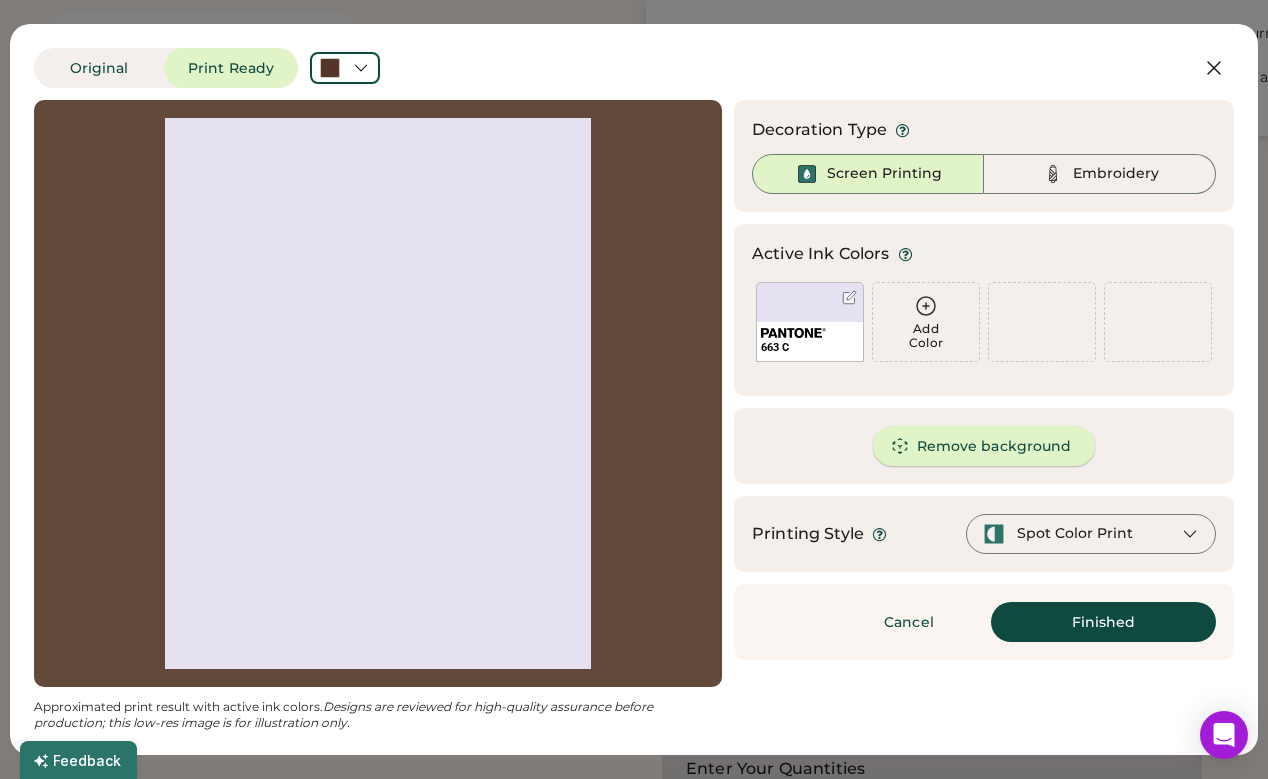 click on "Remove background" at bounding box center [984, 446] 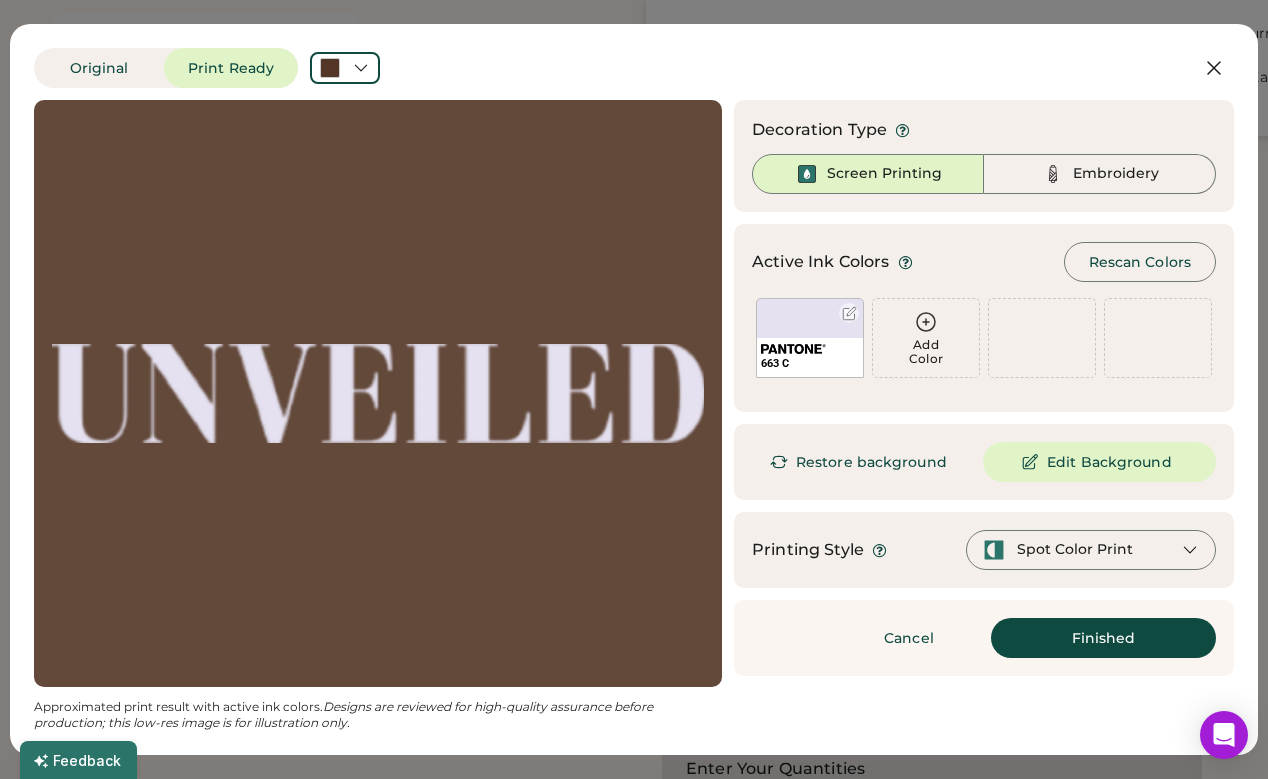 click on "663 C" at bounding box center [810, 338] 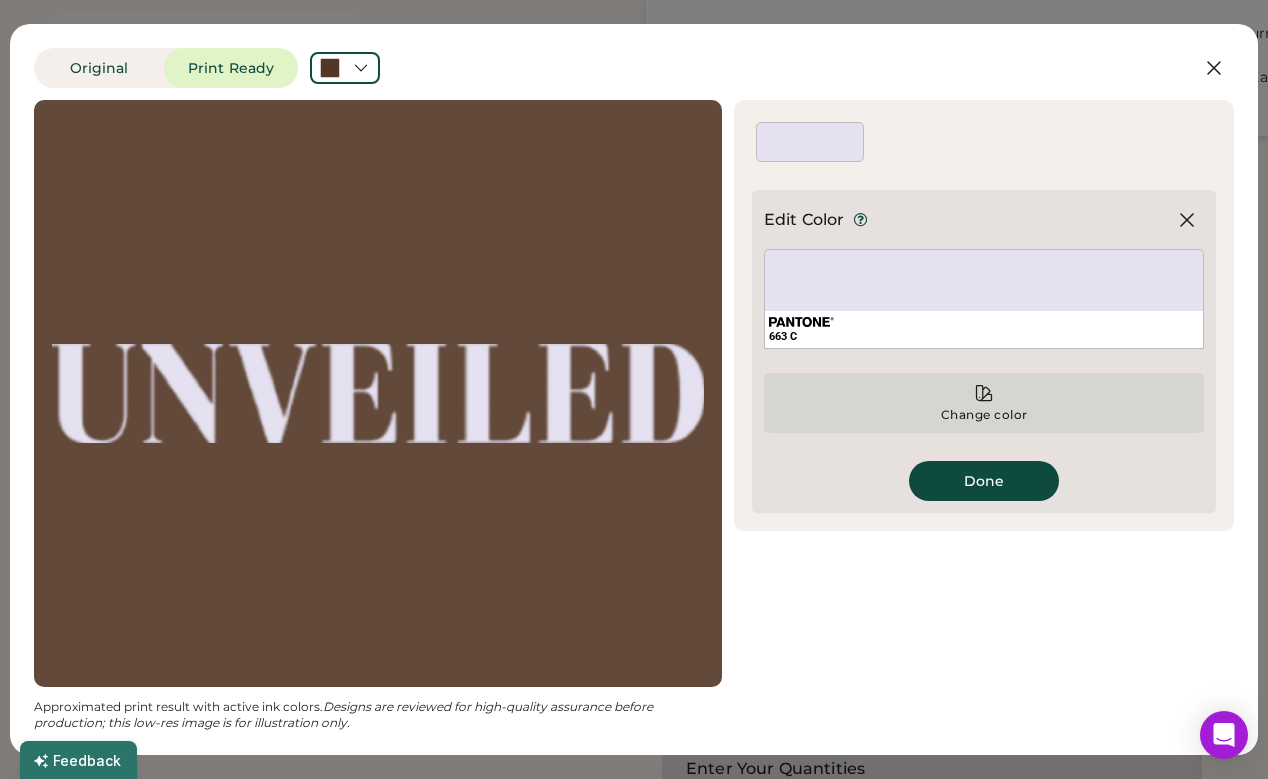 click on "Change color" at bounding box center (984, 415) 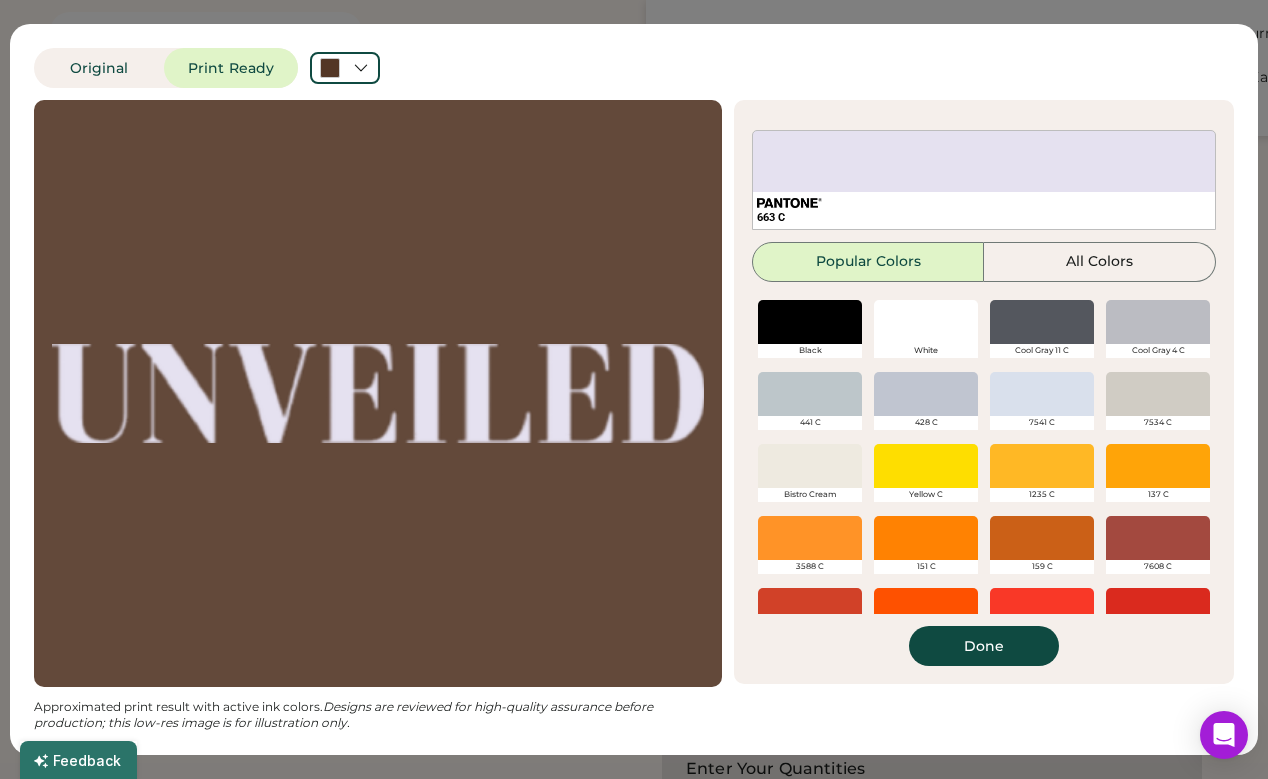 click at bounding box center (926, 322) 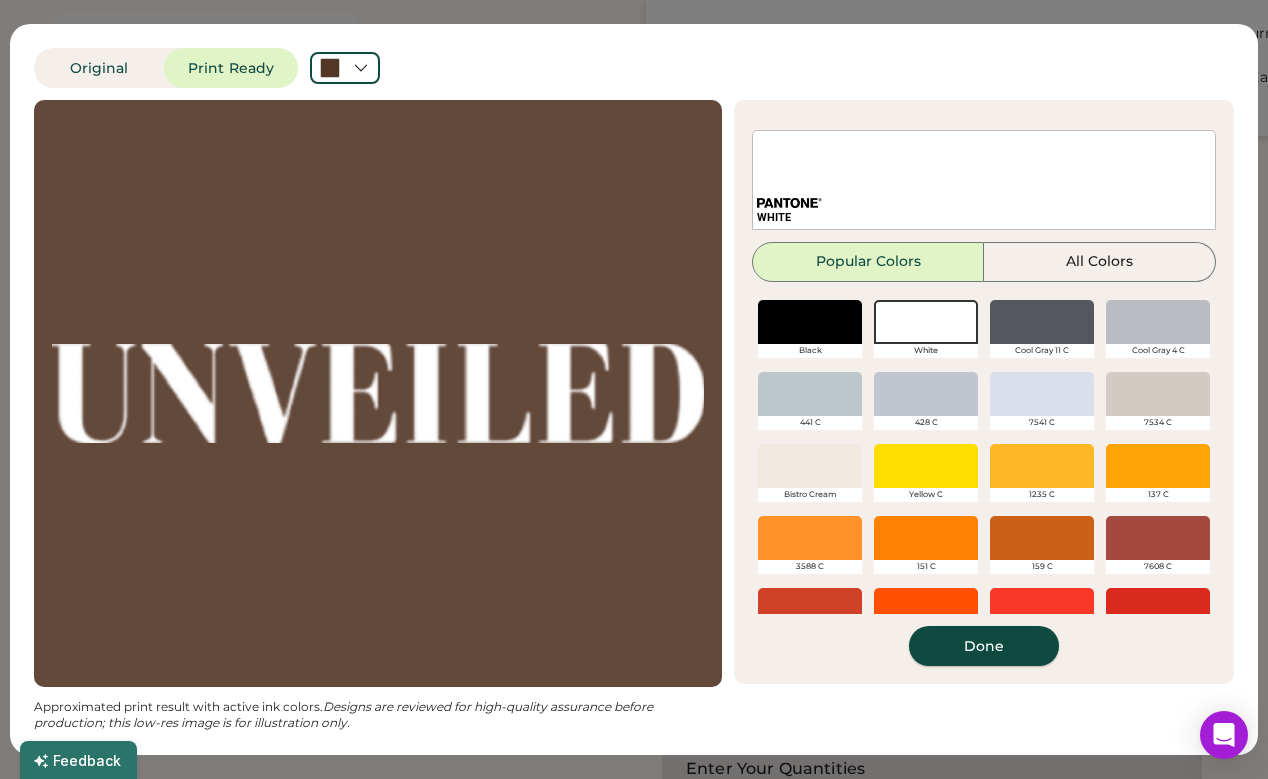 click on "Done" at bounding box center [984, 646] 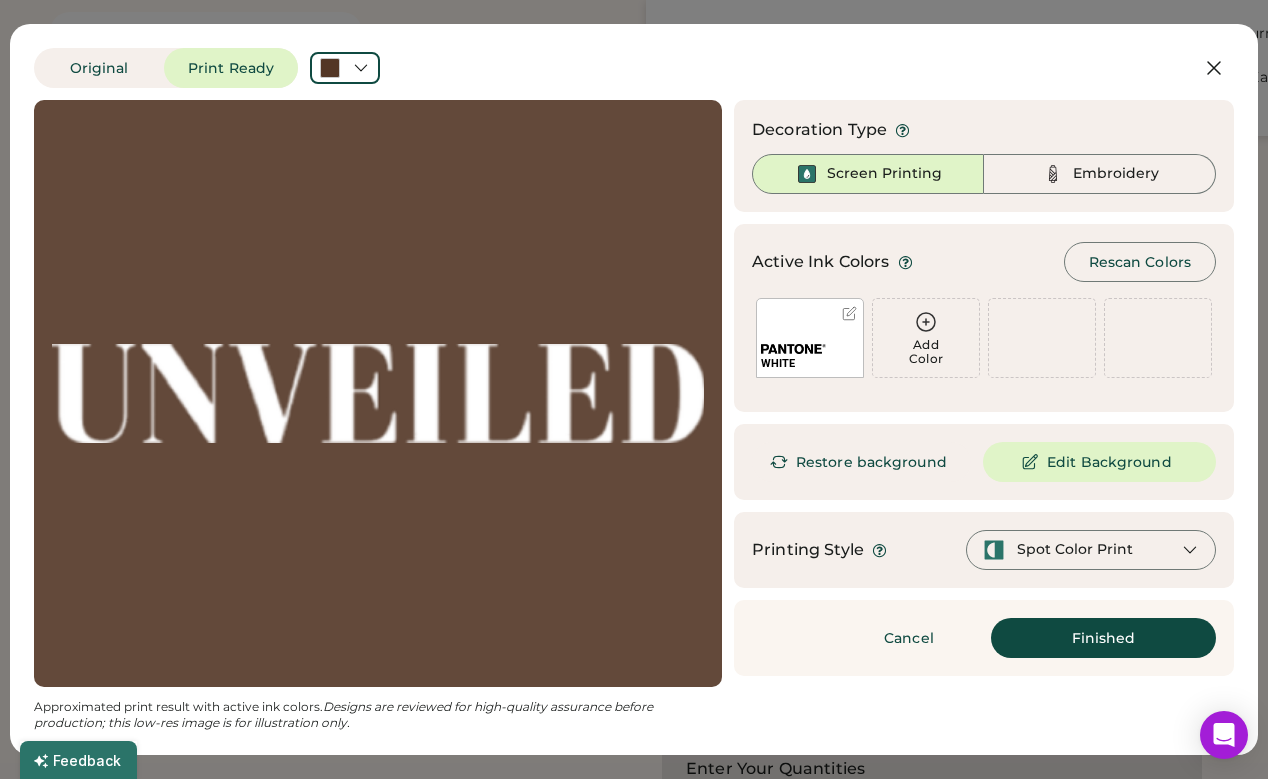 click on "Finished" at bounding box center [1103, 638] 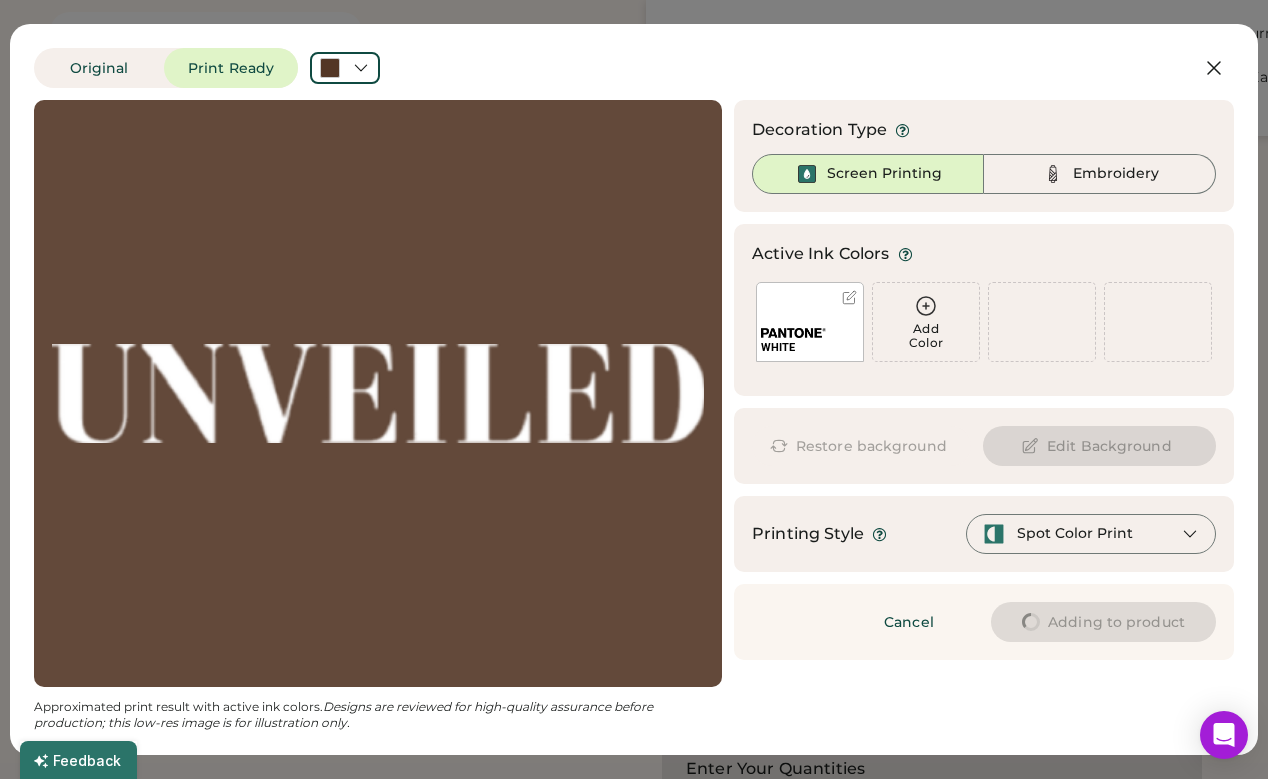 type on "****" 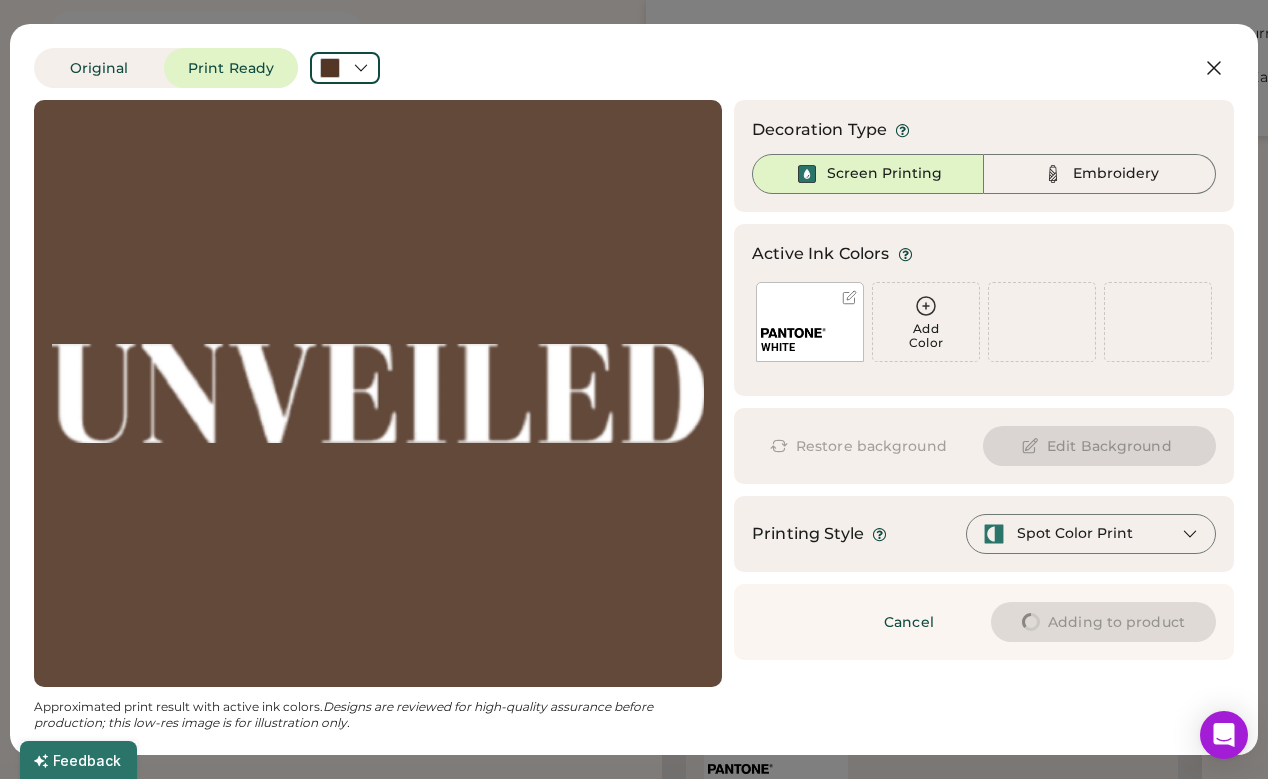 type on "****" 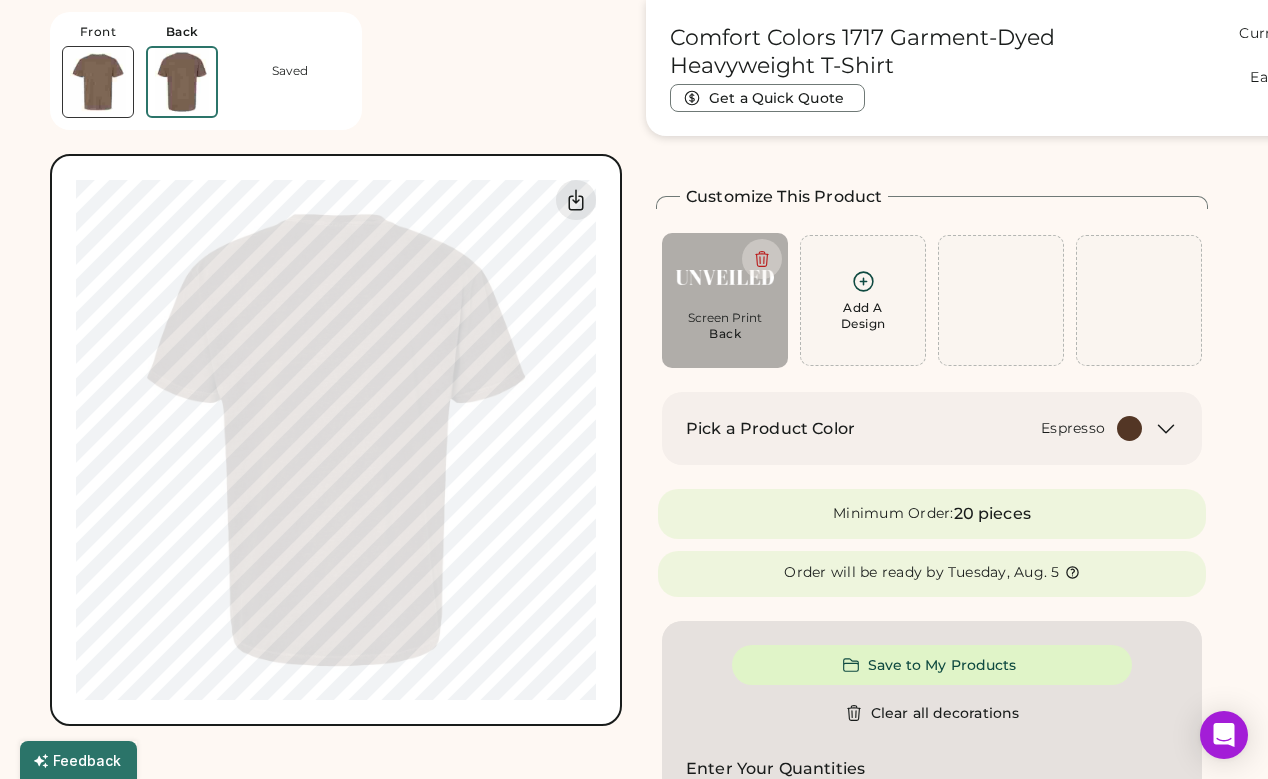 type on "****" 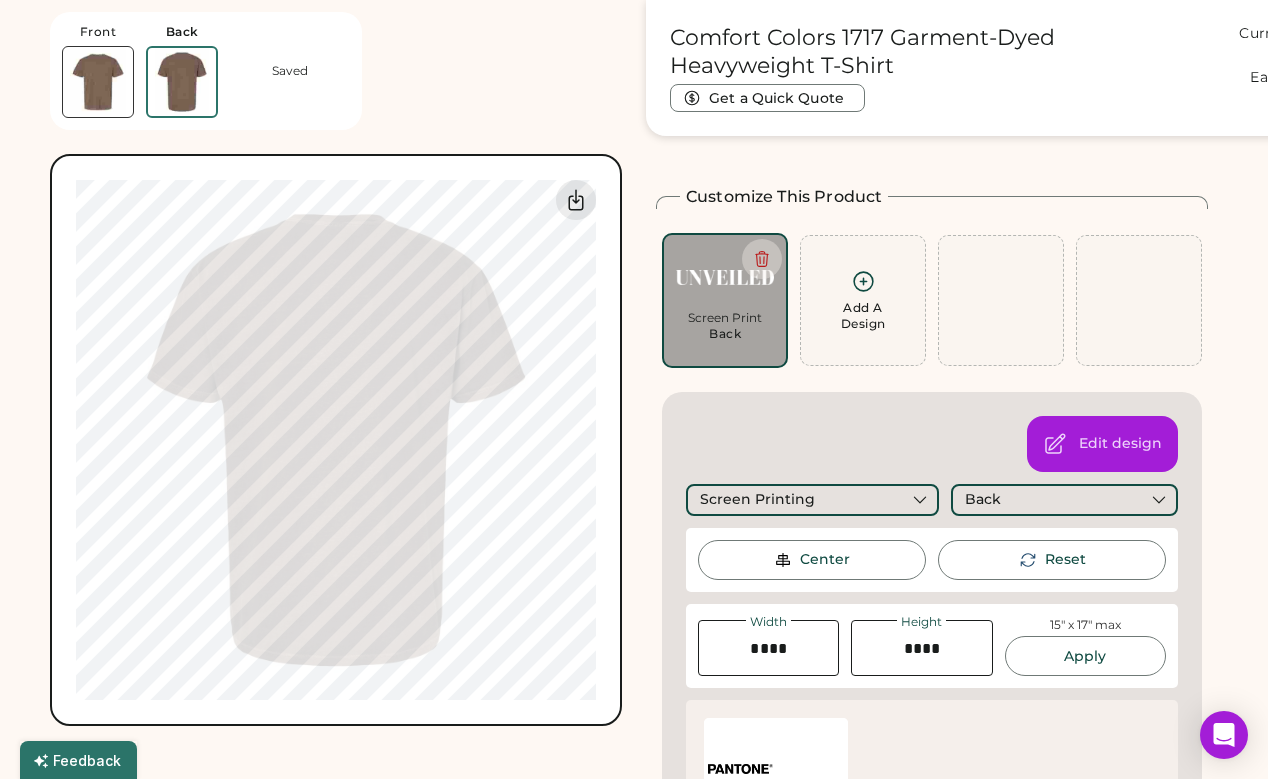 type on "****" 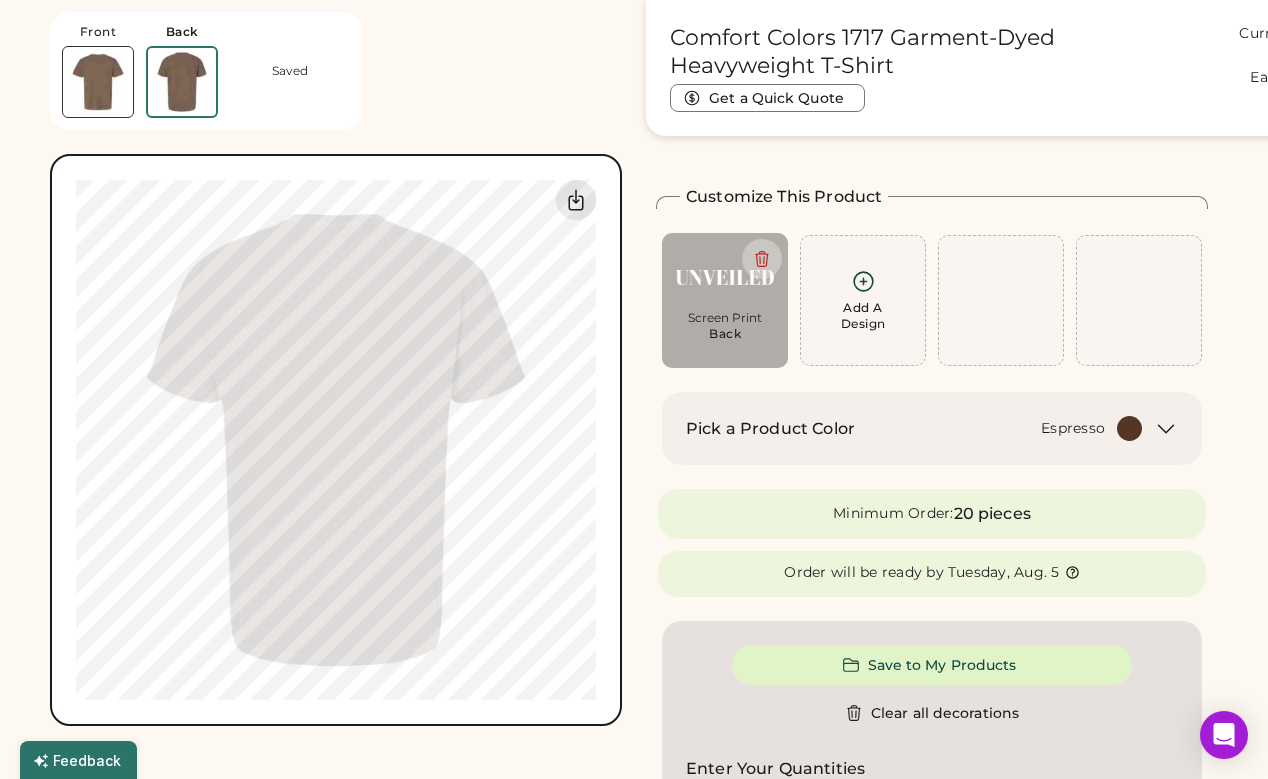 type on "****" 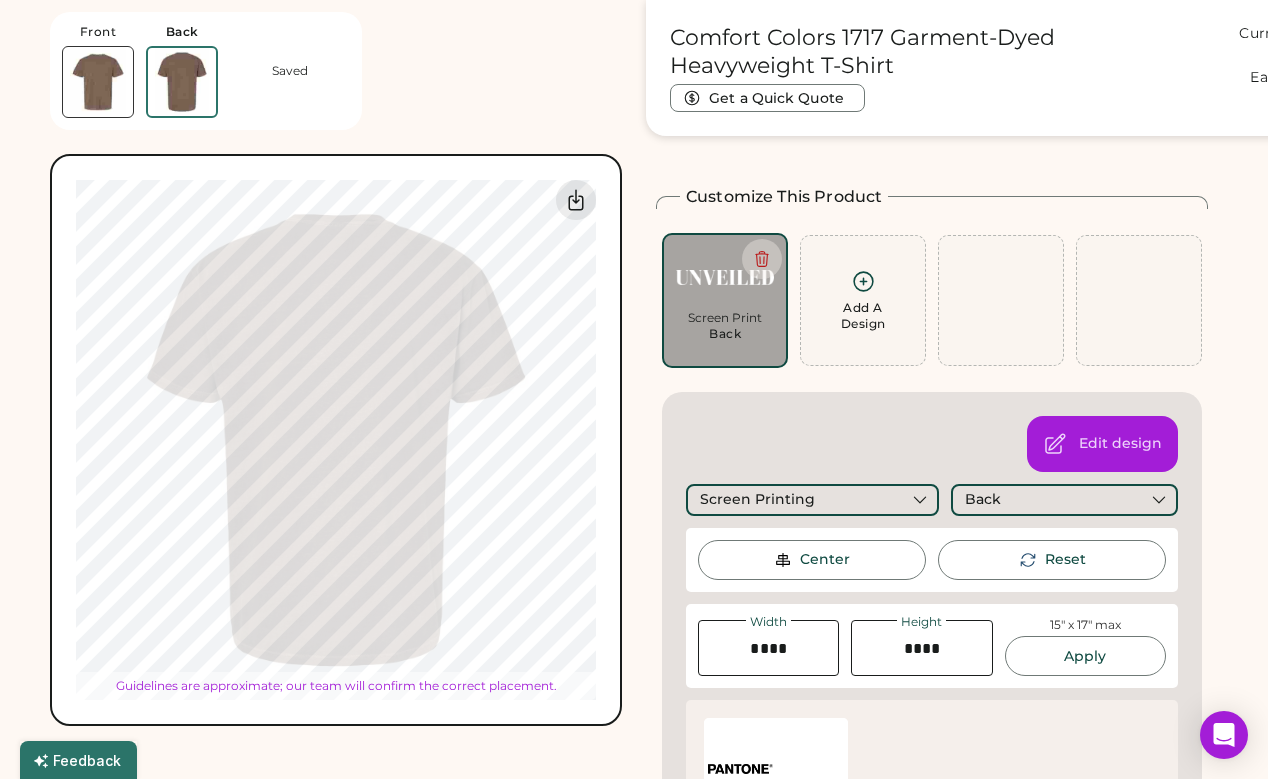 type on "****" 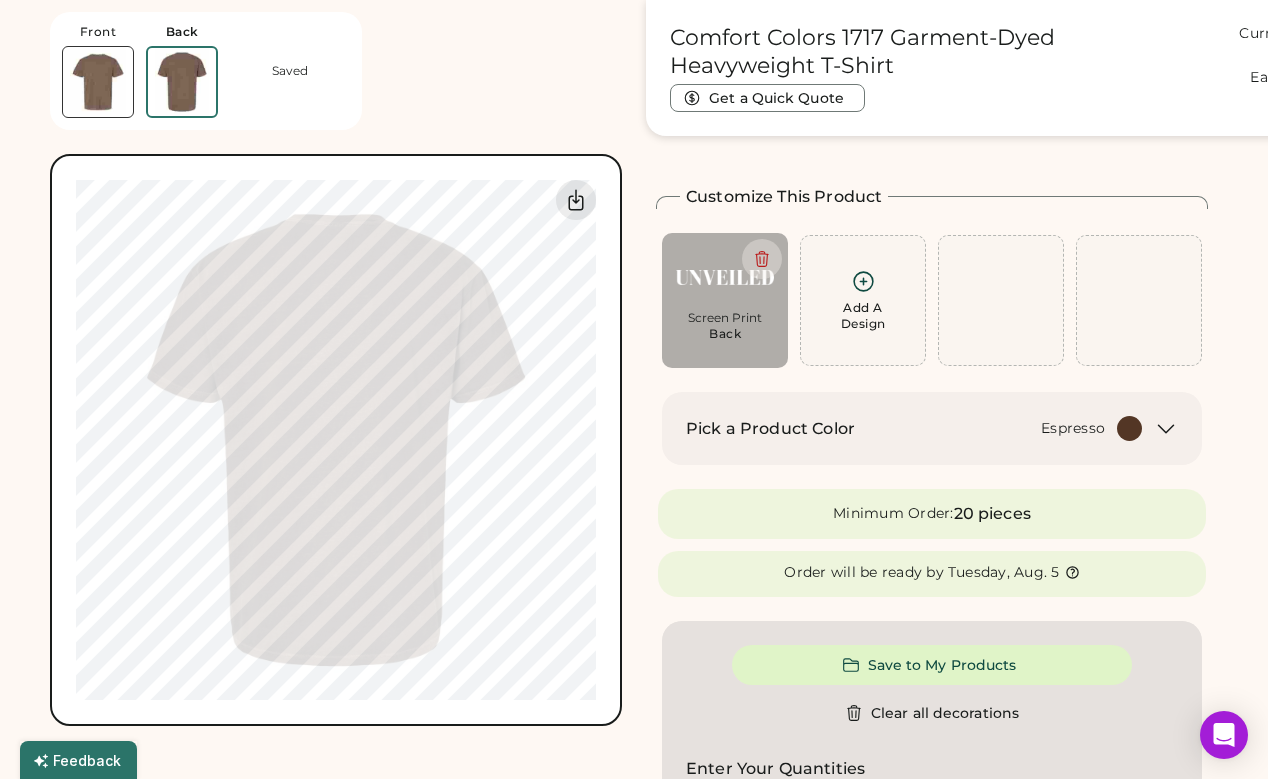 type on "****" 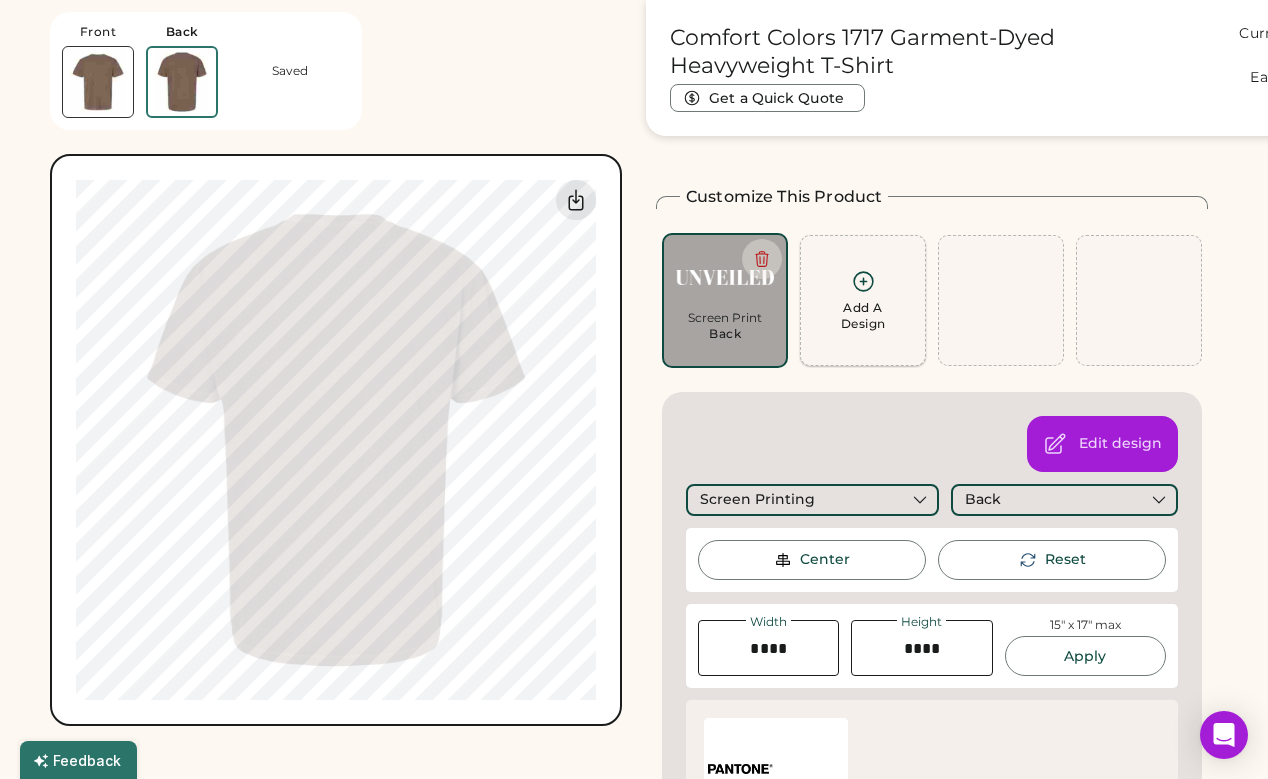 click 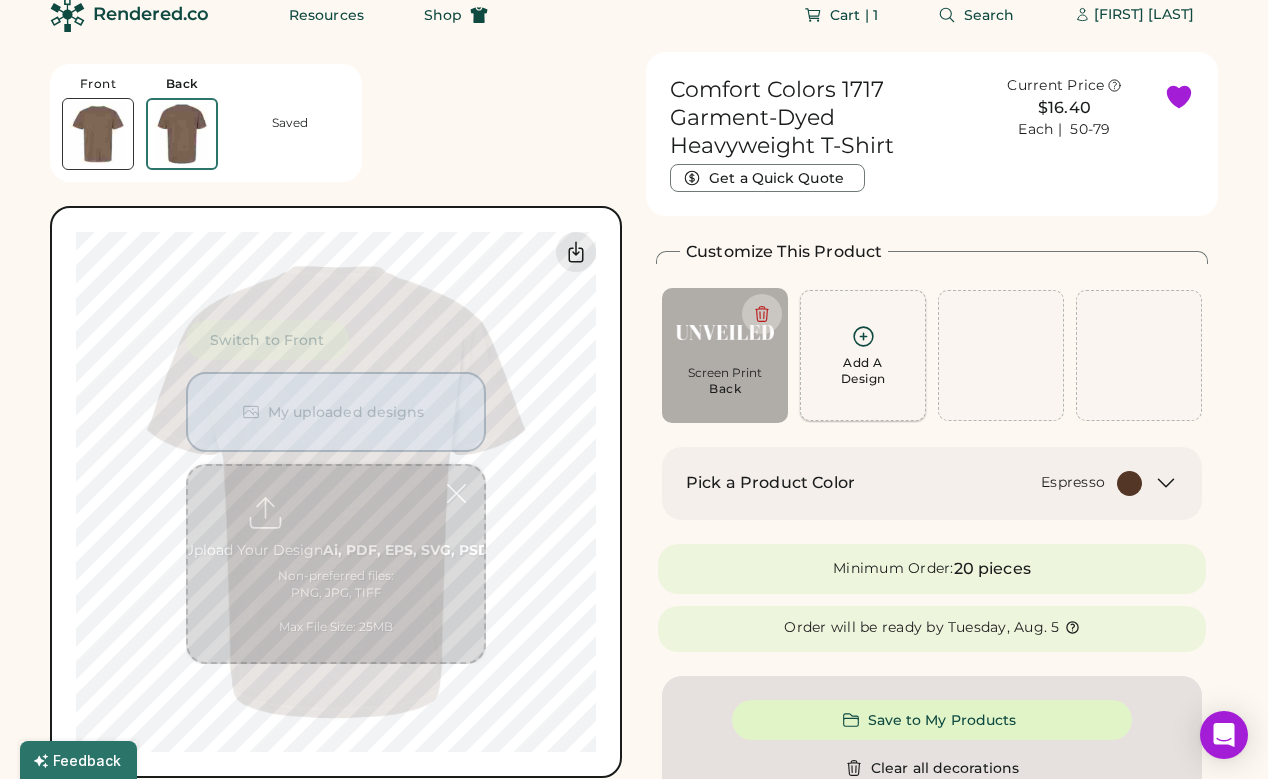 scroll, scrollTop: 21, scrollLeft: 0, axis: vertical 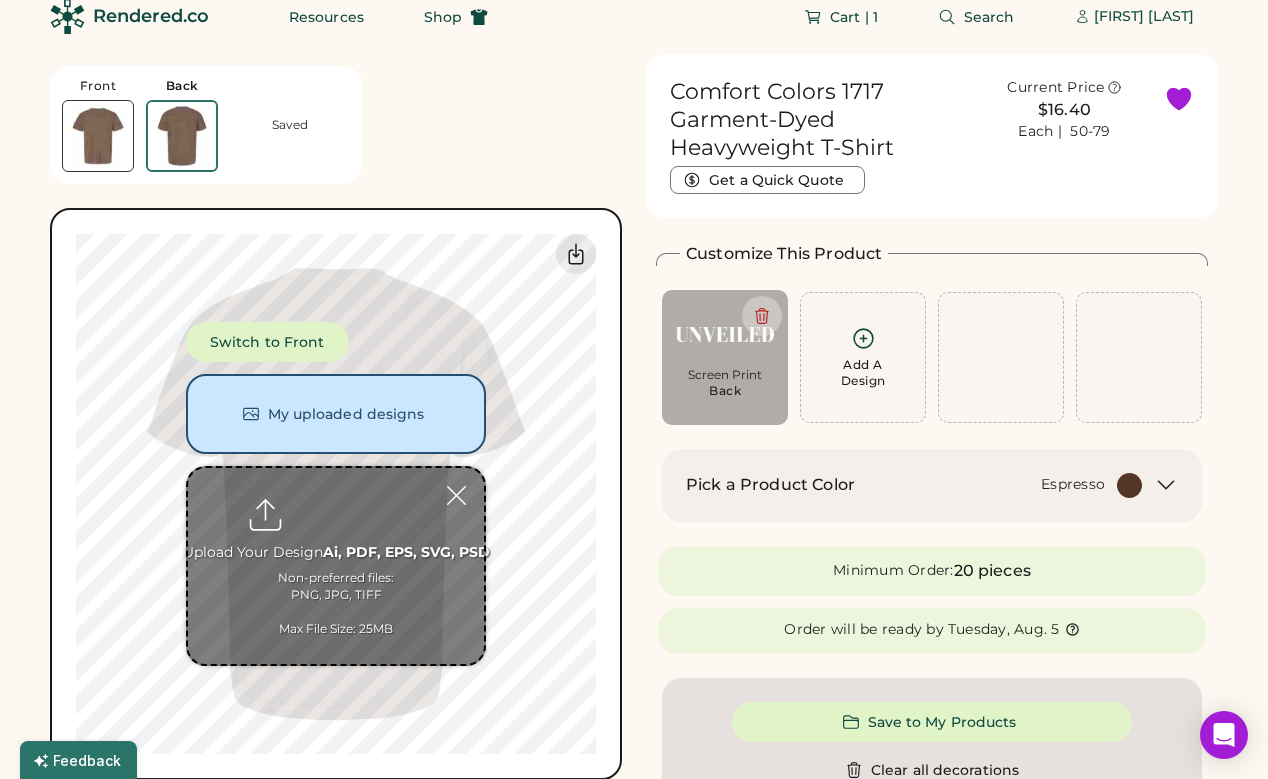 click at bounding box center [336, 566] 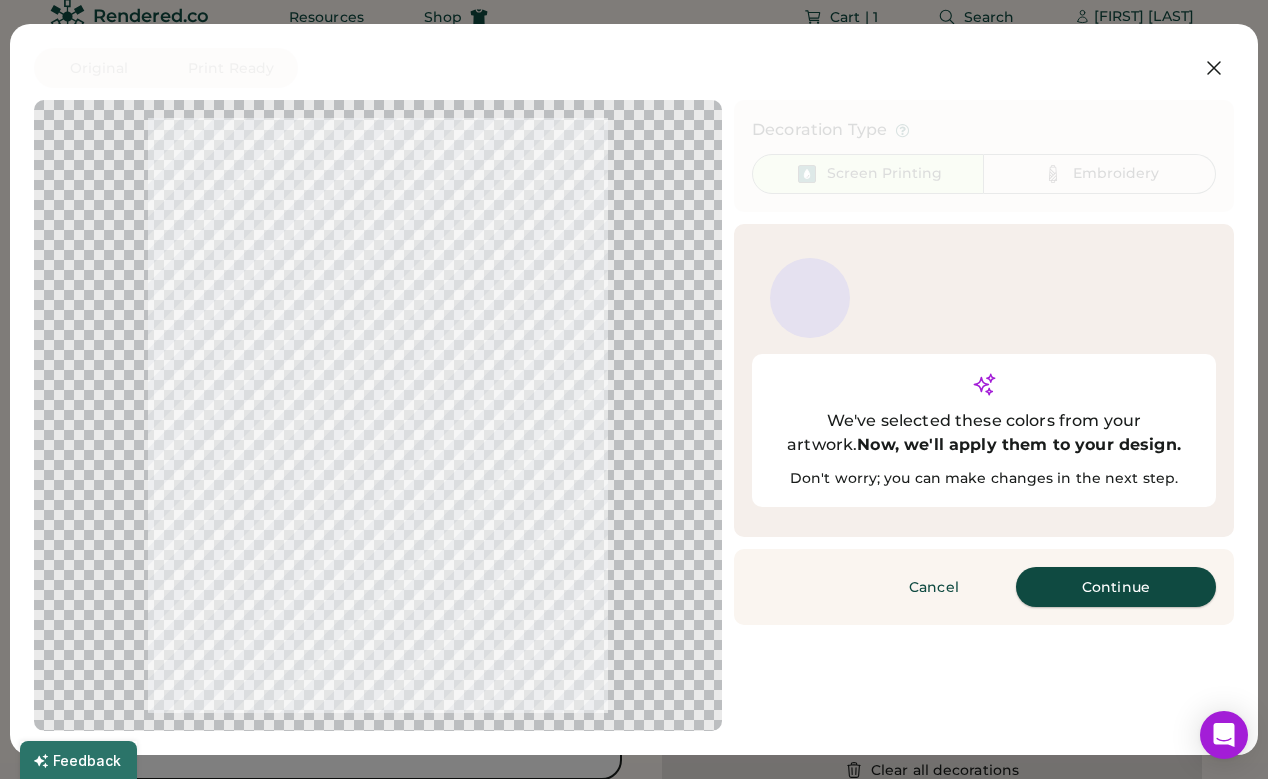 click on "Continue" at bounding box center (1116, 587) 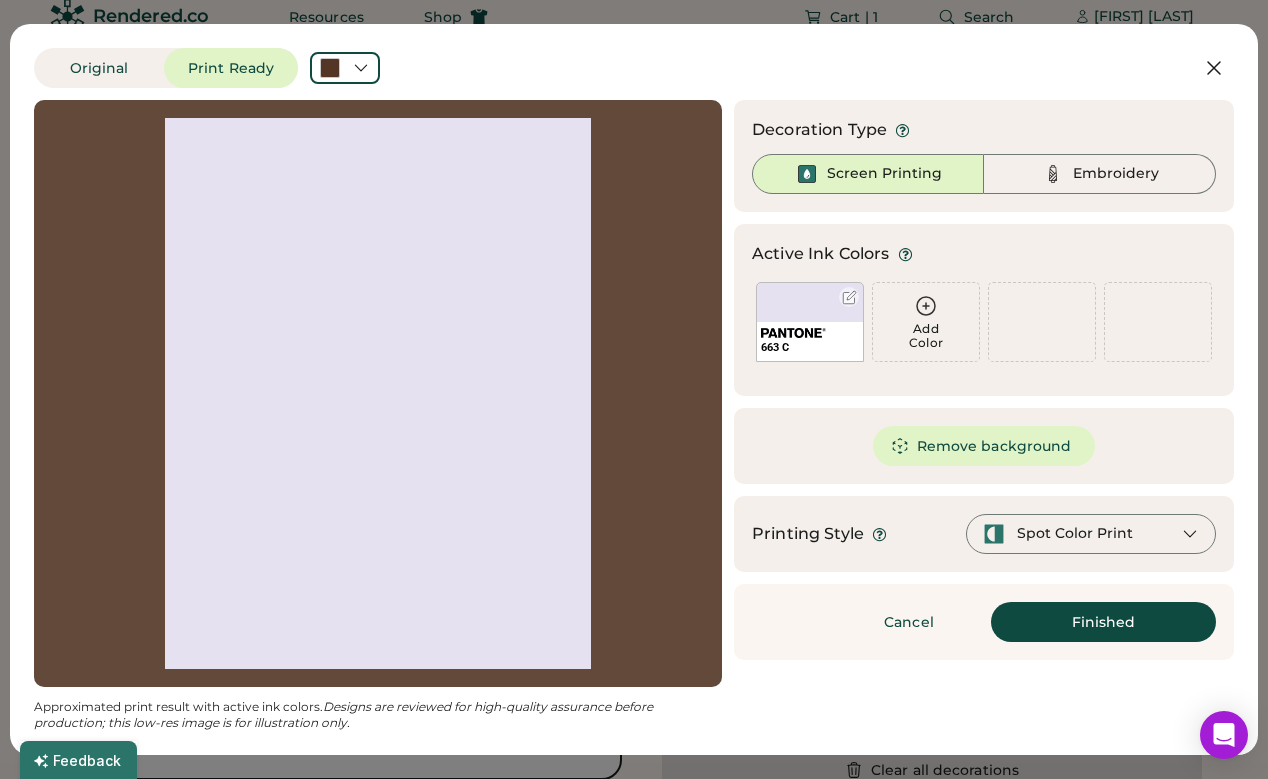 click on "663 C" at bounding box center (810, 322) 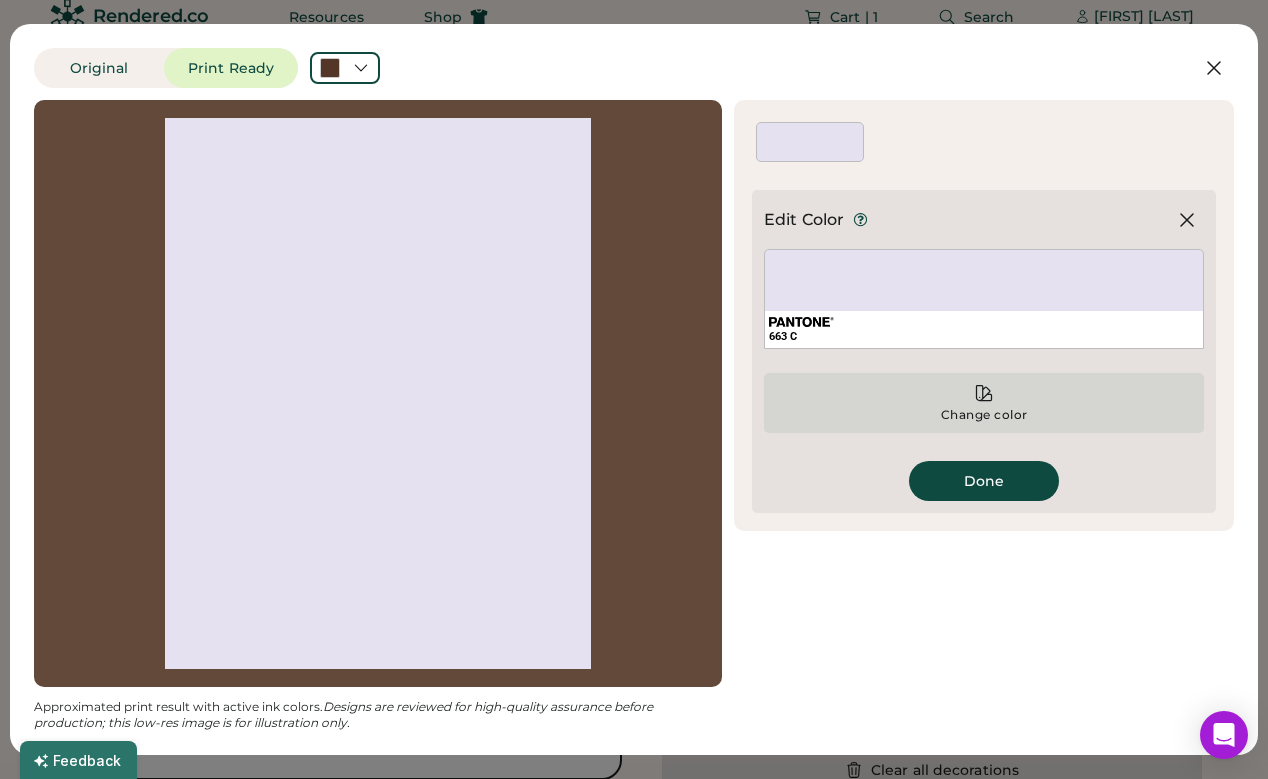 click 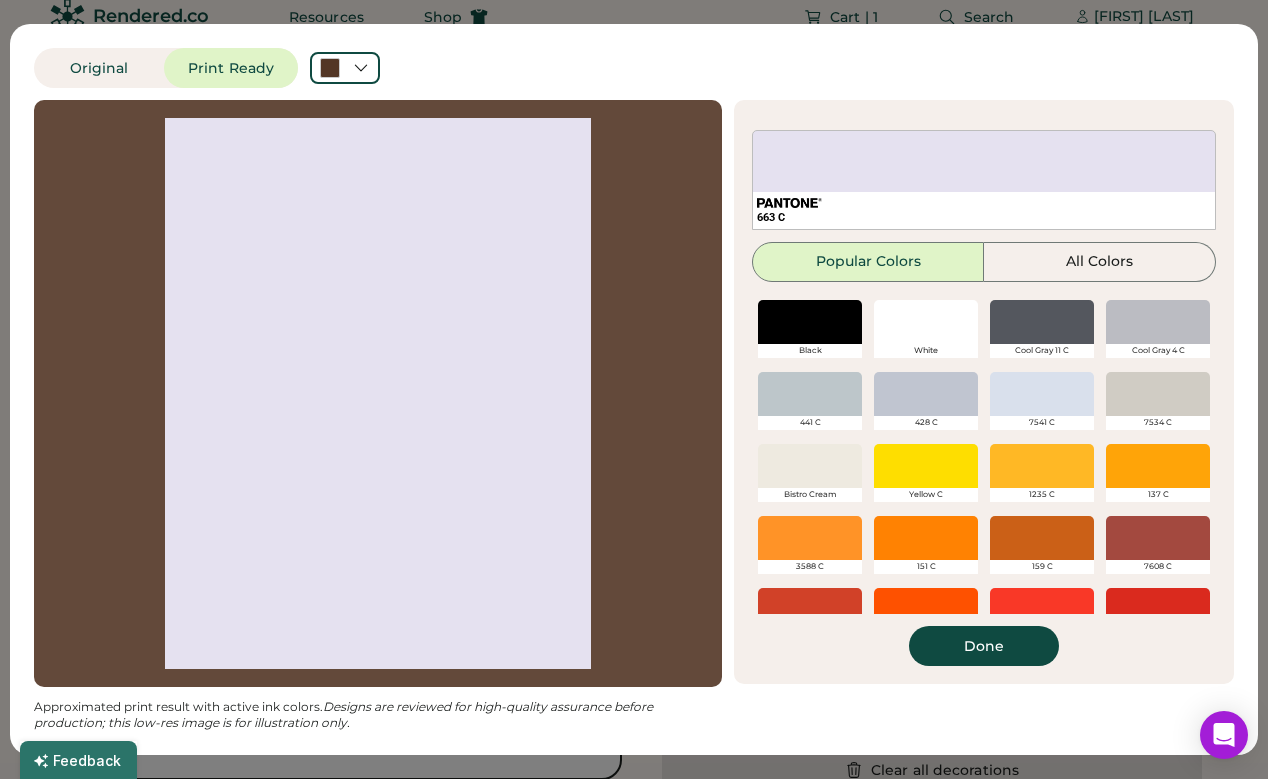 click at bounding box center (926, 322) 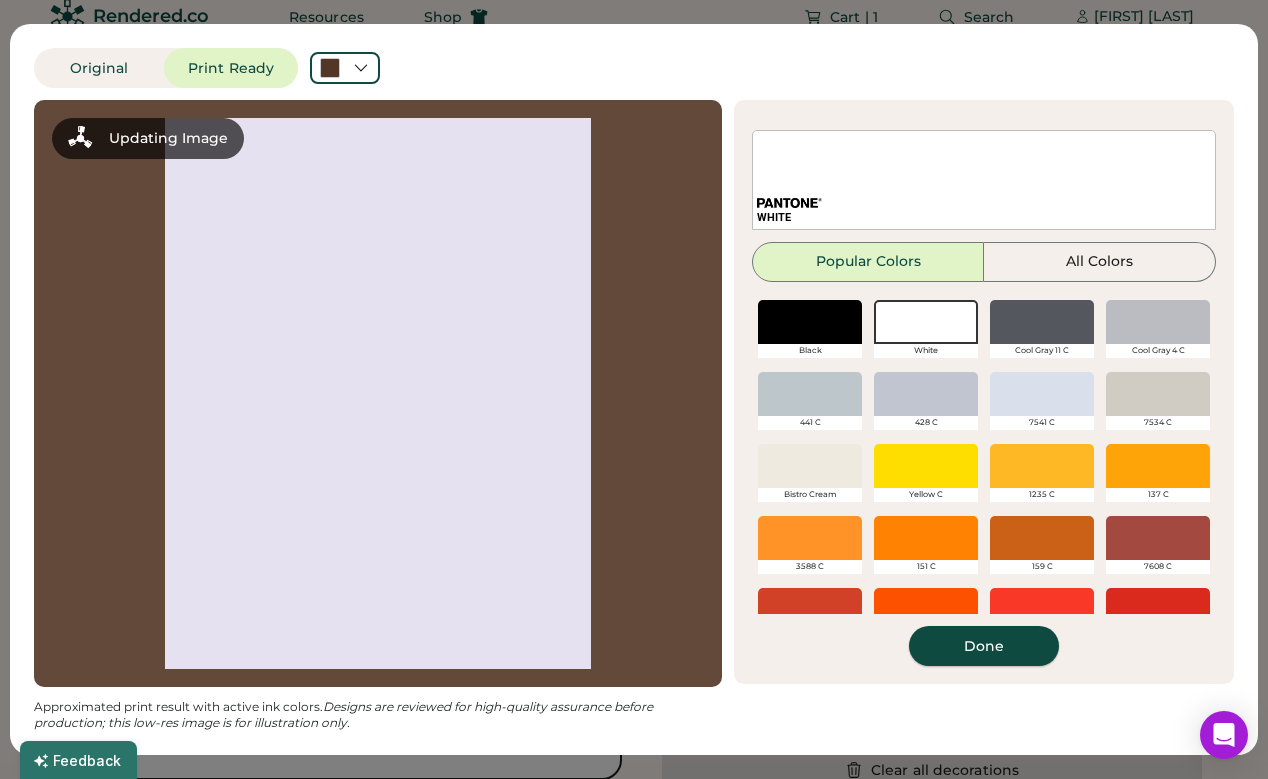 click on "Done" at bounding box center [984, 646] 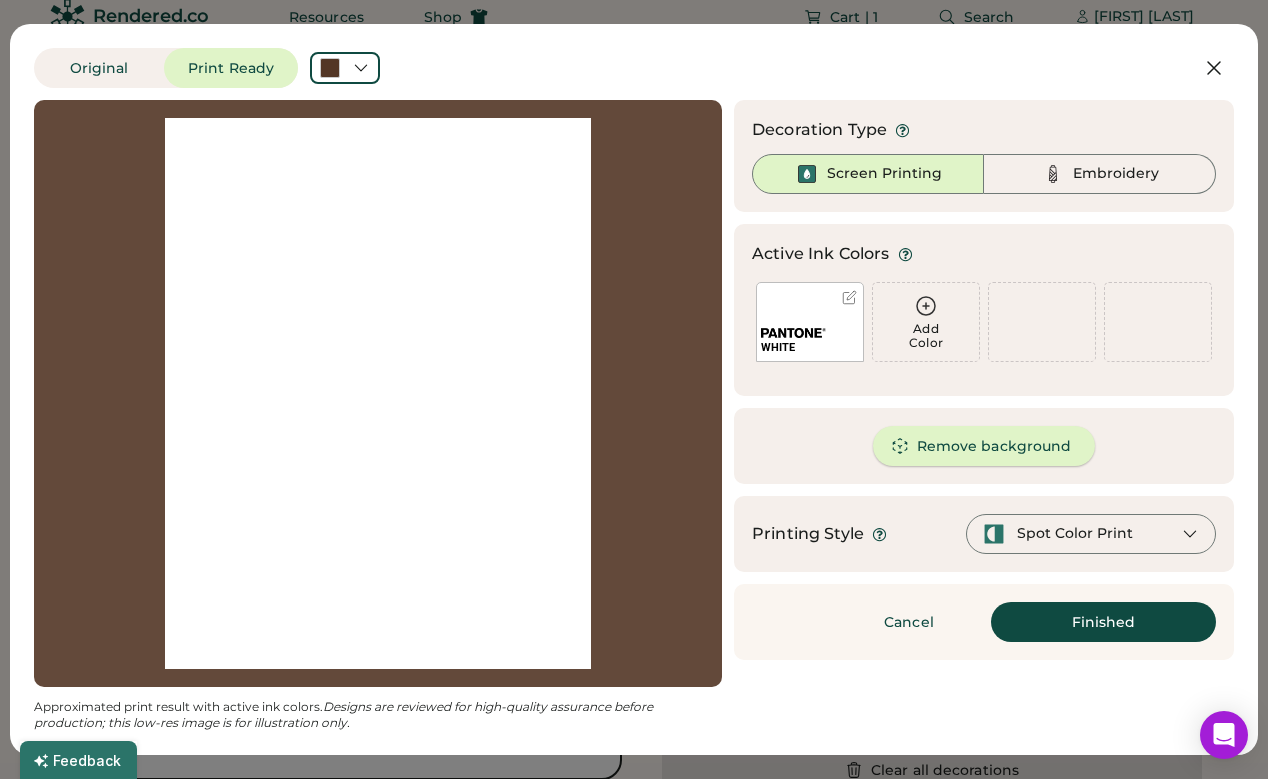 click on "Remove background" at bounding box center [984, 446] 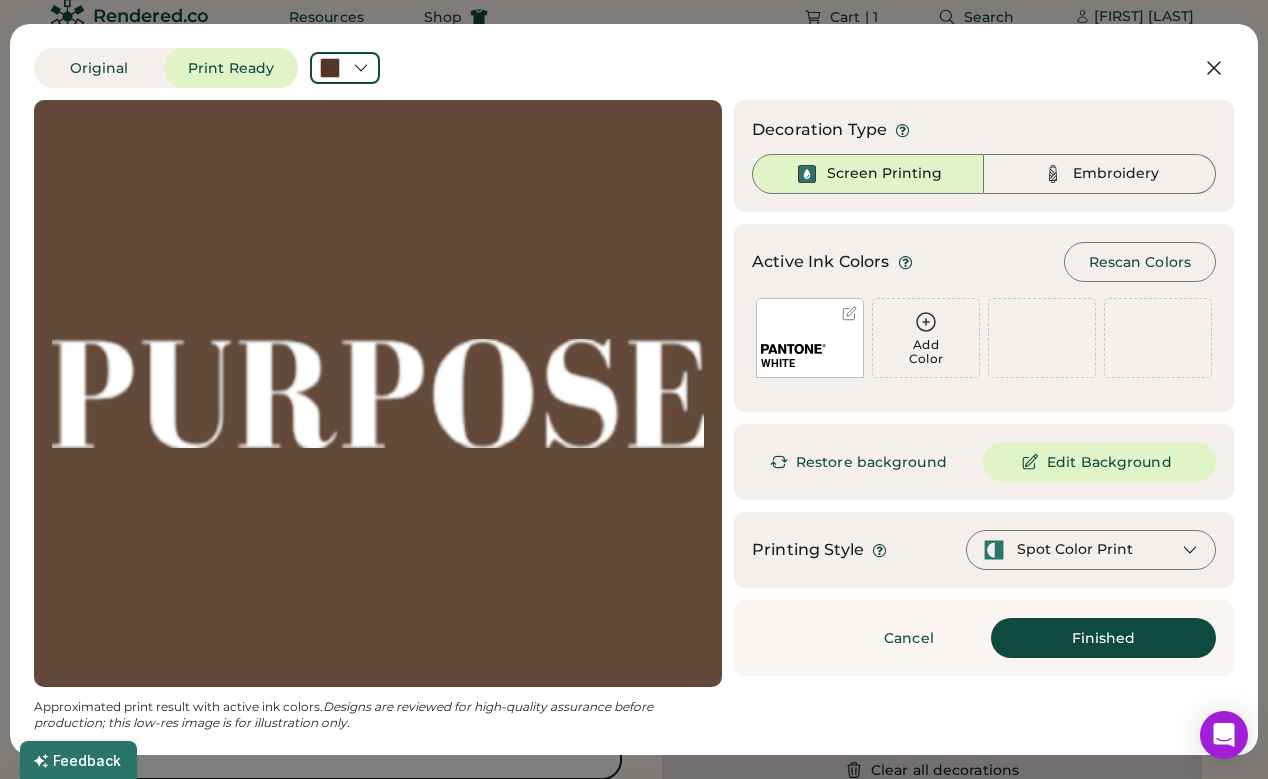 click on "Finished" at bounding box center (1103, 638) 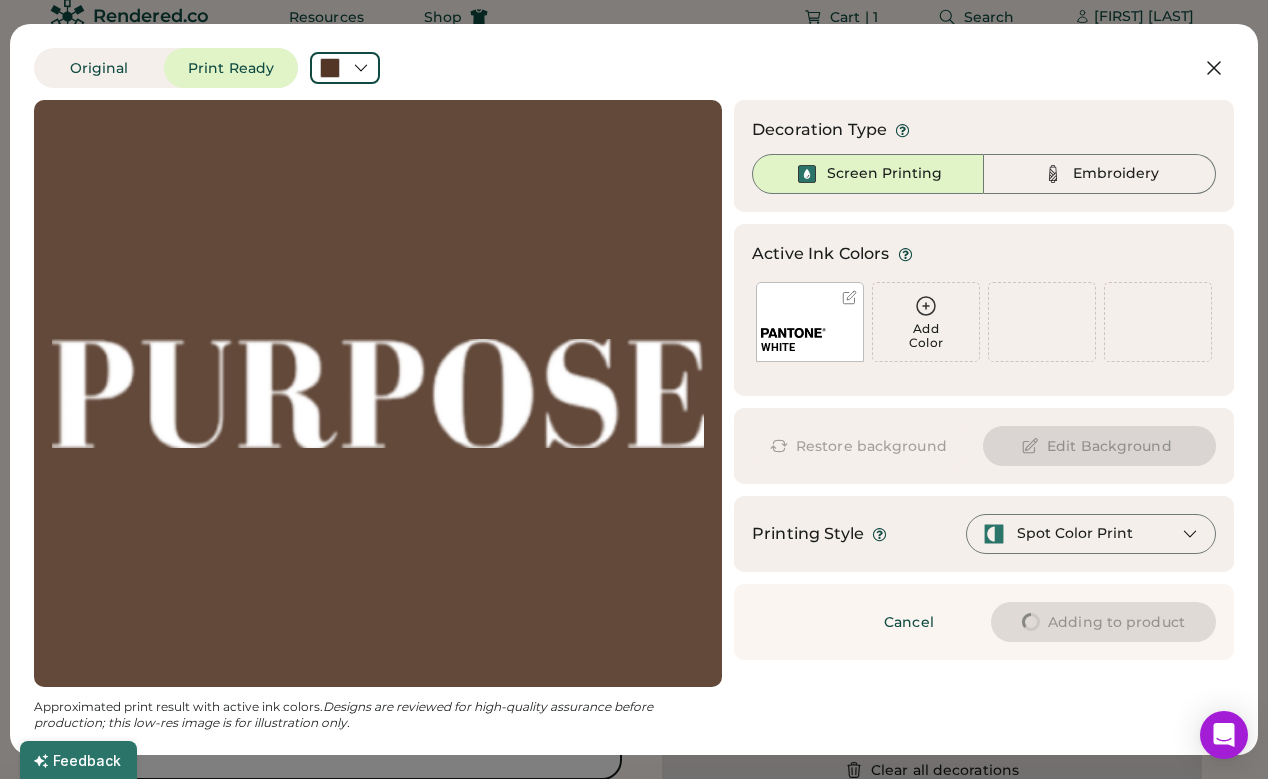 type on "****" 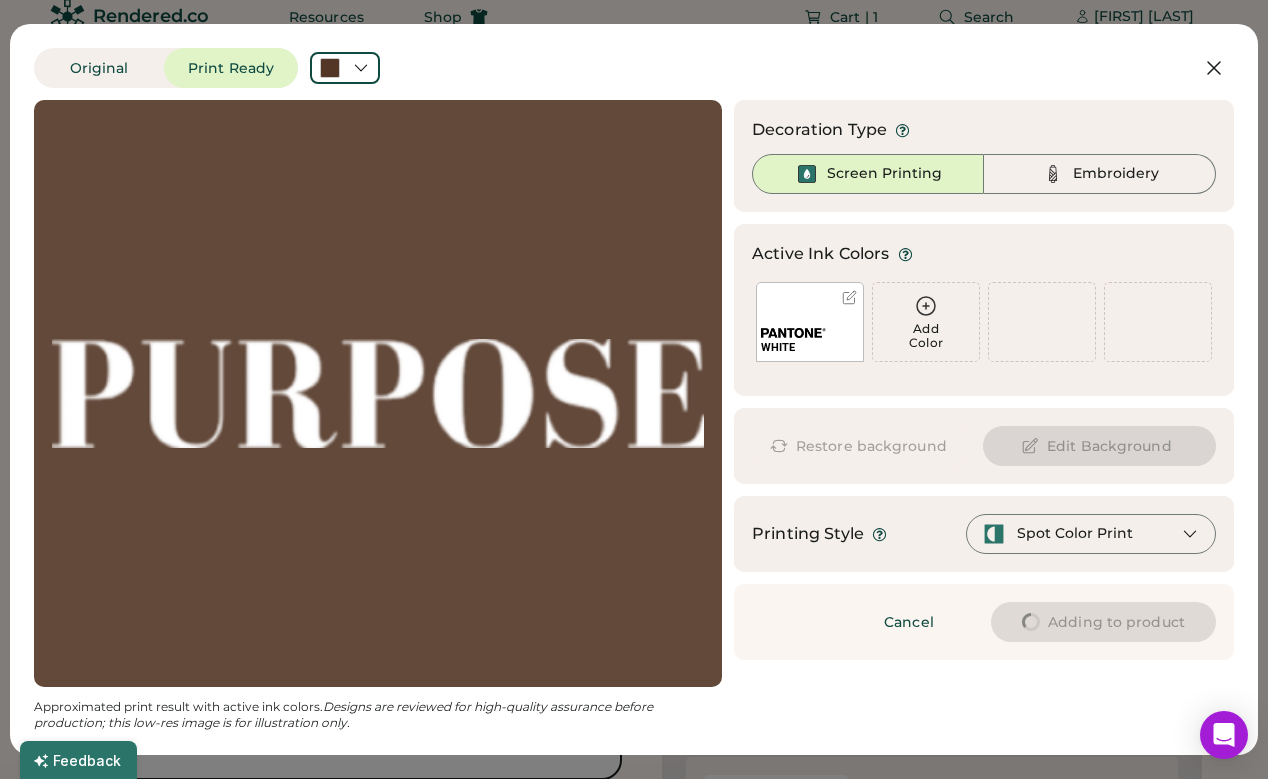 type on "****" 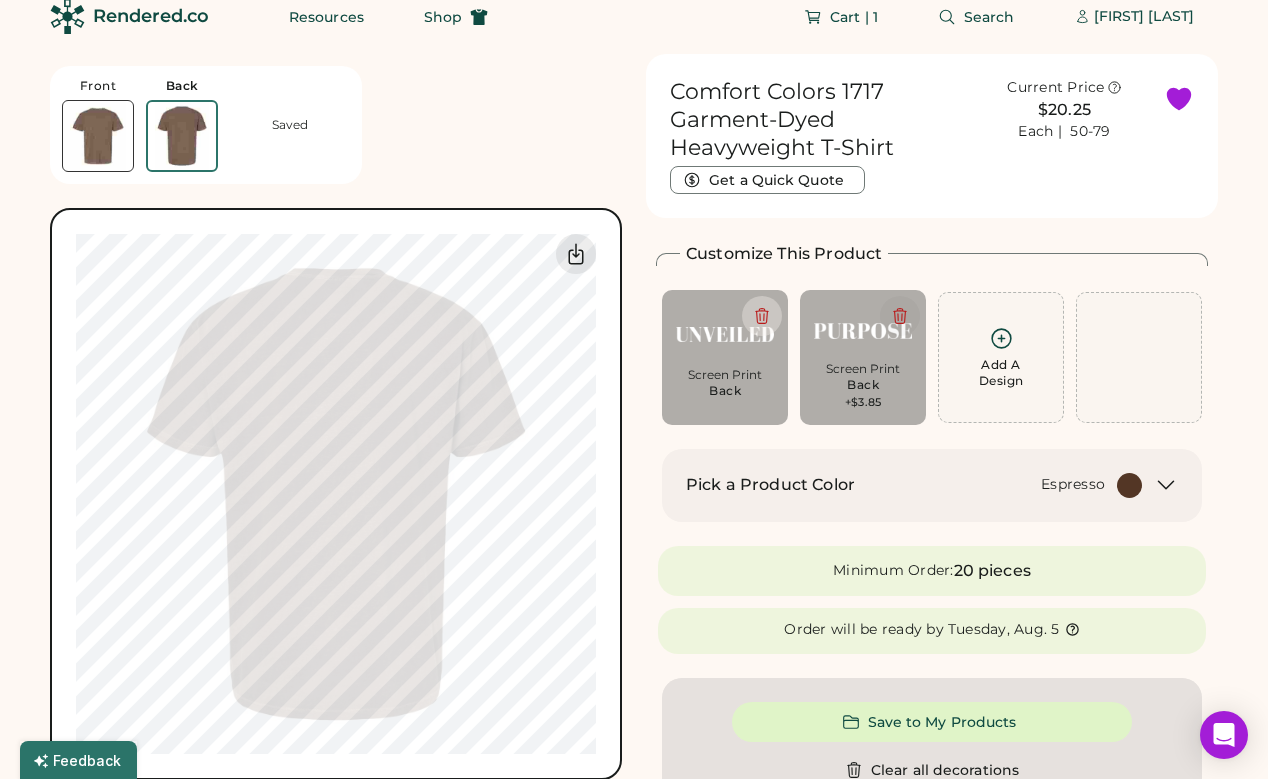 type on "****" 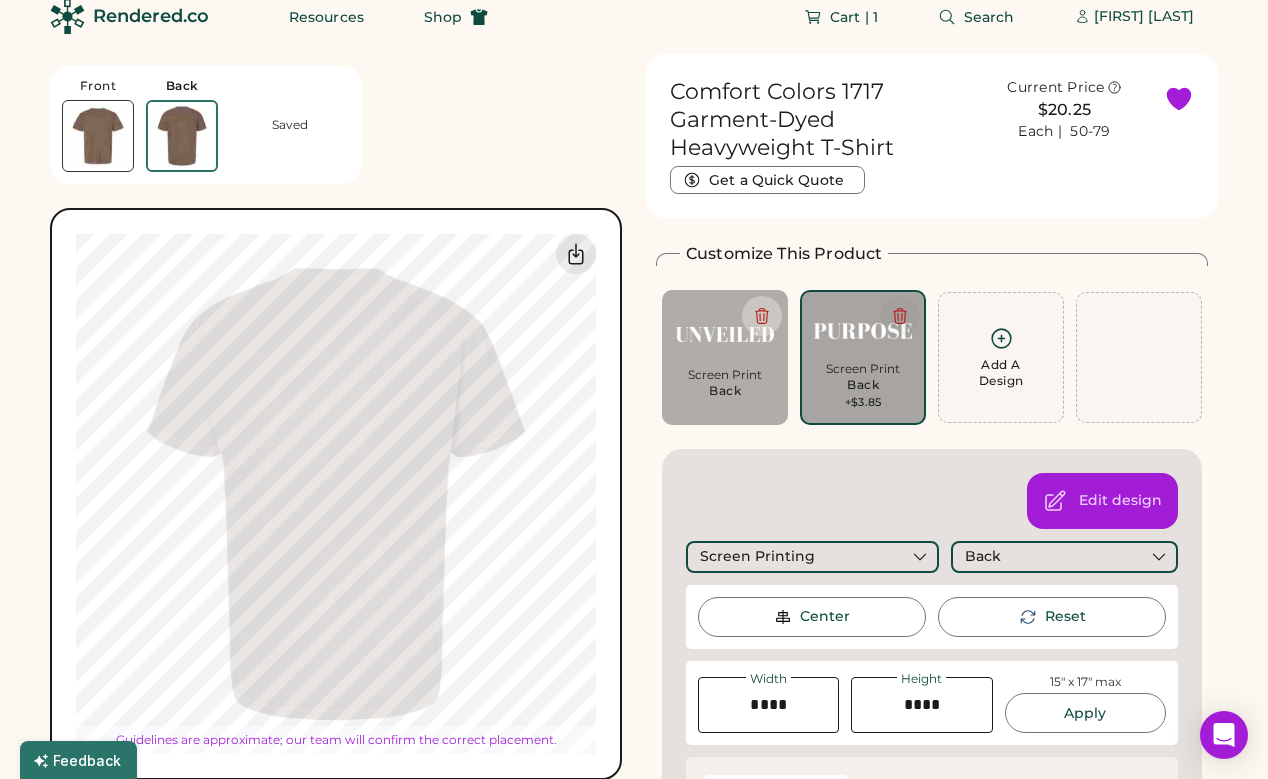 type on "****" 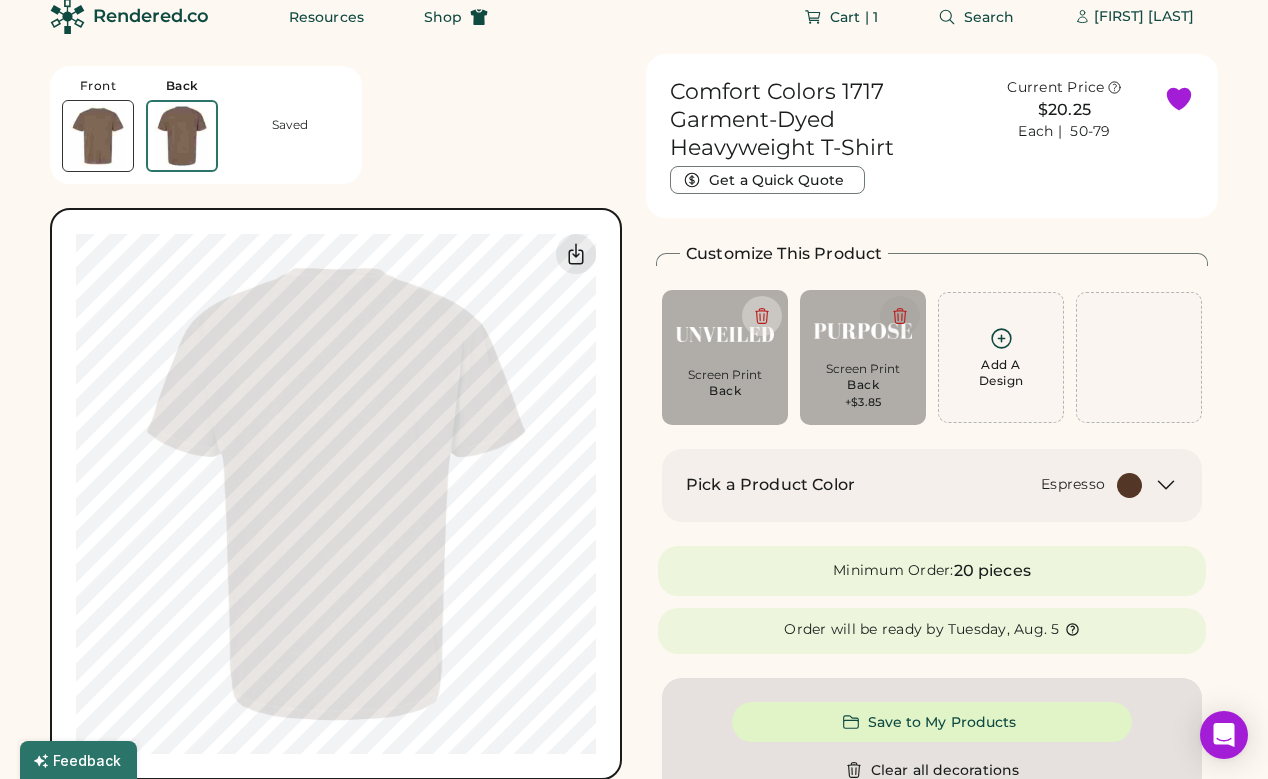 type on "****" 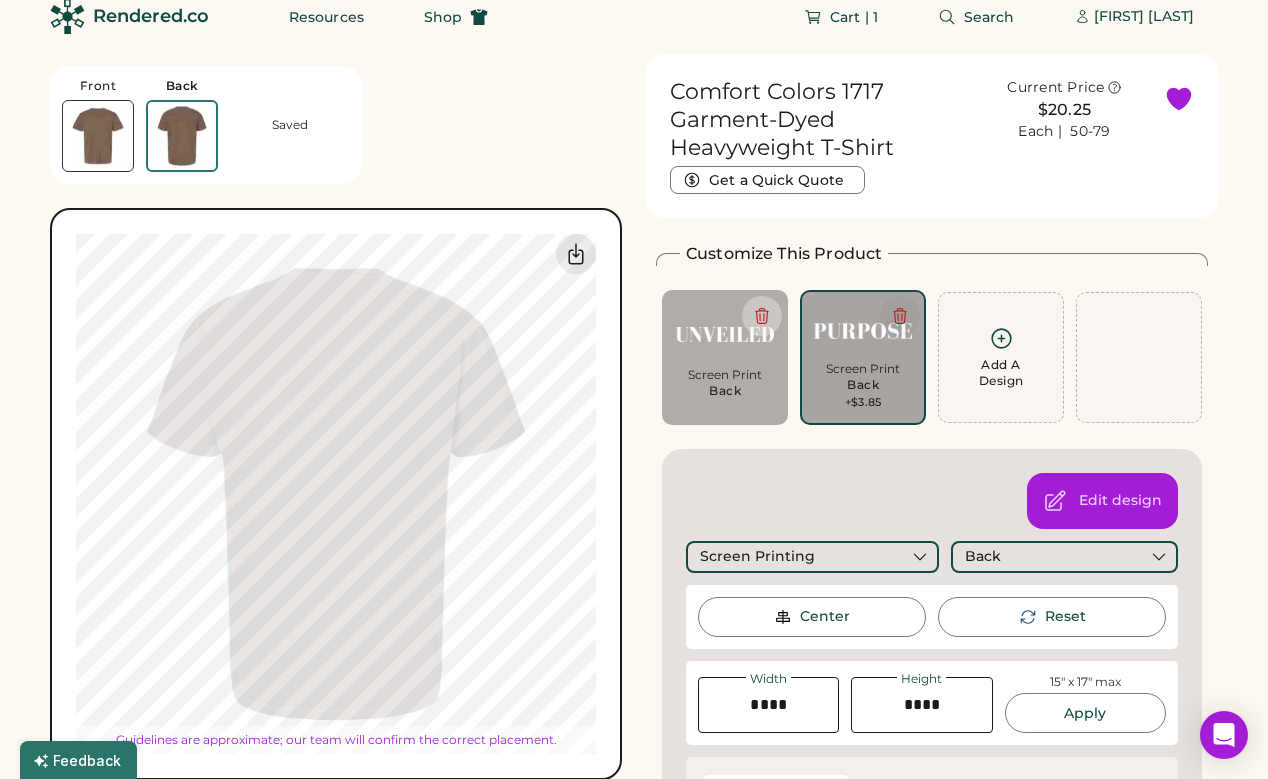 type on "****" 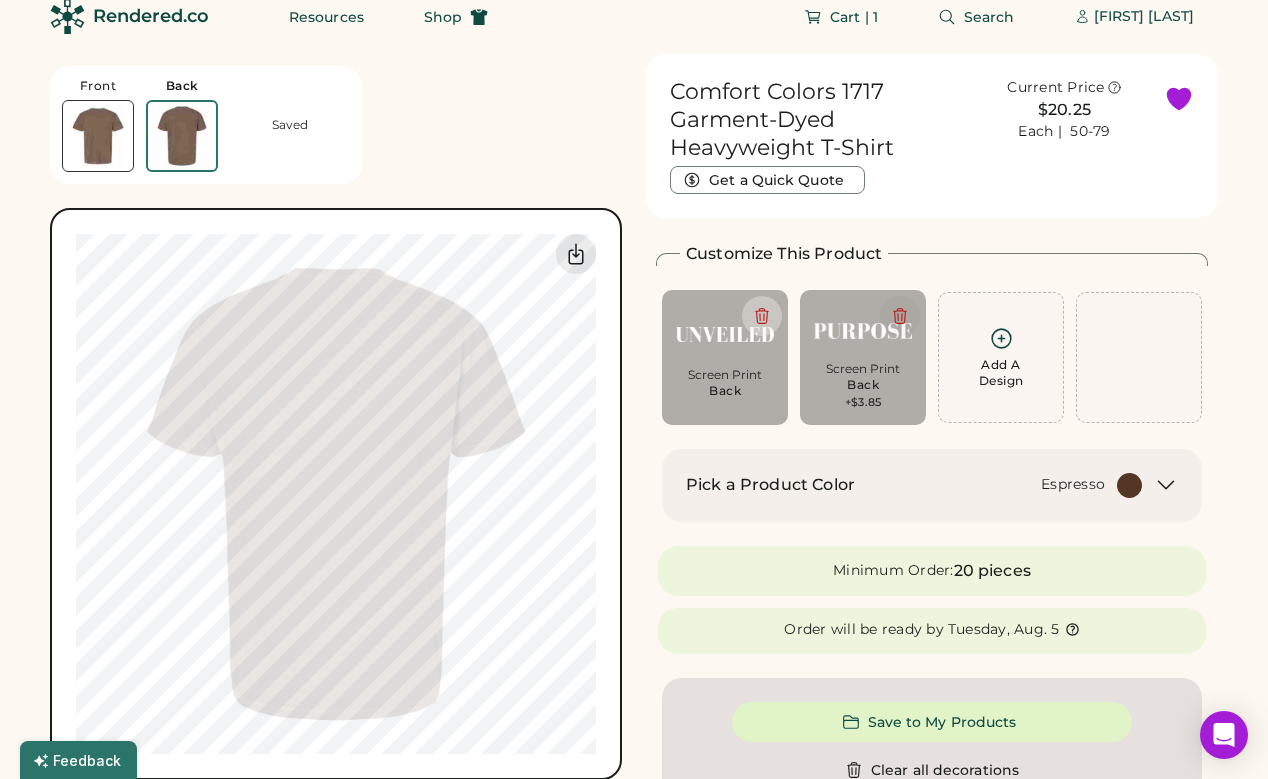 type on "****" 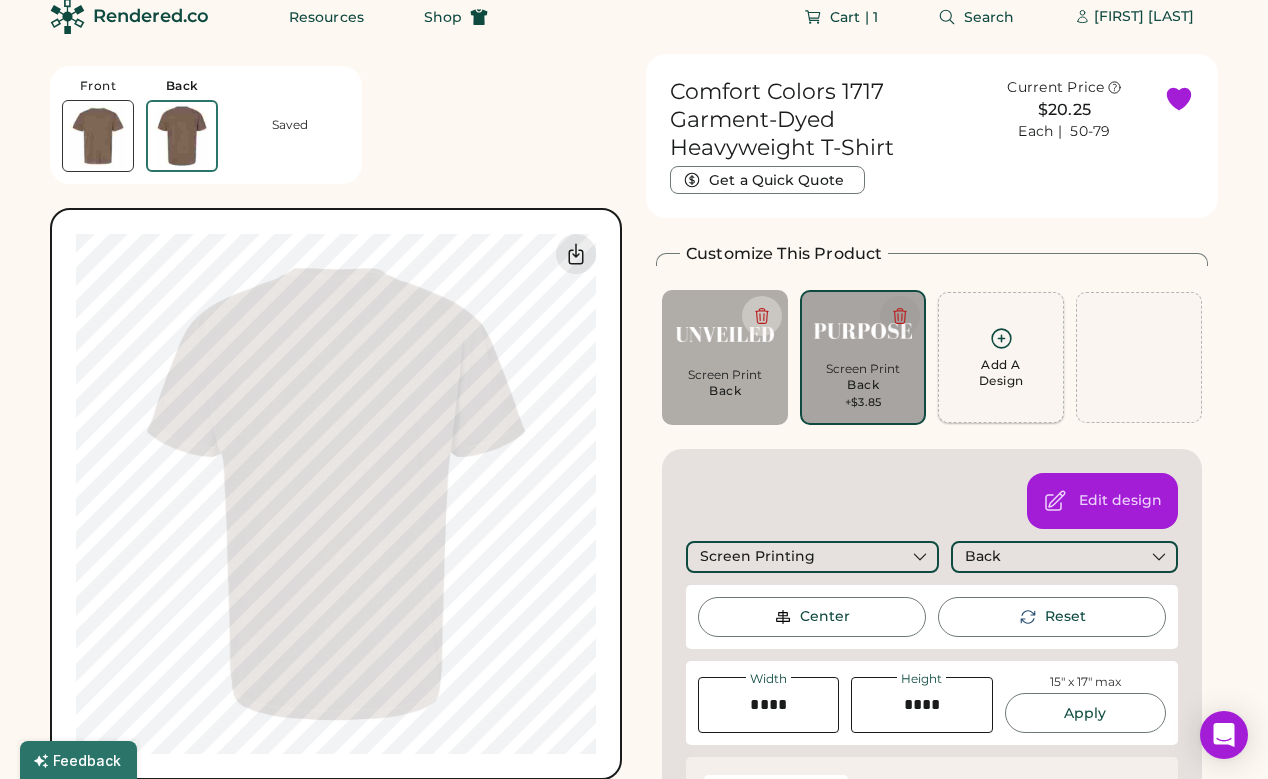click 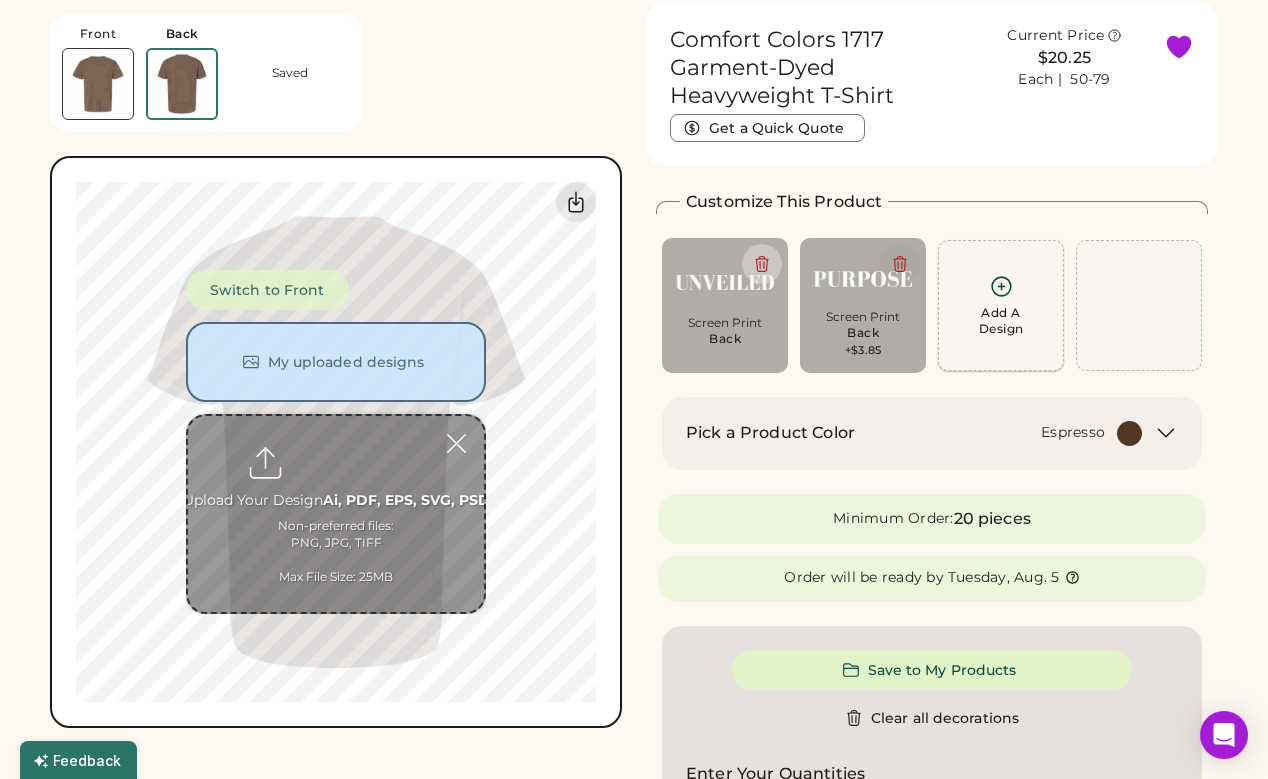 scroll, scrollTop: 75, scrollLeft: 0, axis: vertical 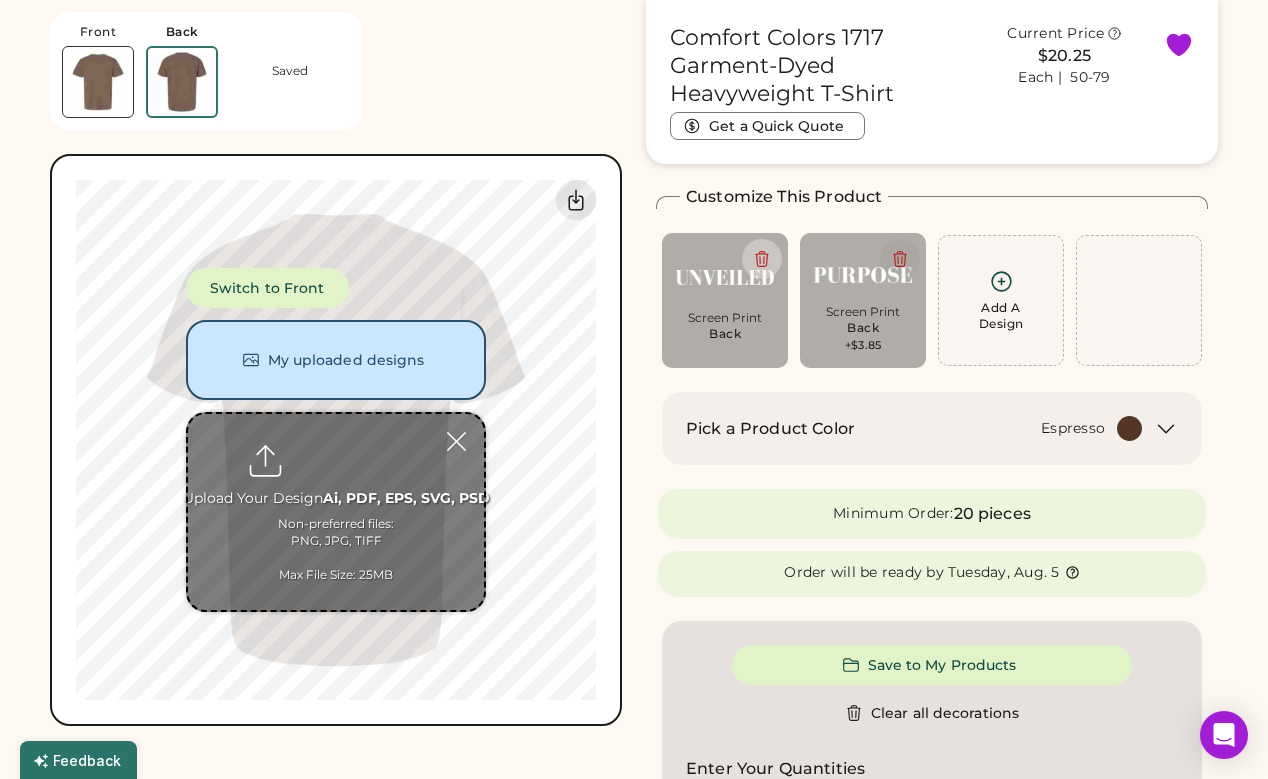 click at bounding box center [336, 512] 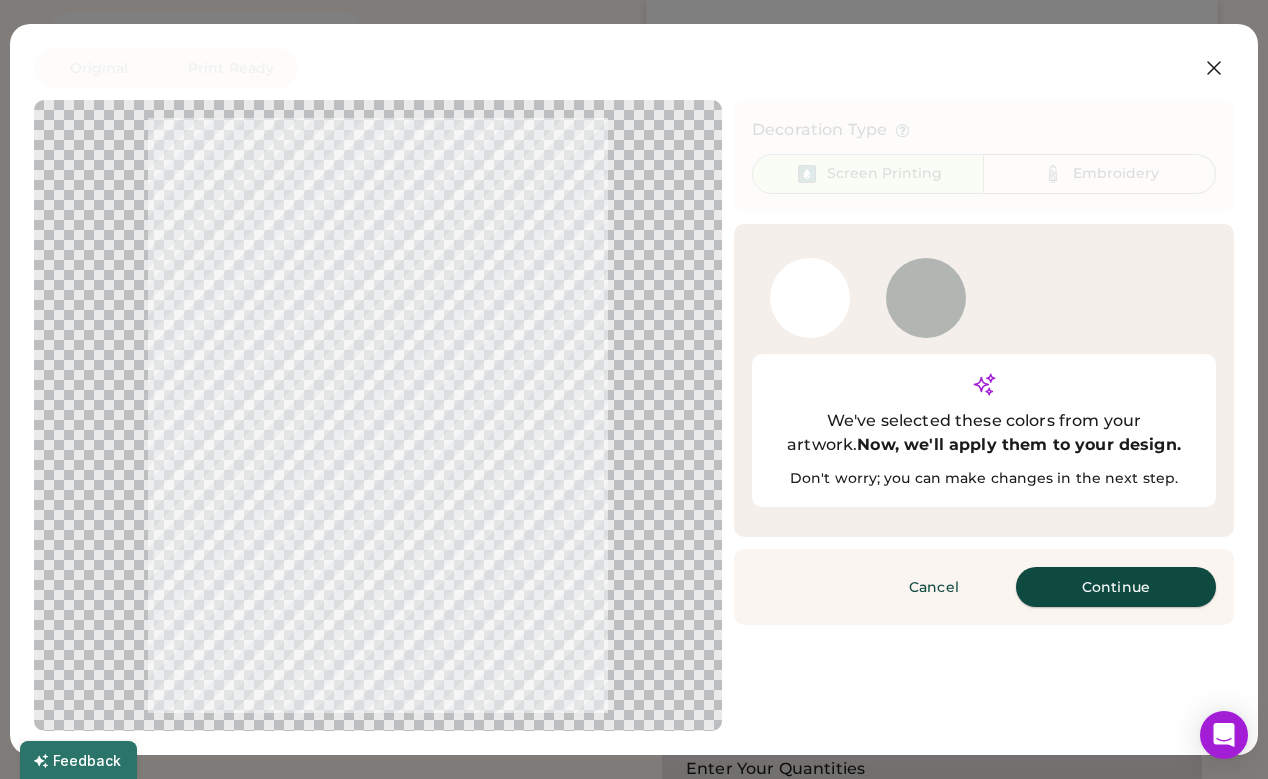 click on "Continue" at bounding box center [1116, 587] 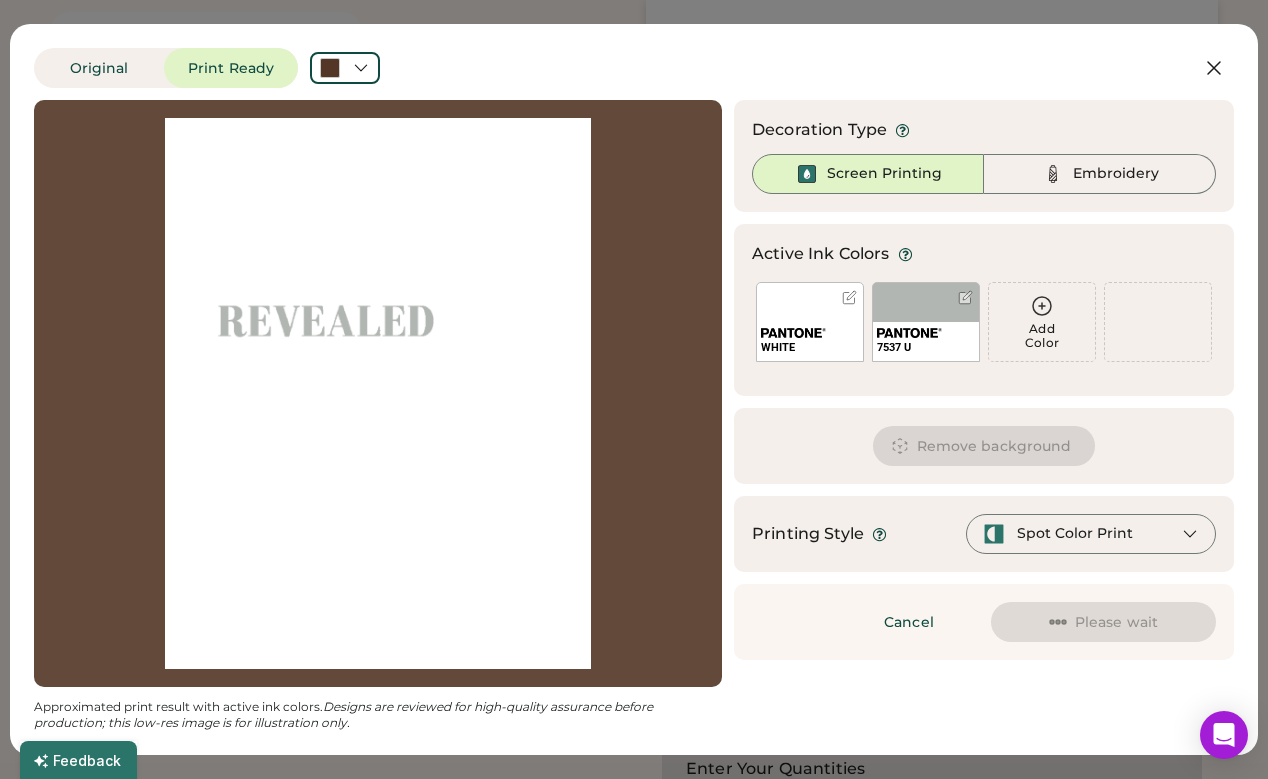 click on "WHITE" at bounding box center [810, 322] 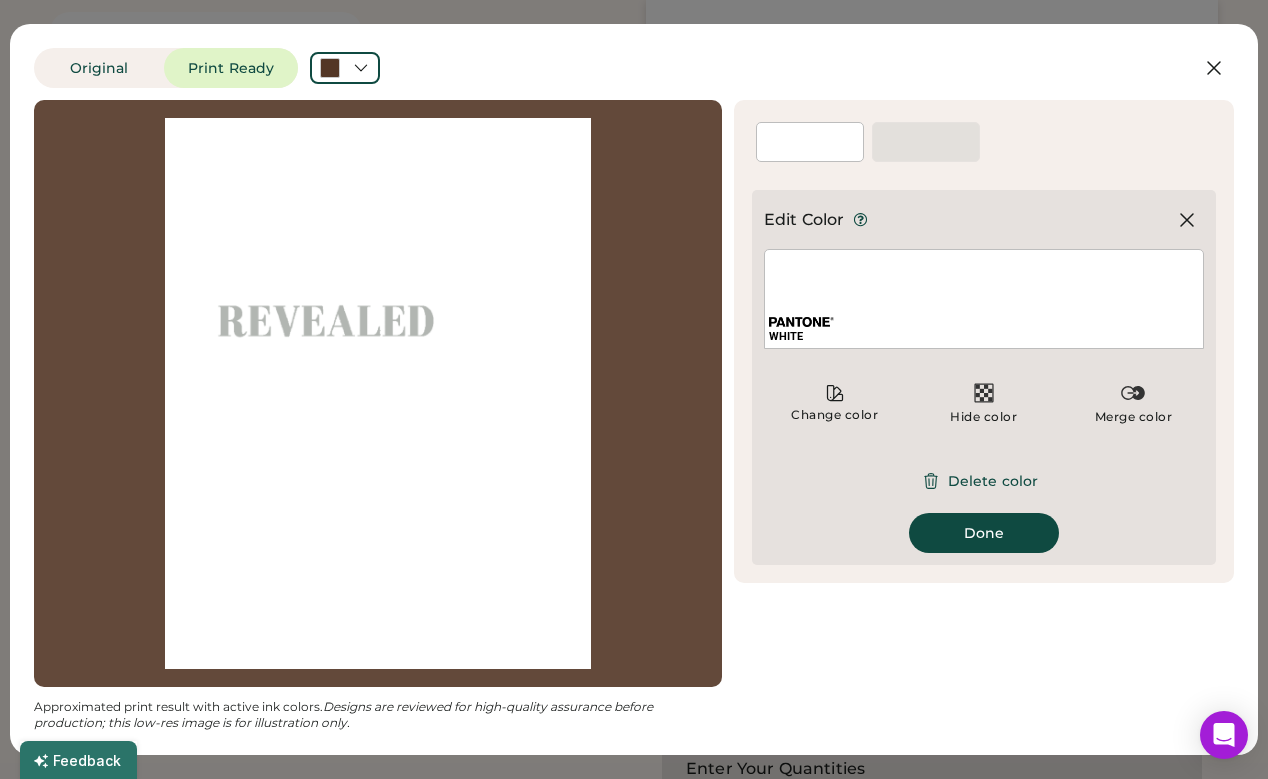 click on "Done" at bounding box center (984, 533) 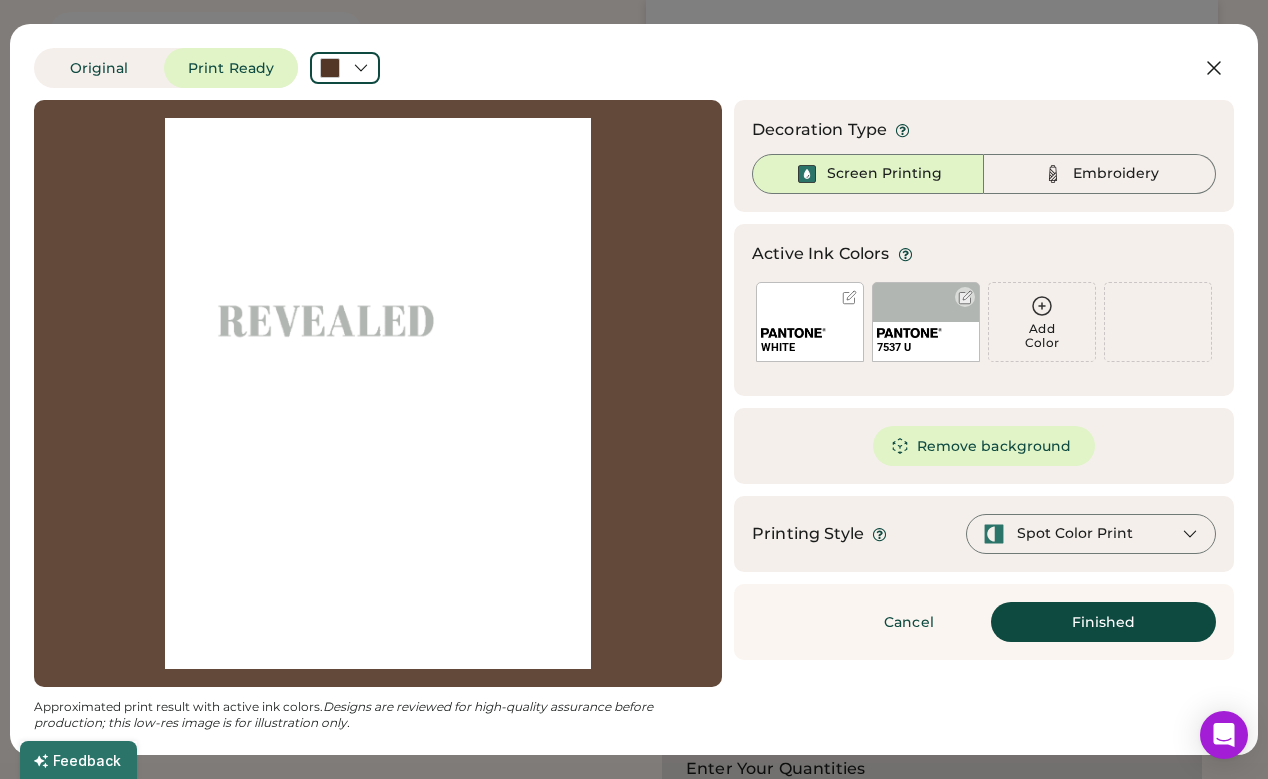 click on "7537 U" at bounding box center (926, 322) 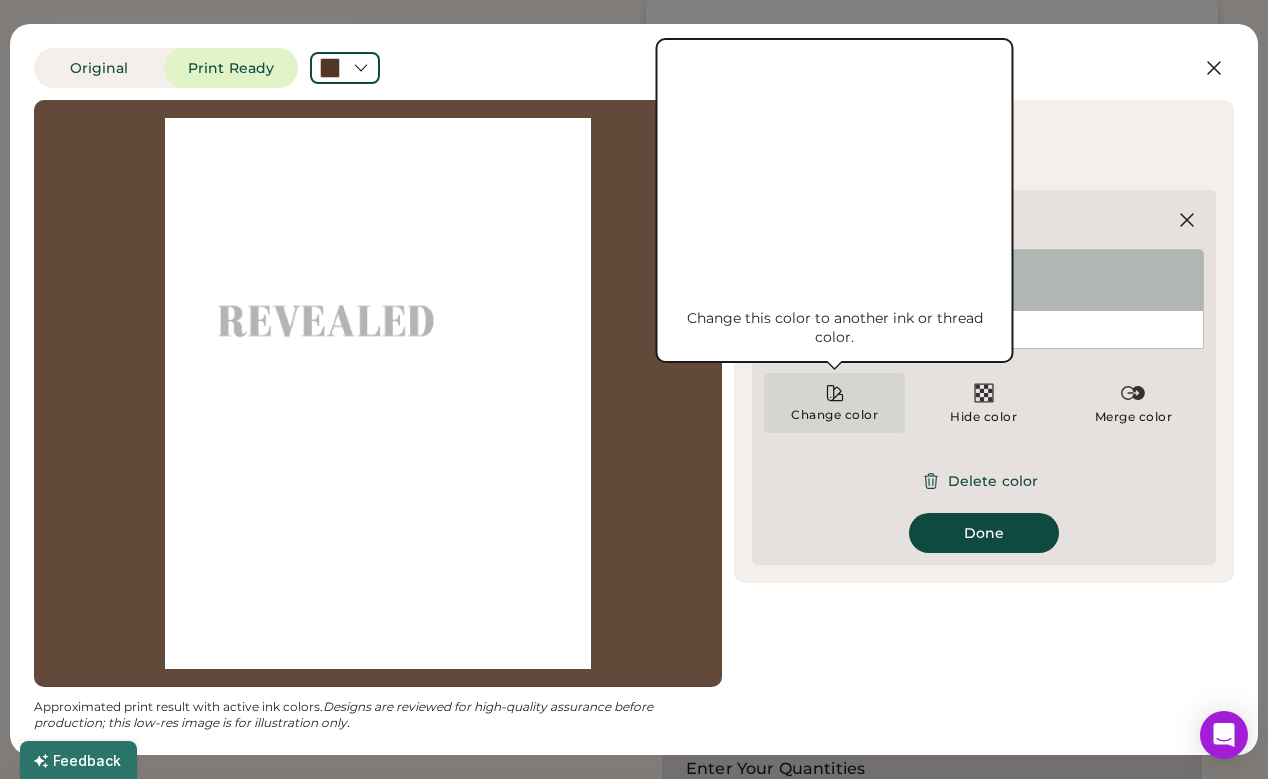click on "Change color" at bounding box center (834, 403) 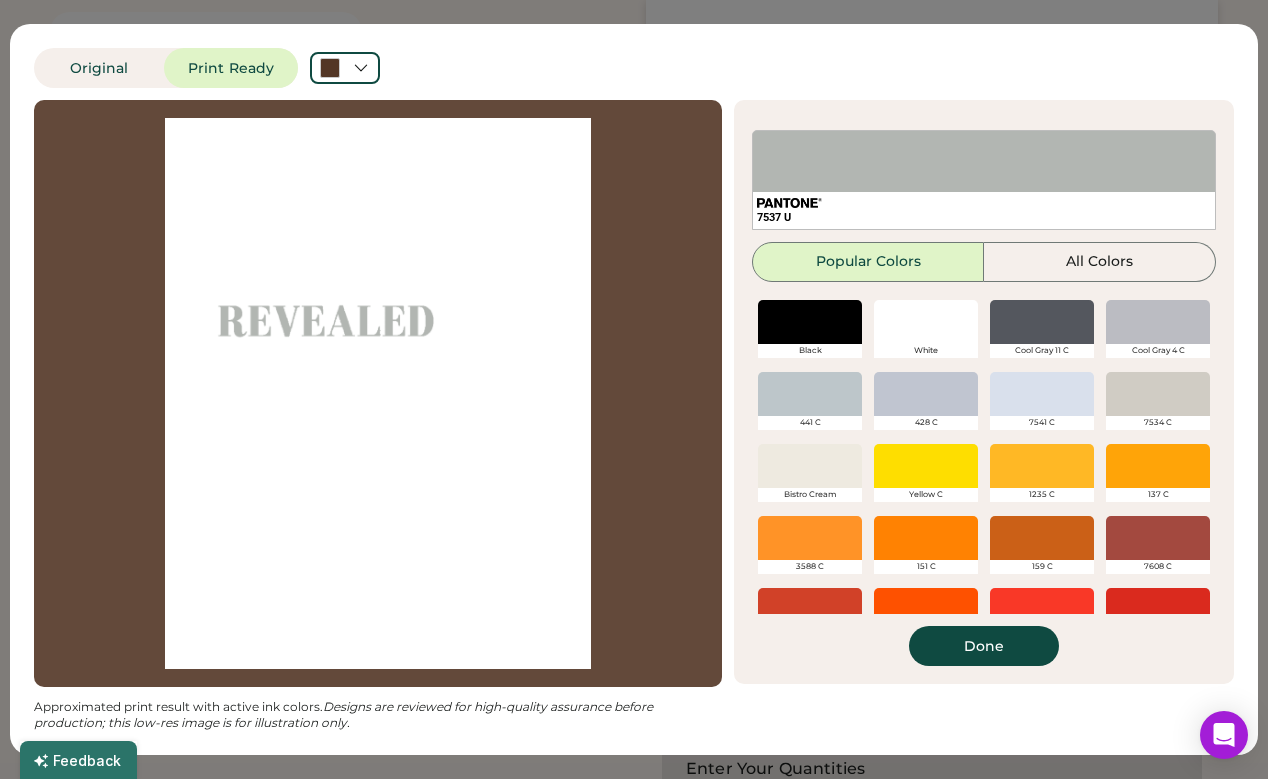 click at bounding box center (926, 322) 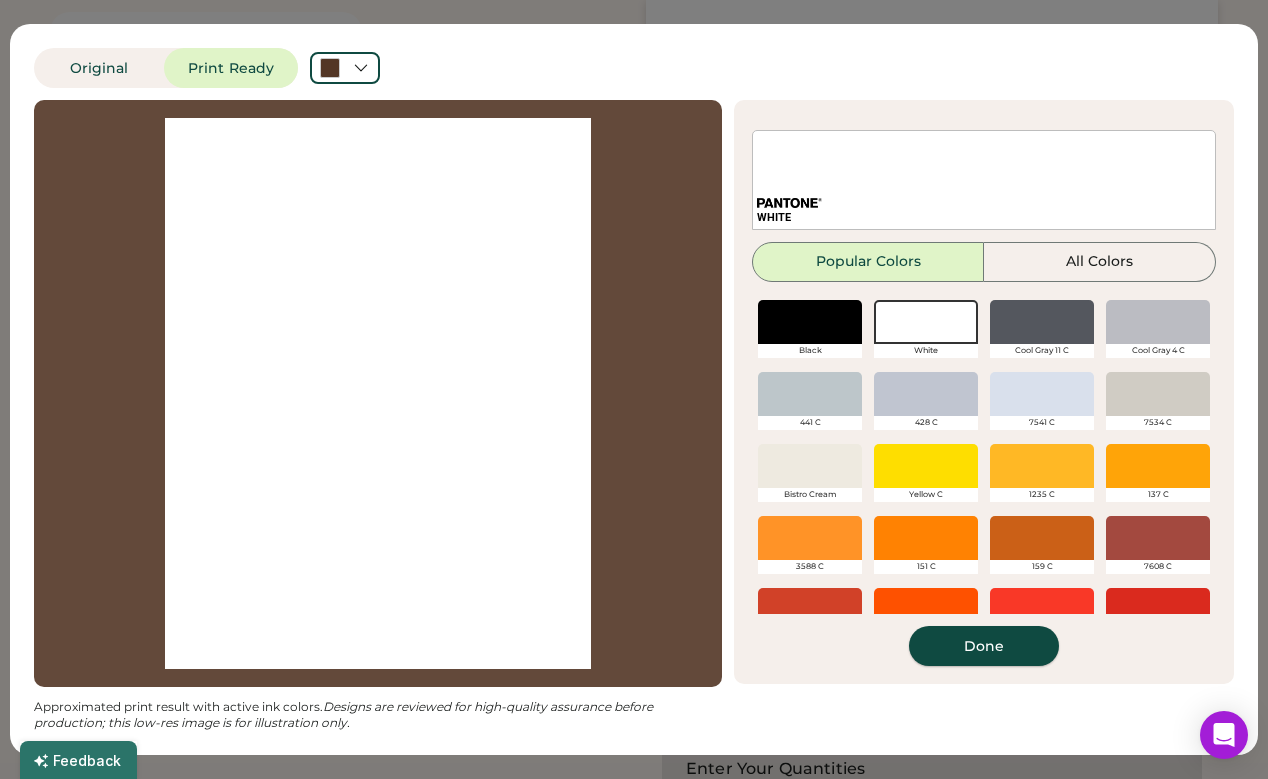 click on "Done" at bounding box center (984, 646) 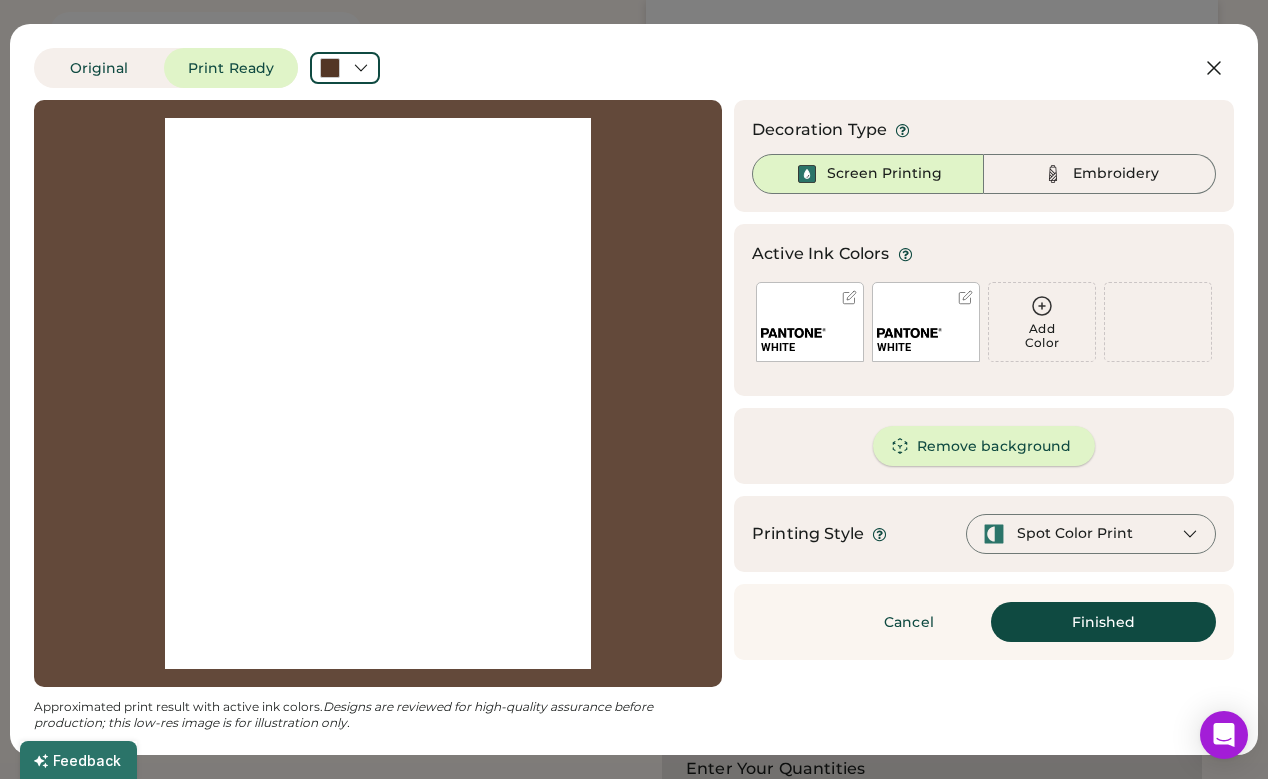 click on "Remove background" at bounding box center (984, 446) 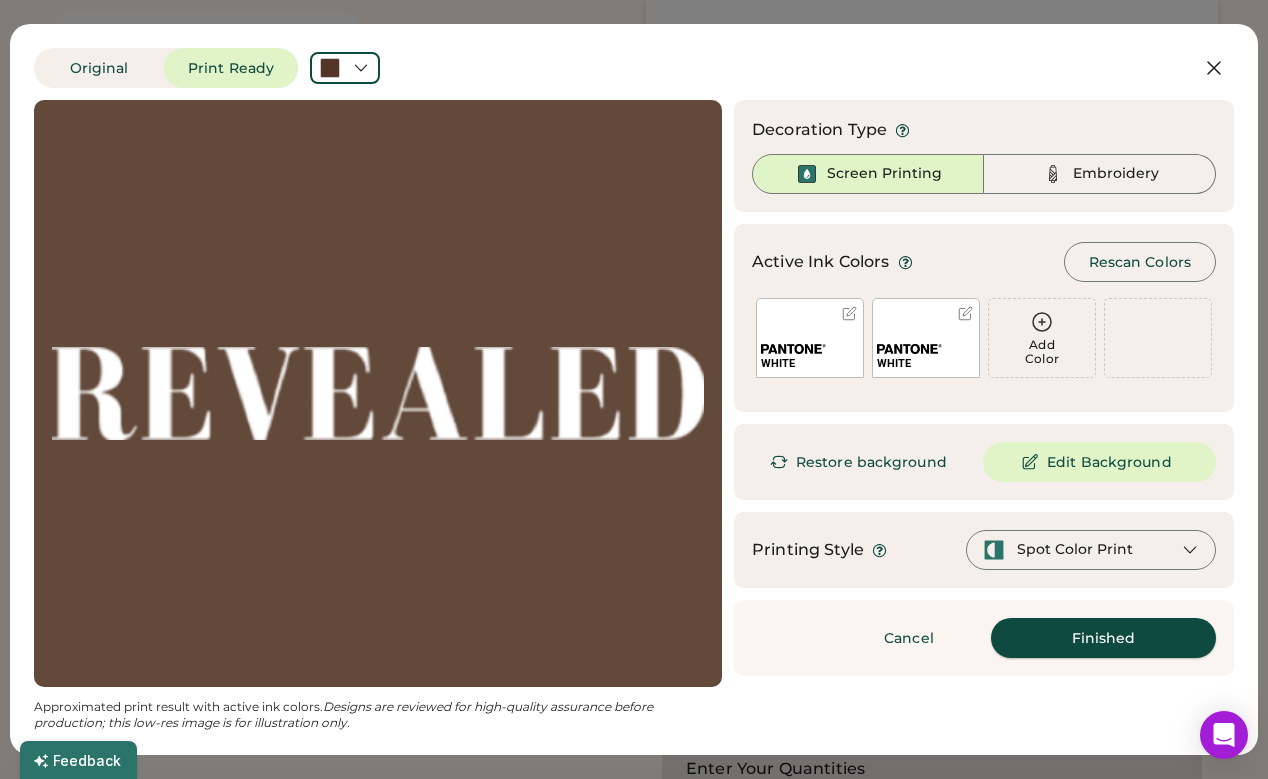 click on "Finished" at bounding box center (1103, 638) 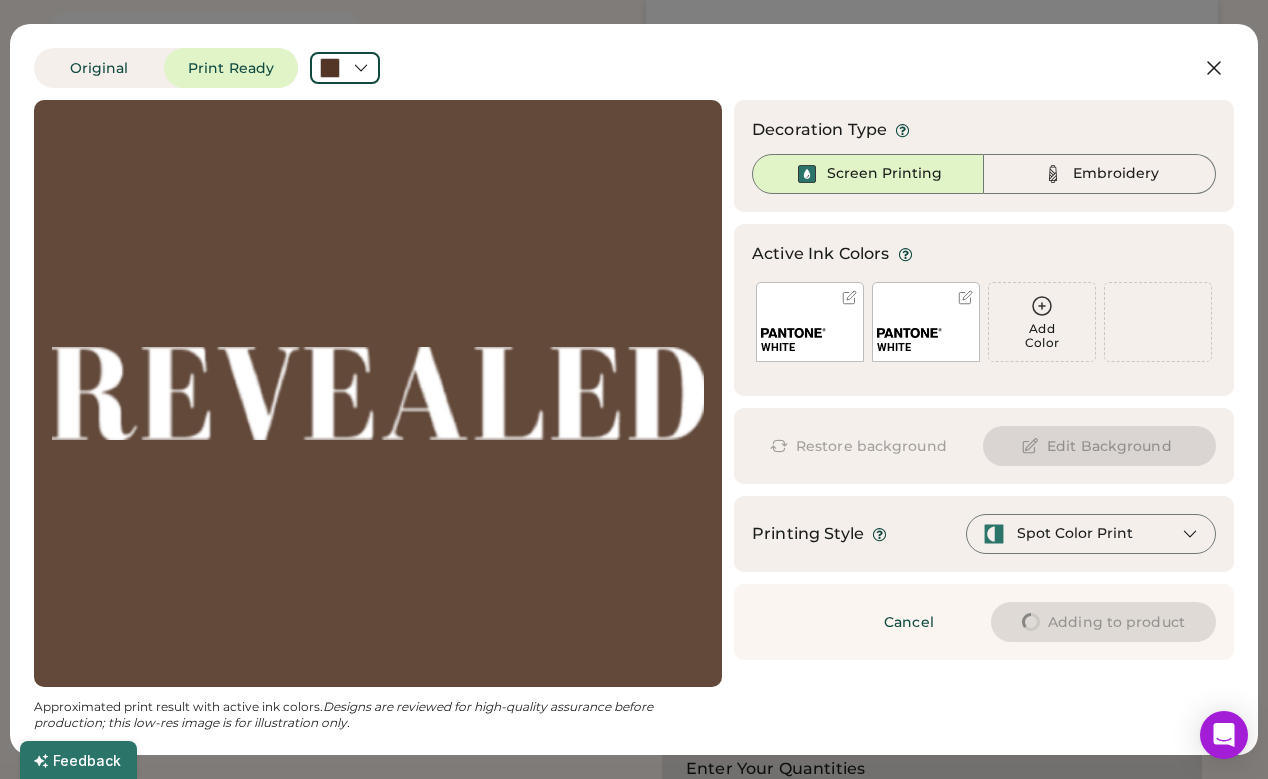 type on "****" 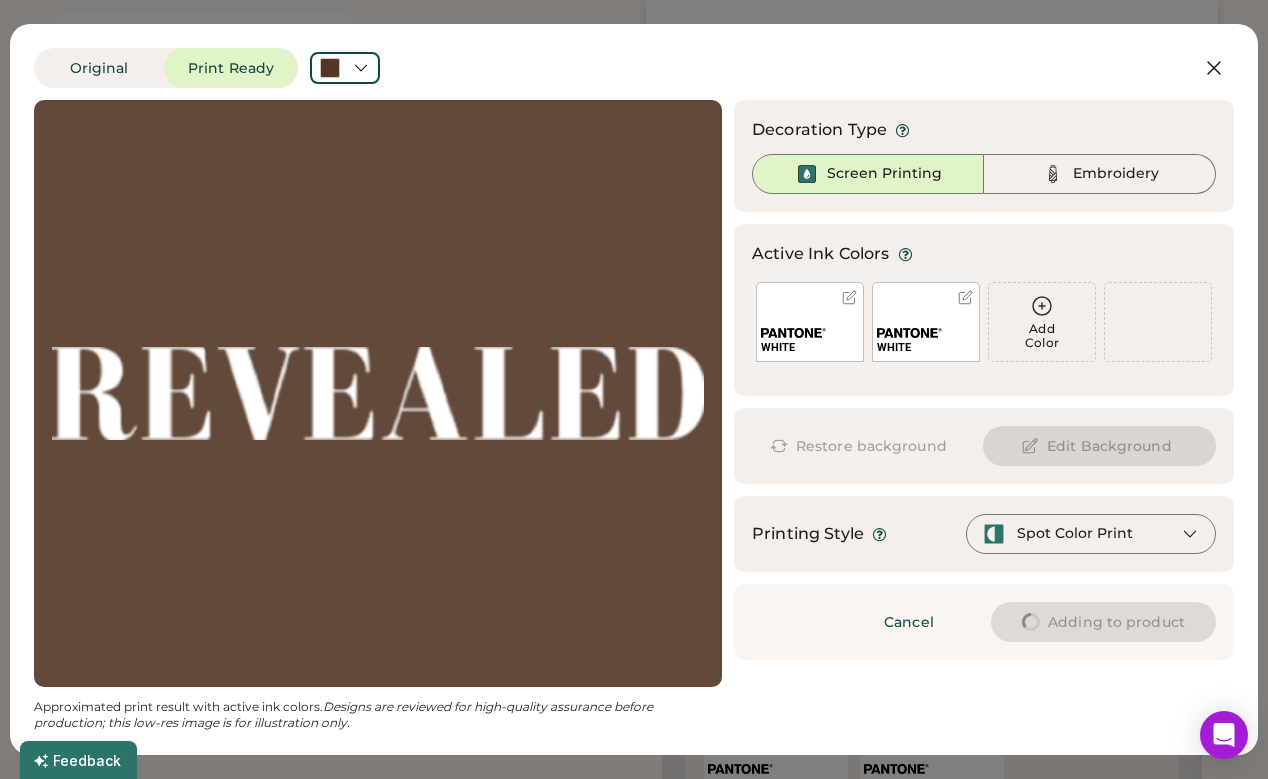 type on "****" 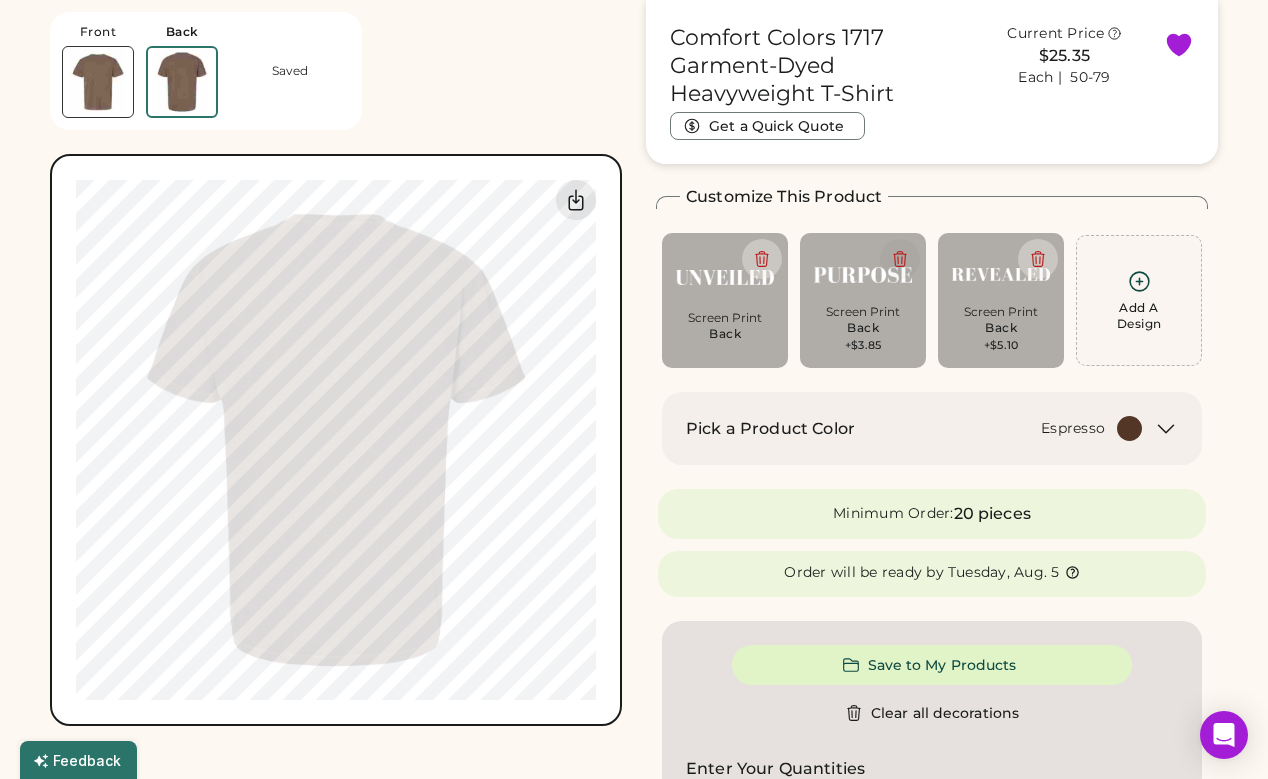type on "****" 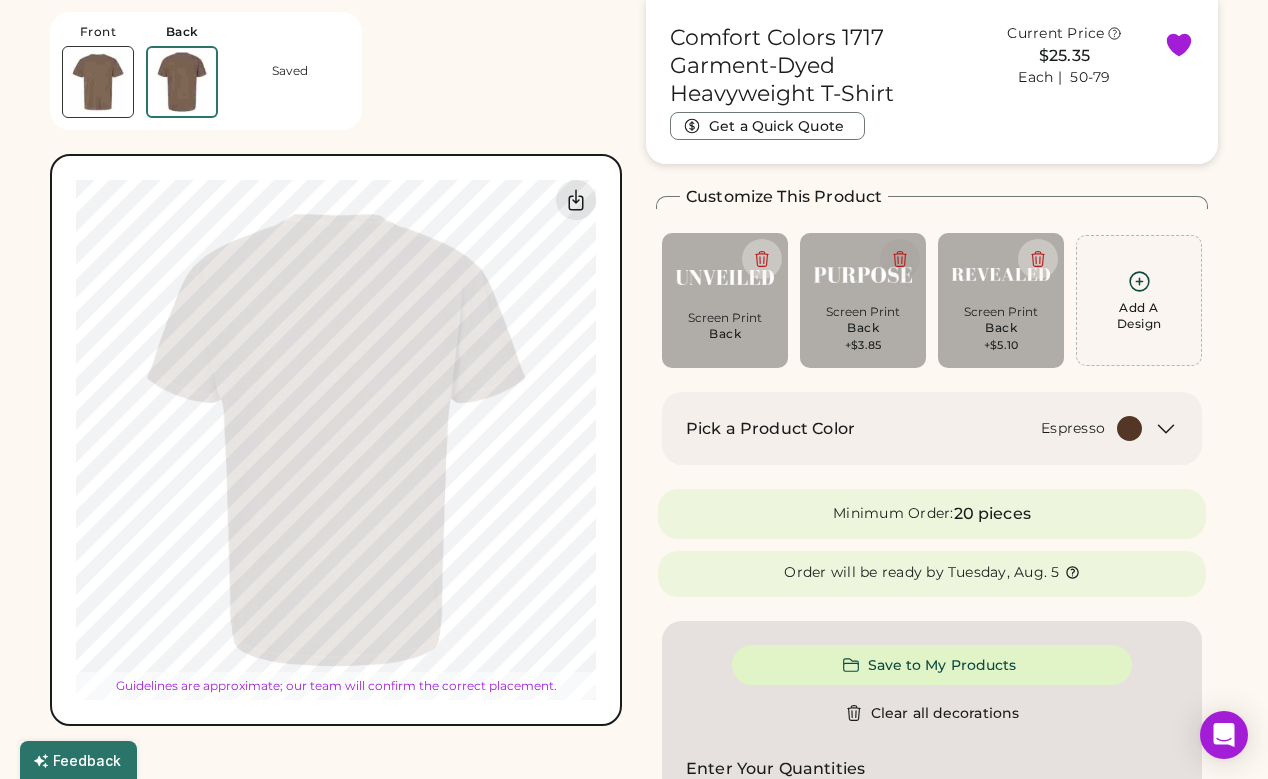 type on "*****" 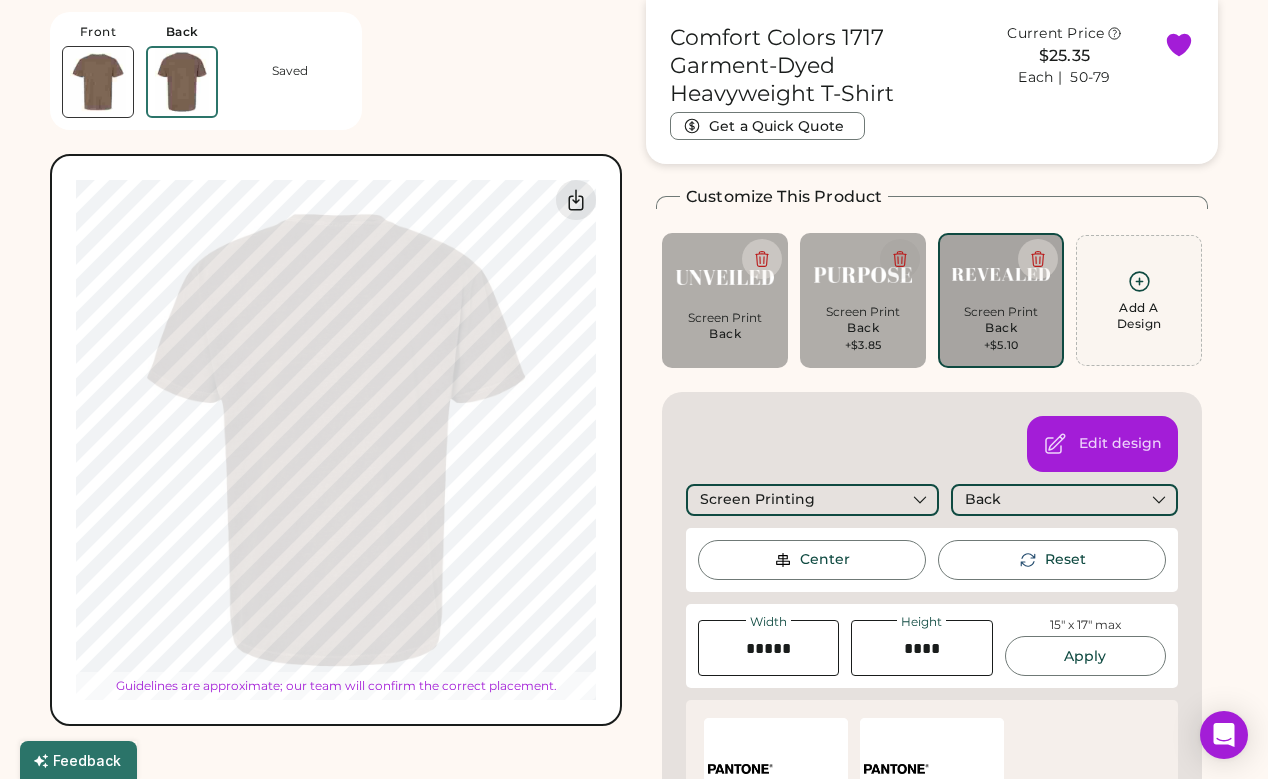 type on "****" 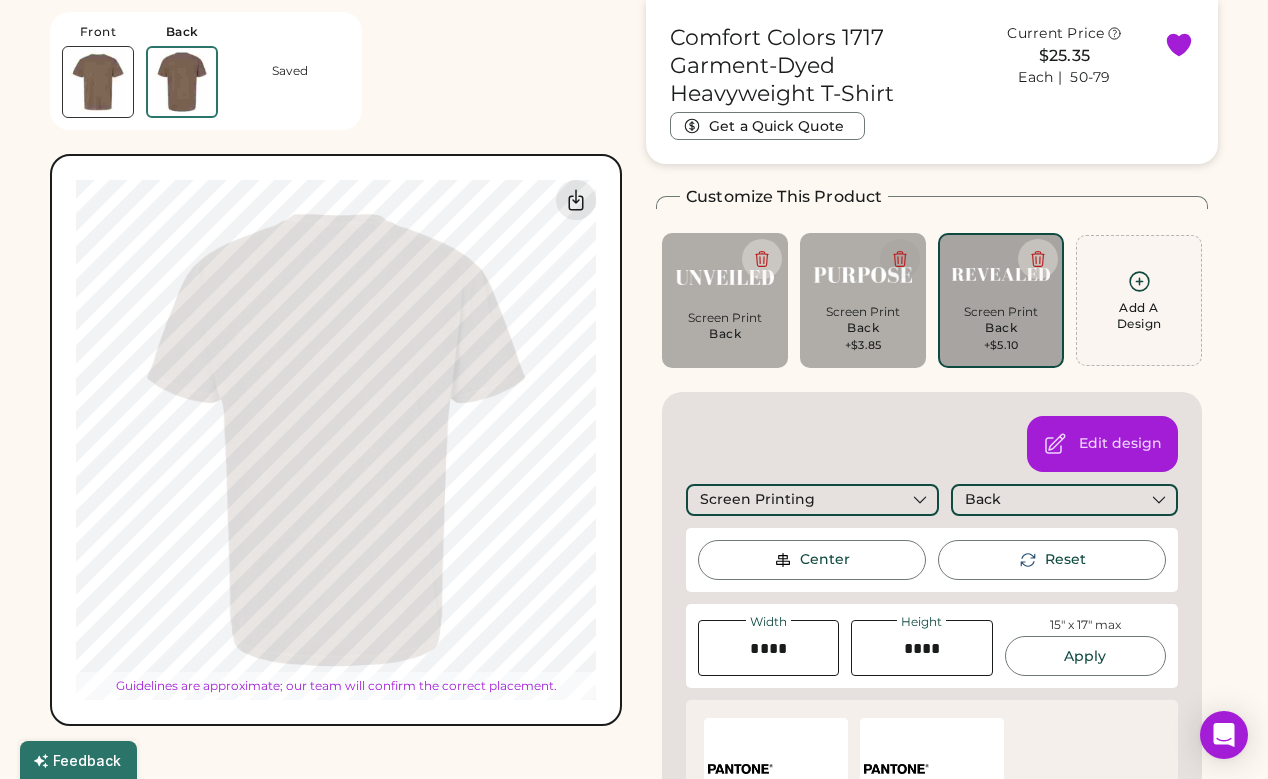 type on "****" 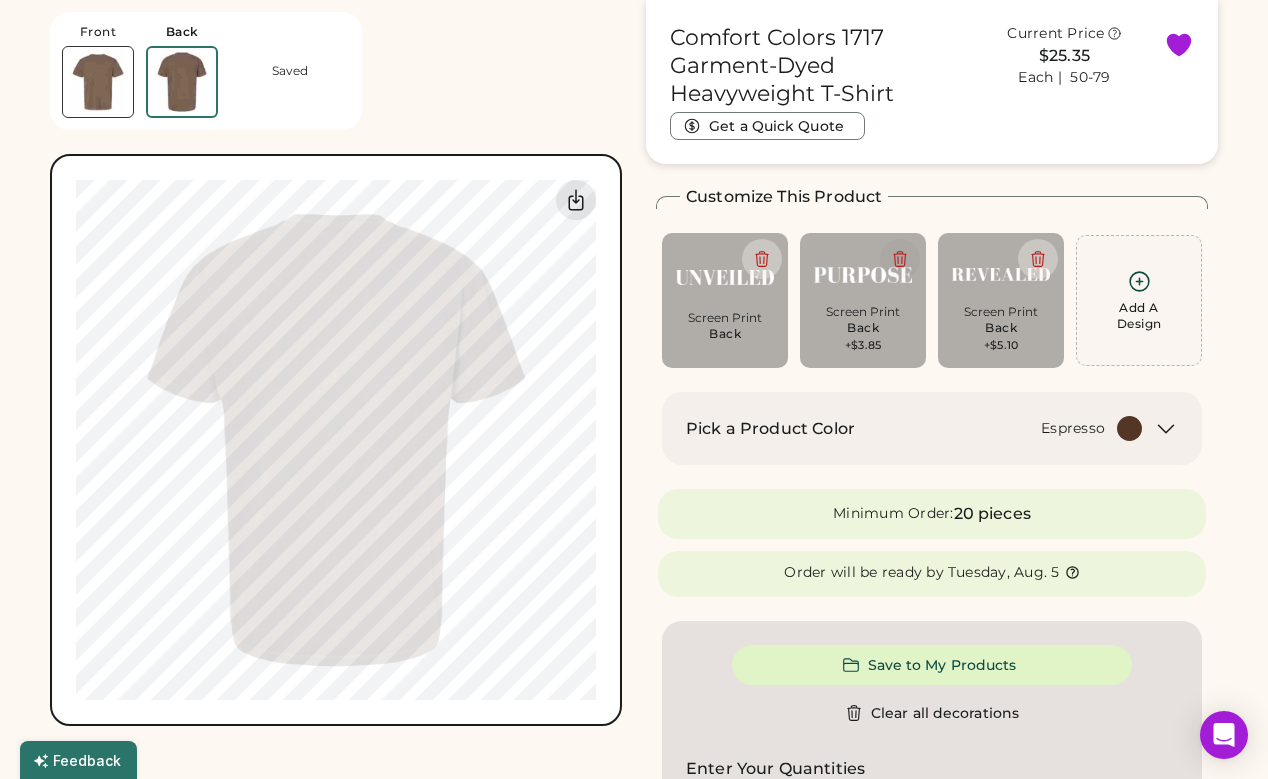click at bounding box center (98, 82) 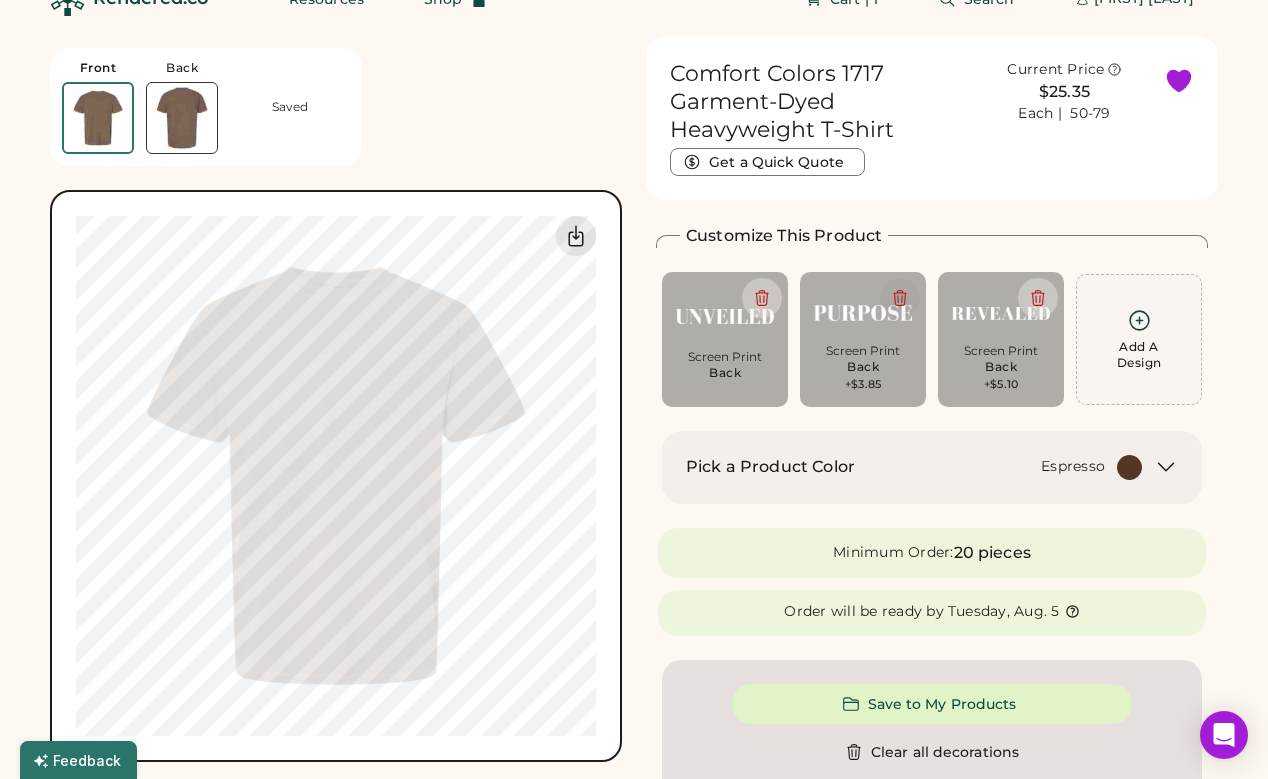 scroll, scrollTop: 21, scrollLeft: 0, axis: vertical 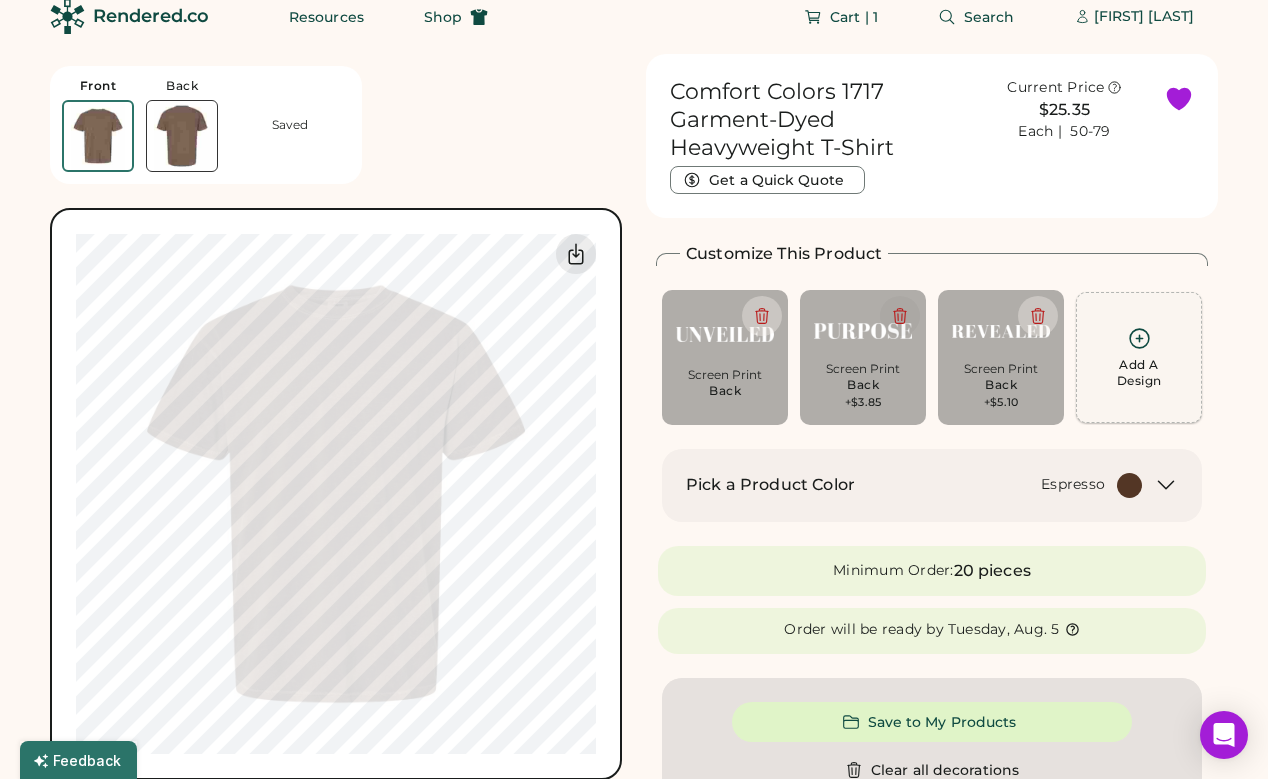 click on "Add A
Design" at bounding box center [1139, 373] 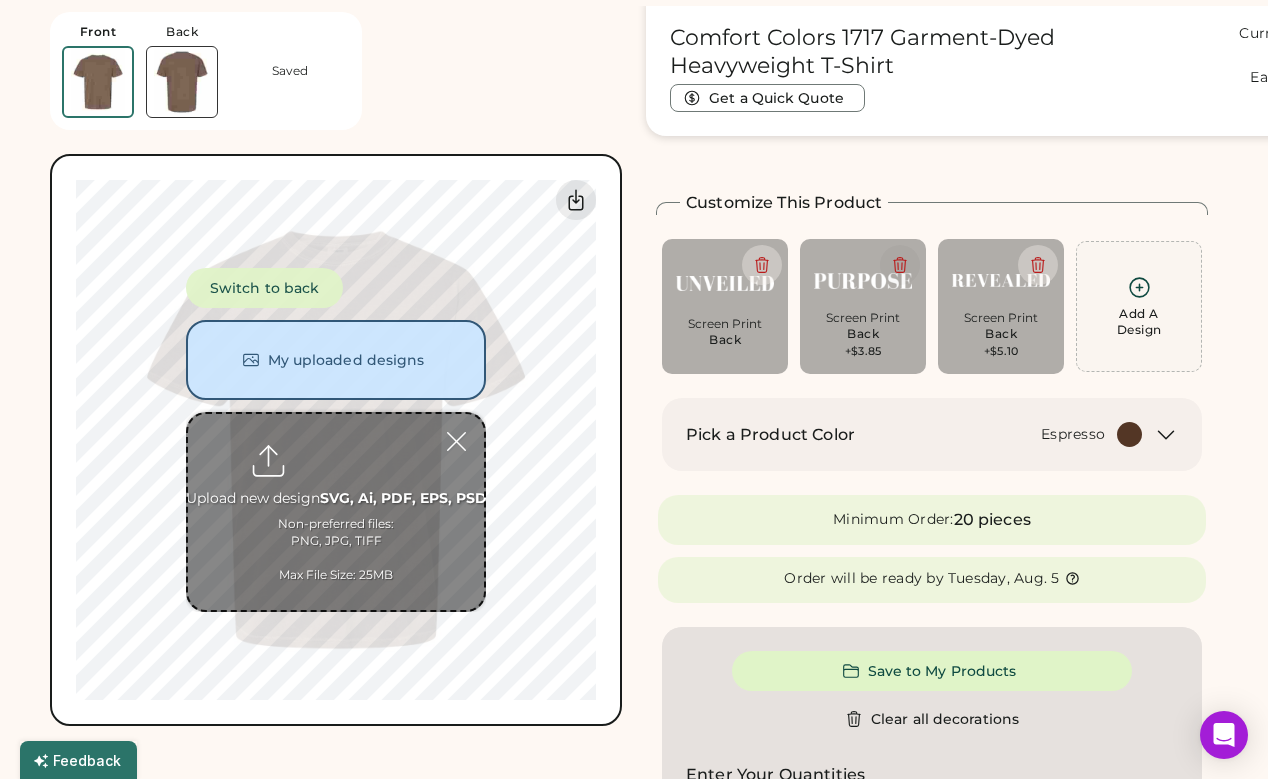 scroll, scrollTop: 75, scrollLeft: 0, axis: vertical 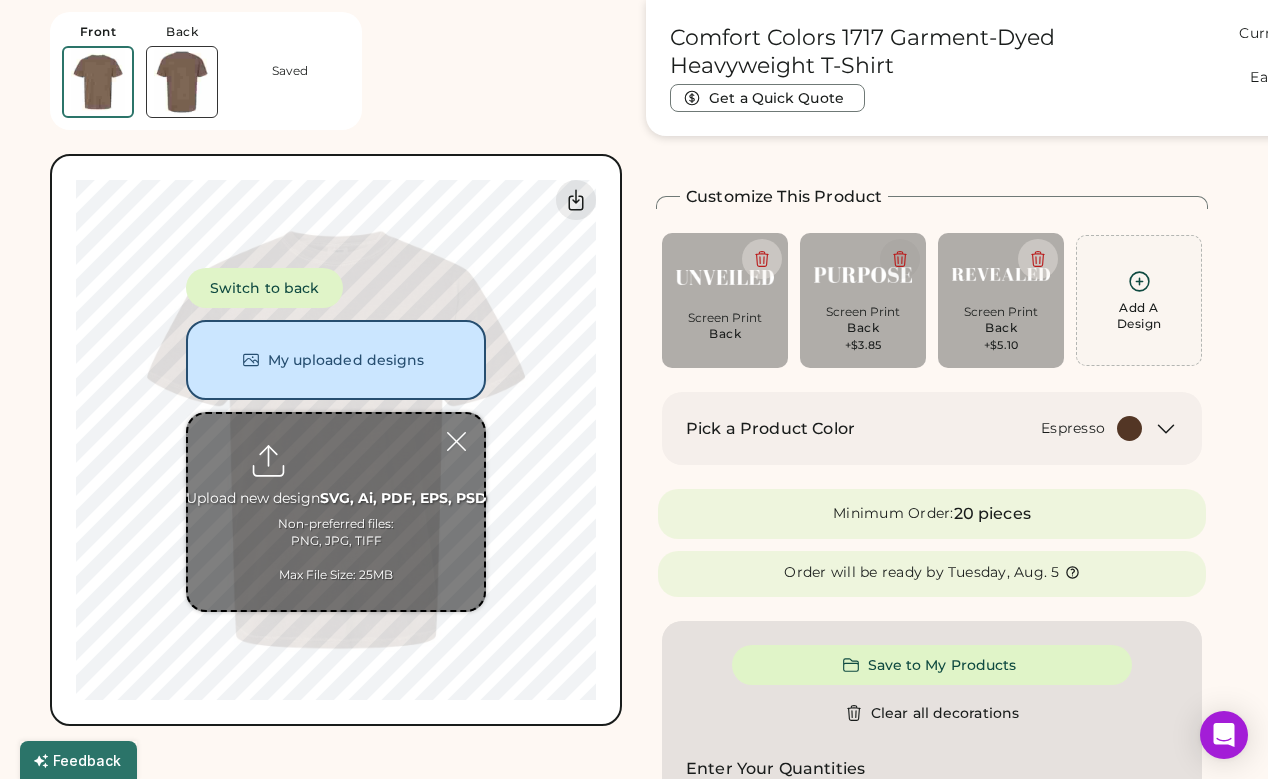 click at bounding box center [336, 512] 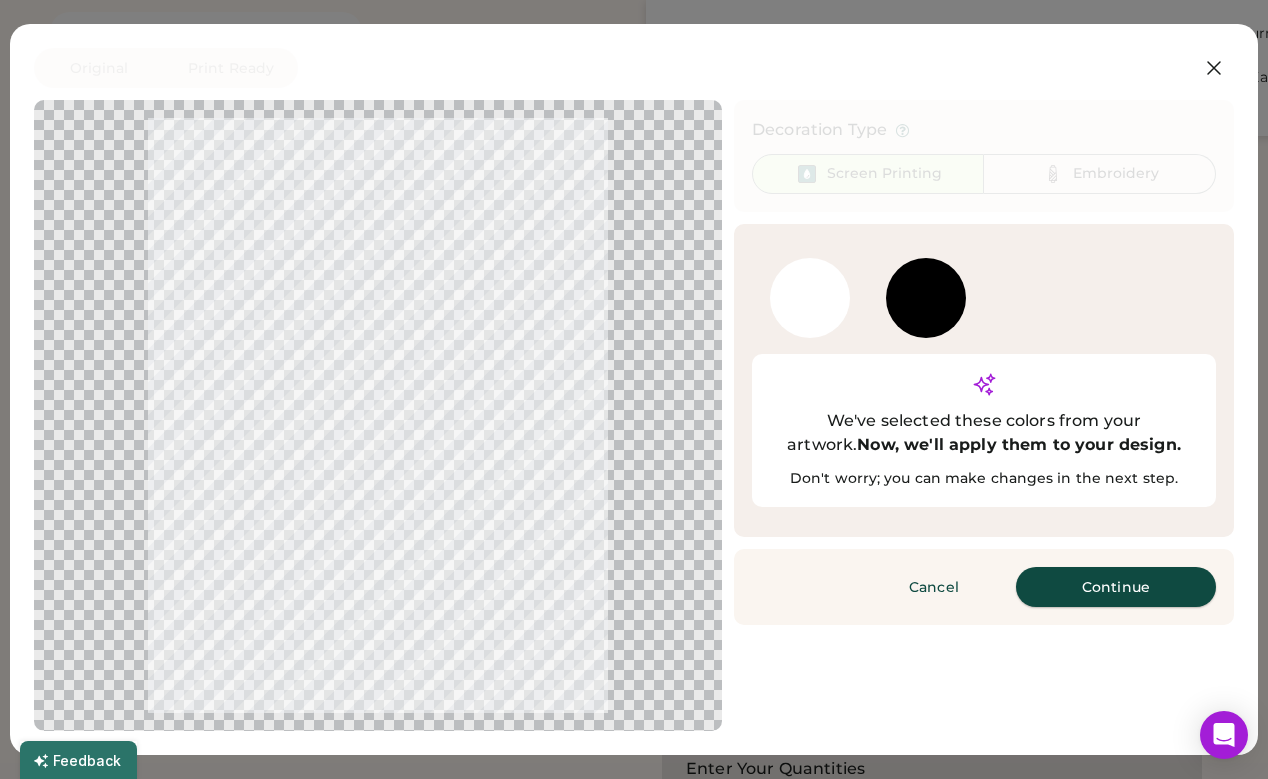 click on "Continue" at bounding box center [1116, 587] 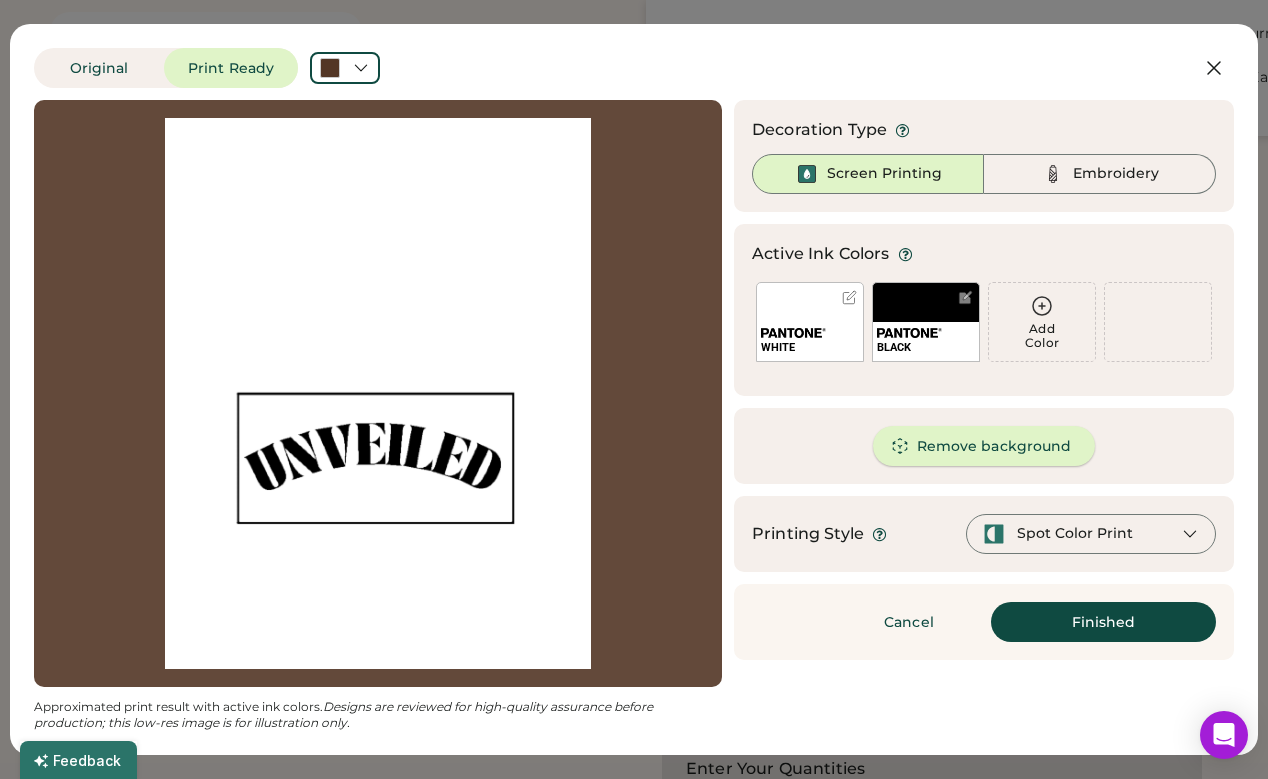 click on "Remove background" at bounding box center [984, 446] 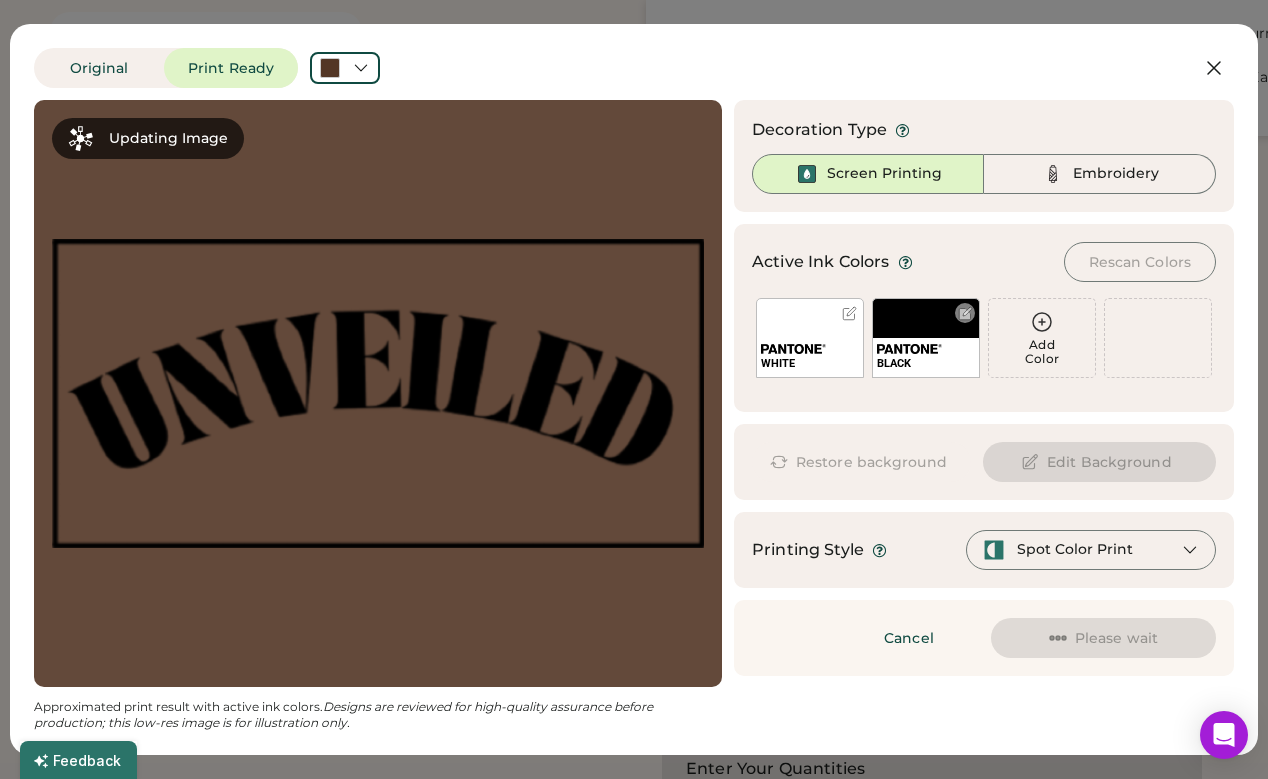 click on "BLACK" at bounding box center (926, 338) 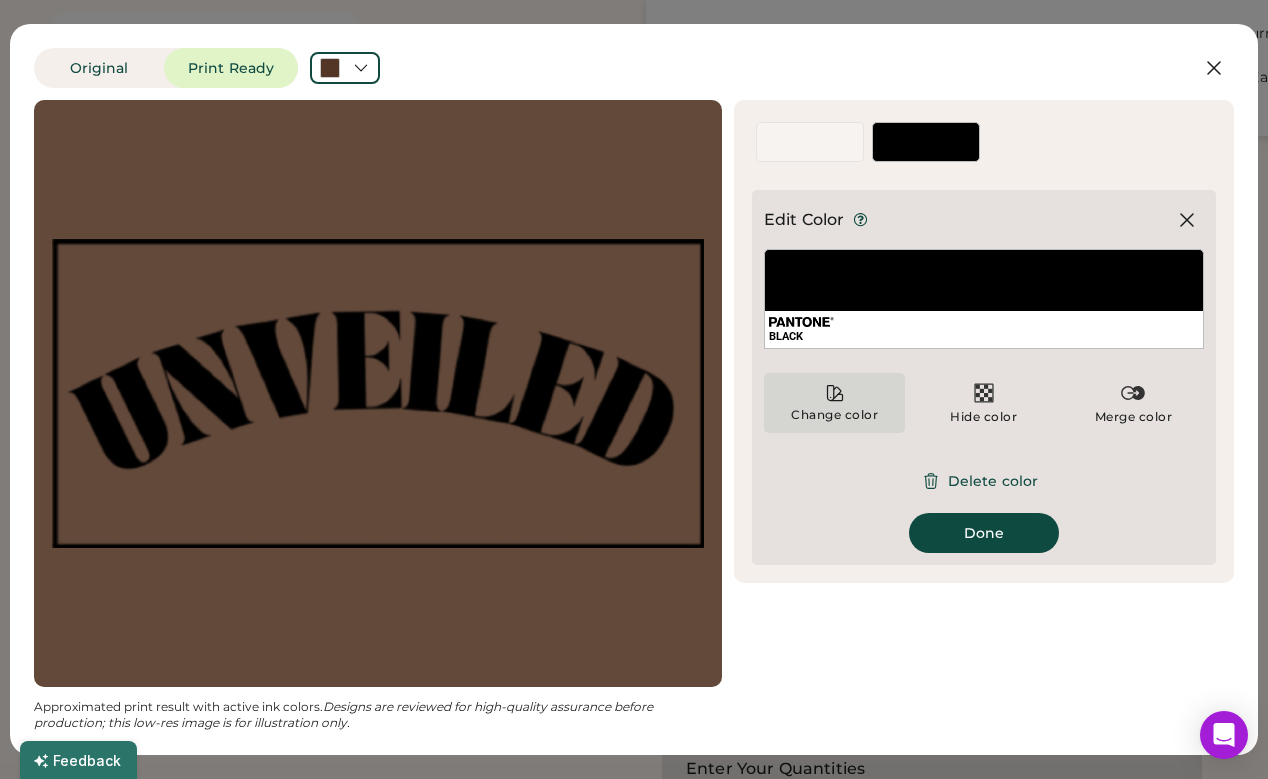 click on "Change color" at bounding box center [834, 403] 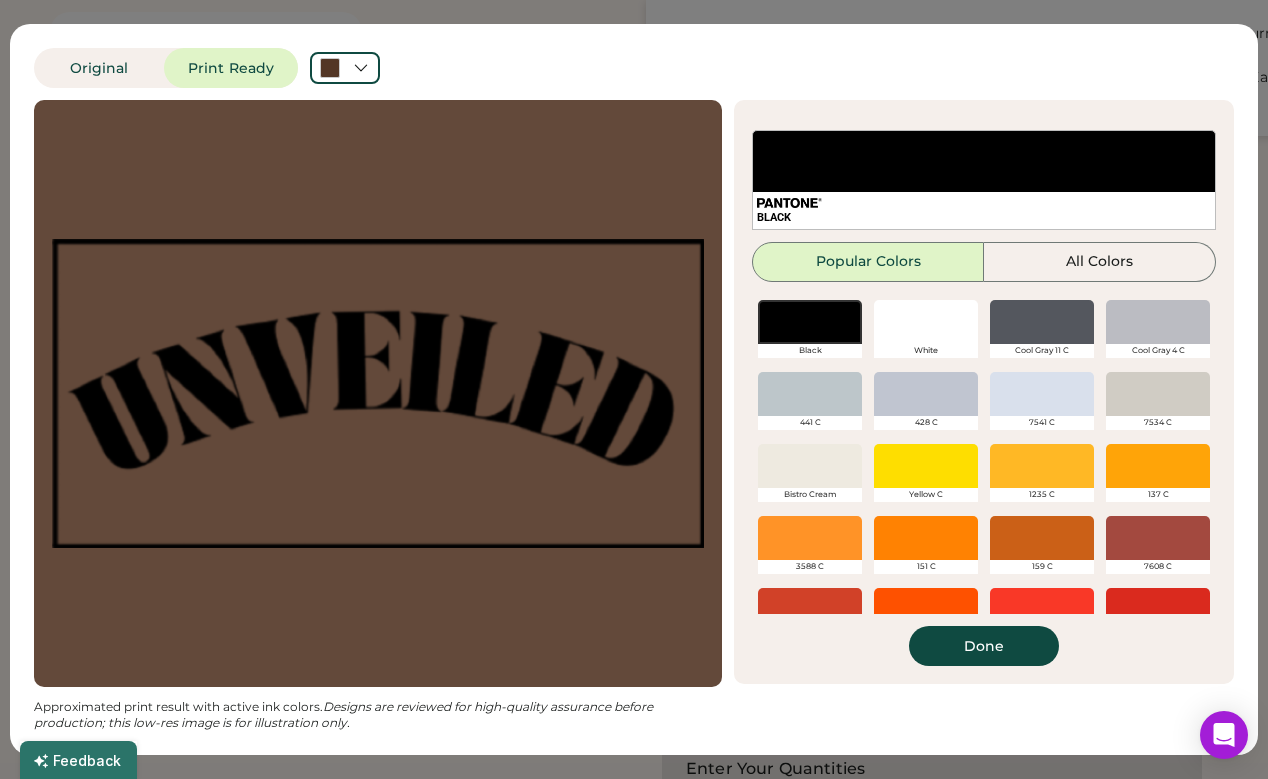 click at bounding box center [926, 322] 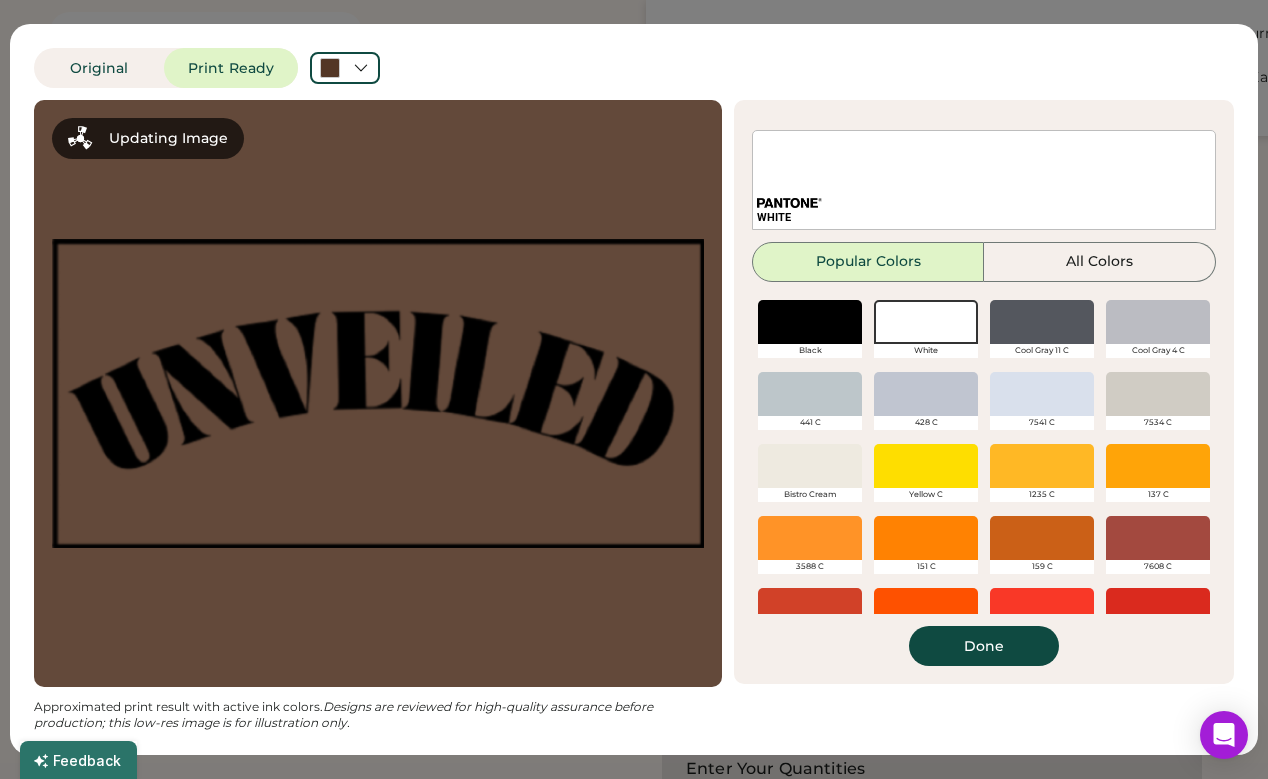 click on "Done" at bounding box center [984, 646] 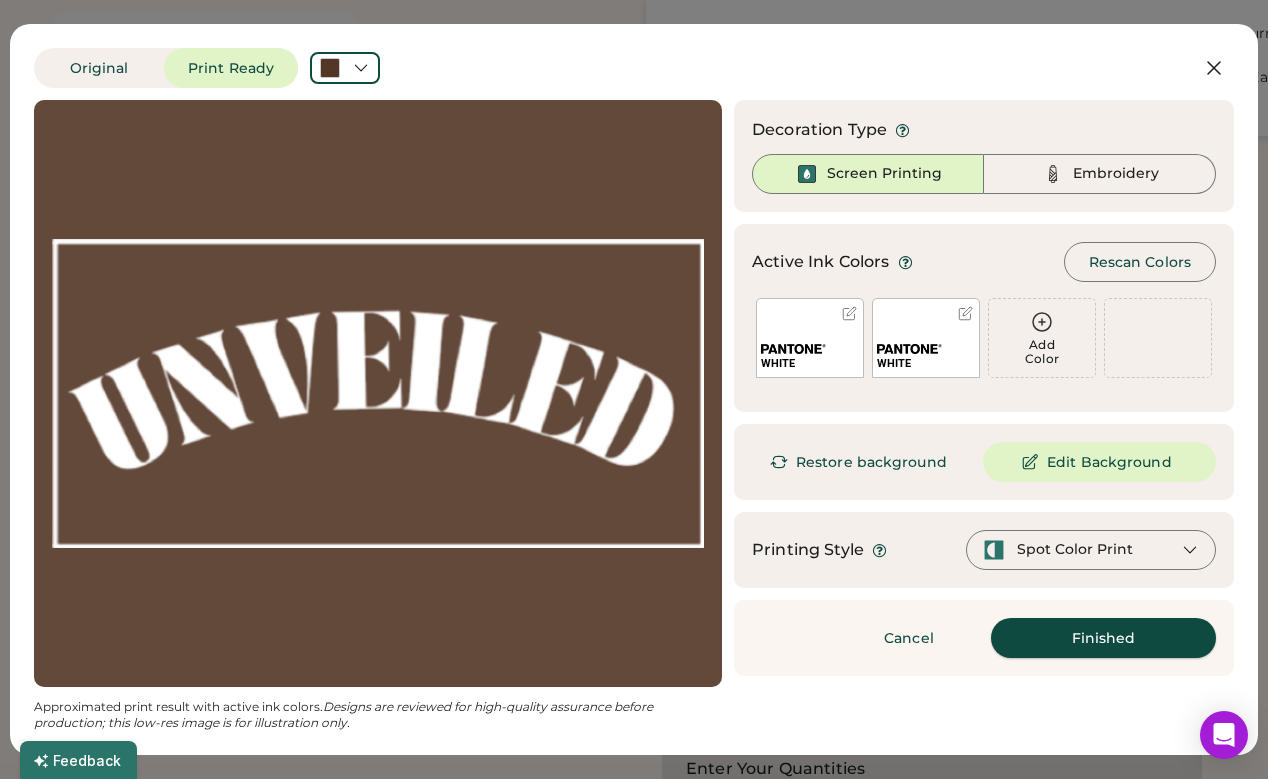 click on "Finished" at bounding box center (1103, 638) 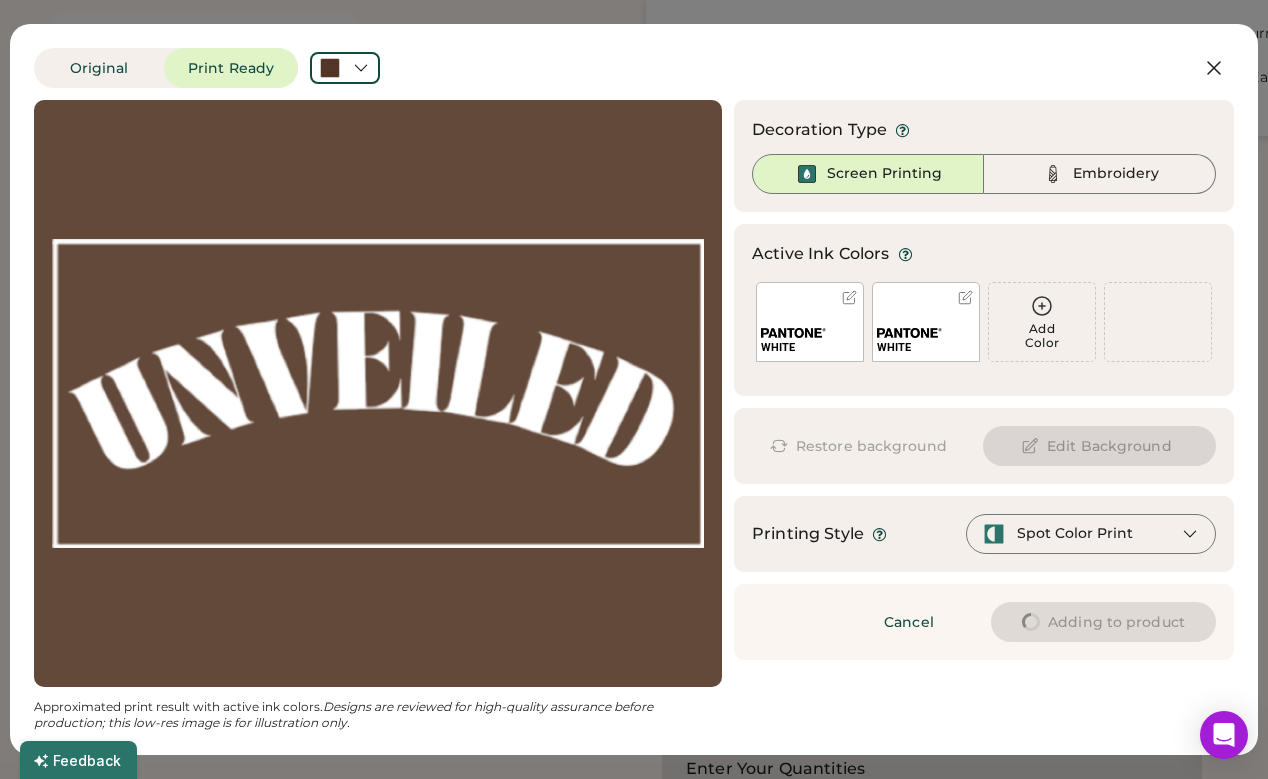 type on "****" 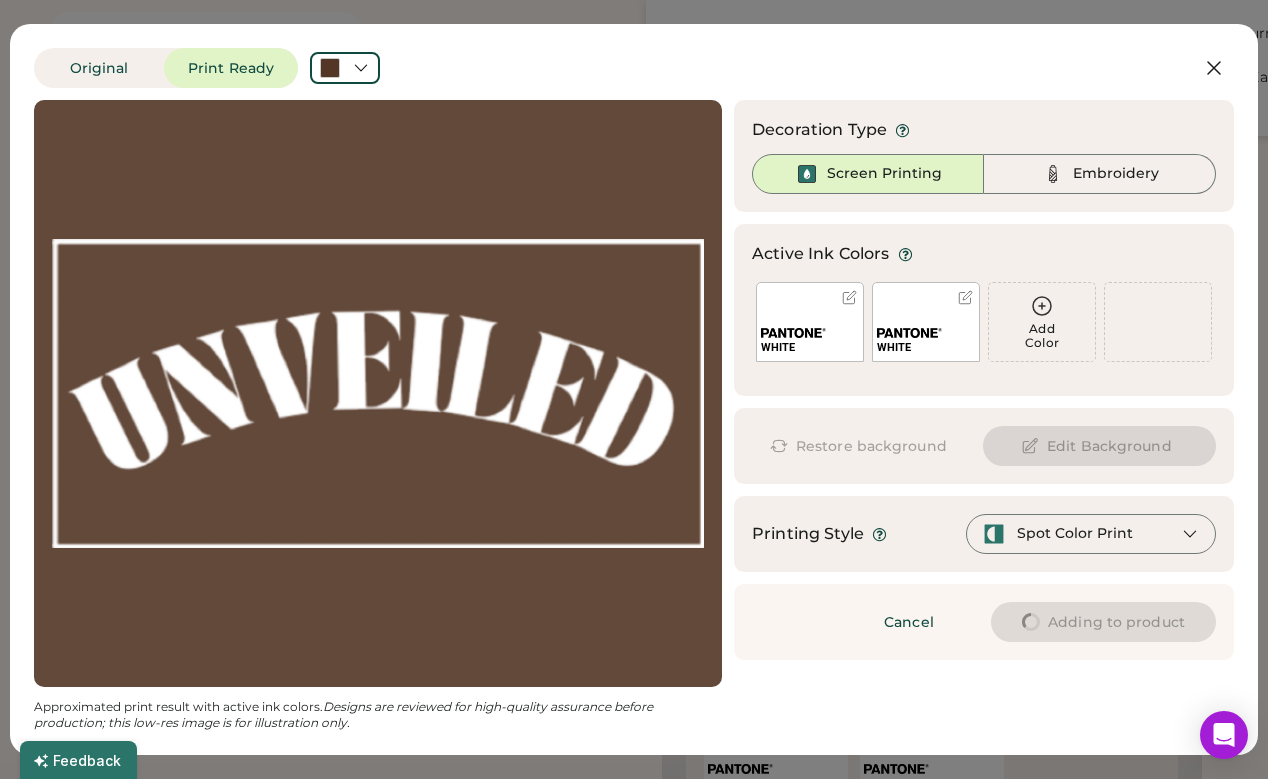type on "****" 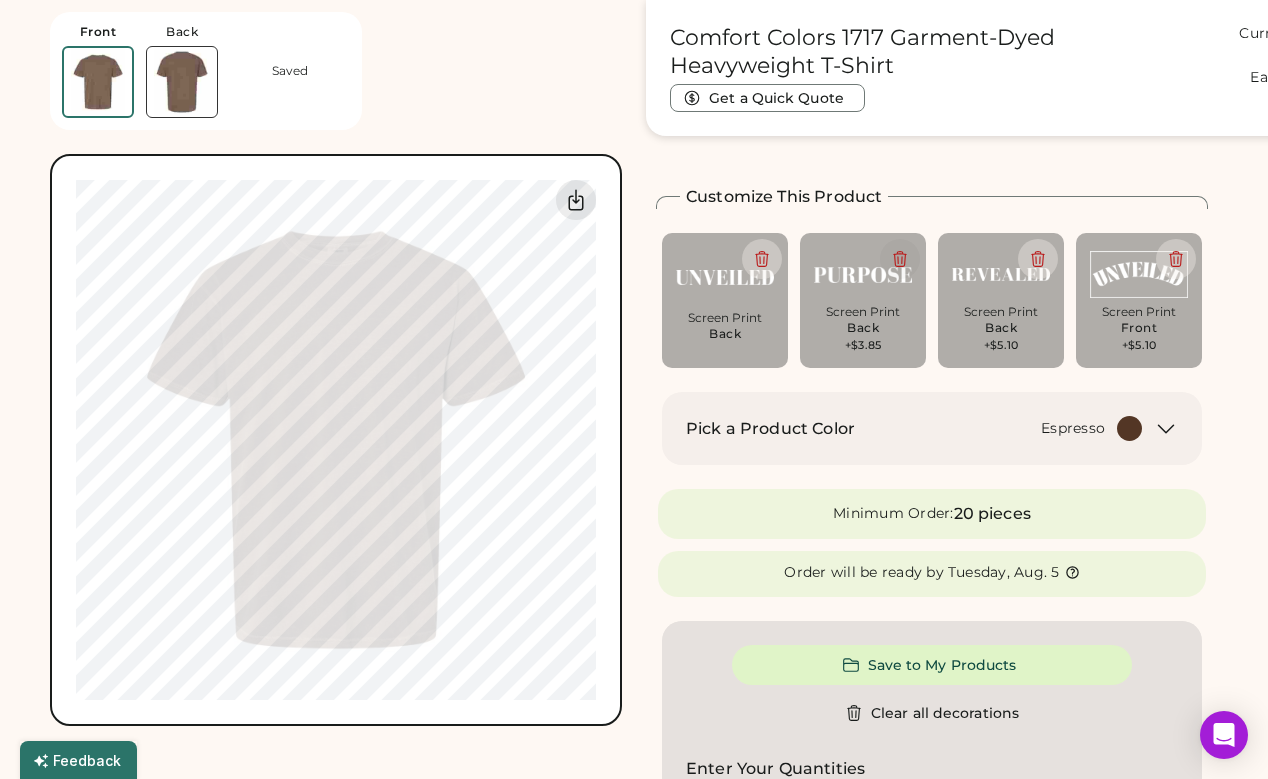 type on "****" 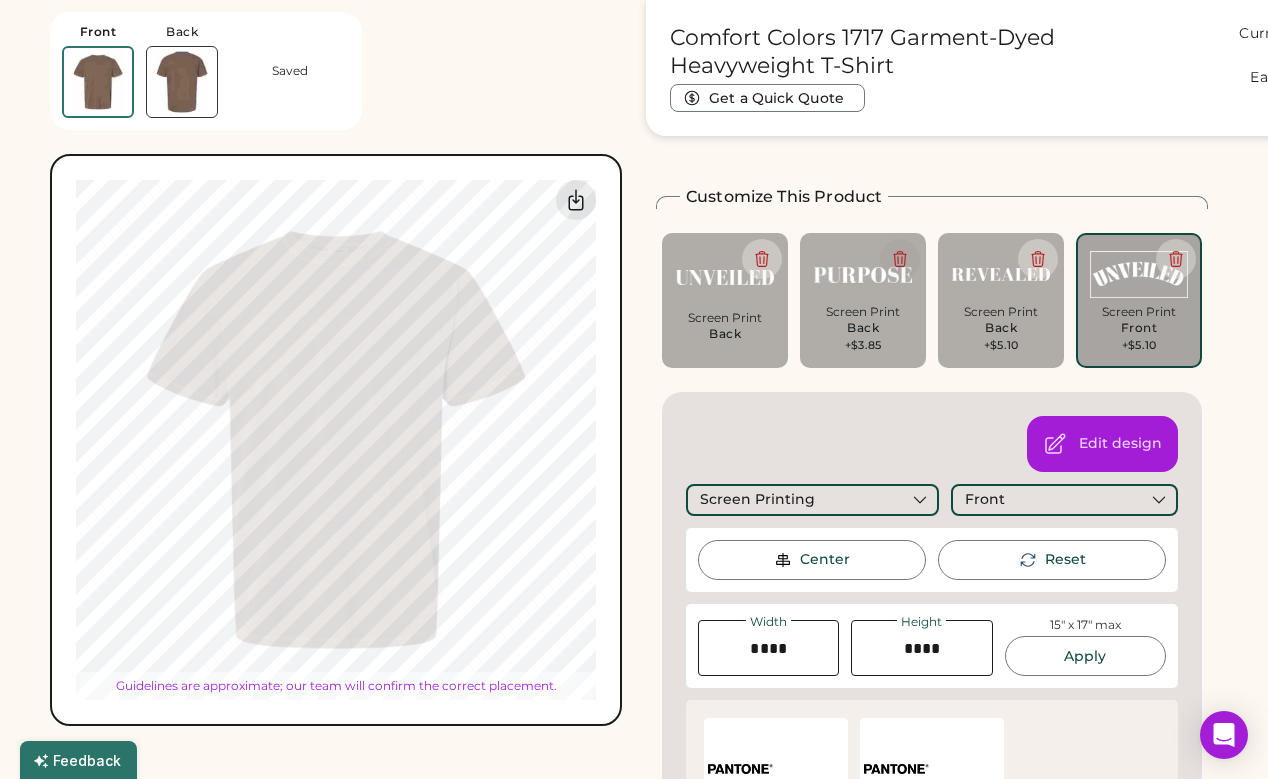 type on "****" 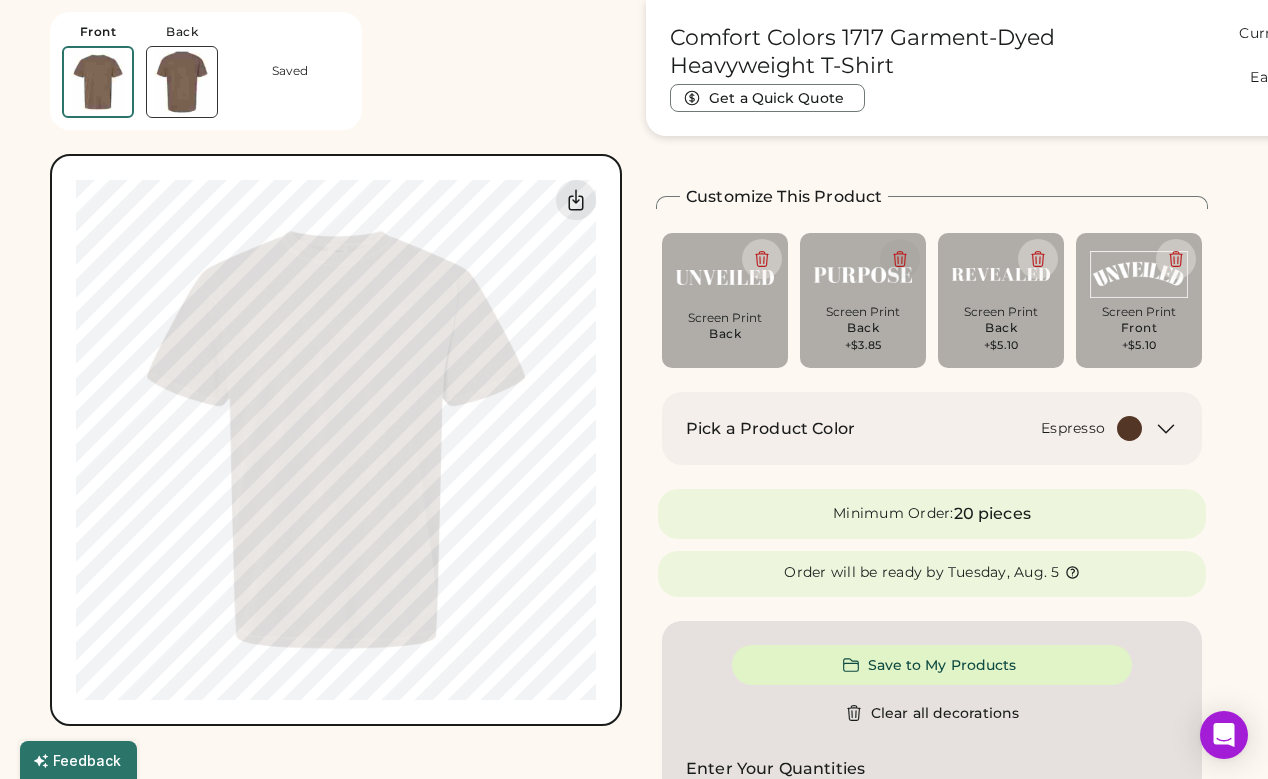 type on "*****" 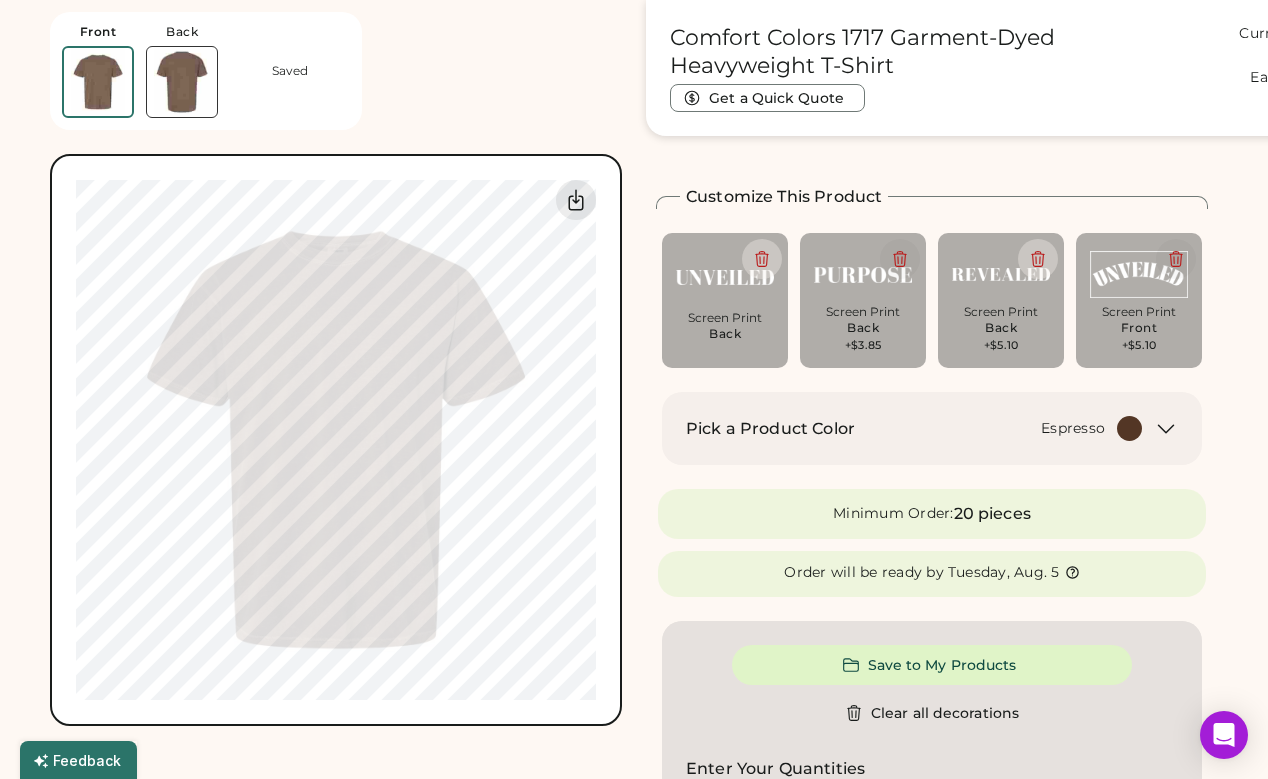 click 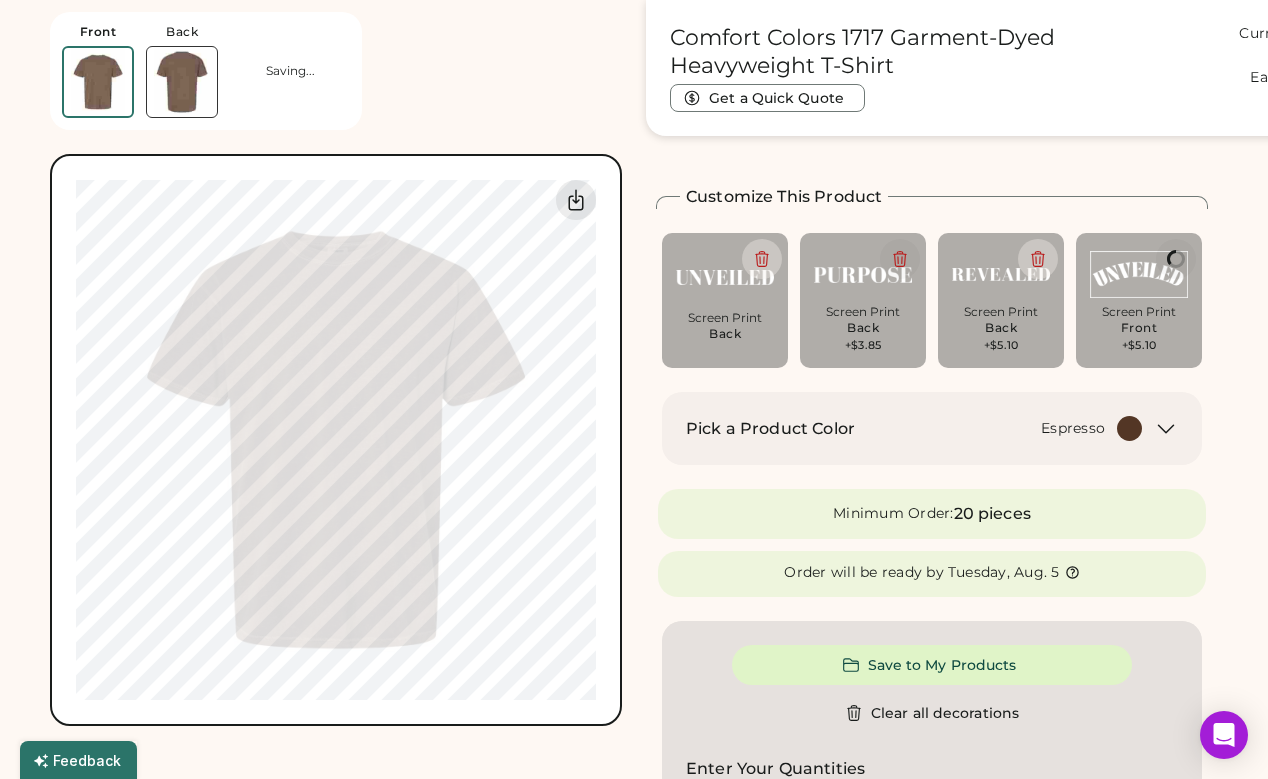 type on "*****" 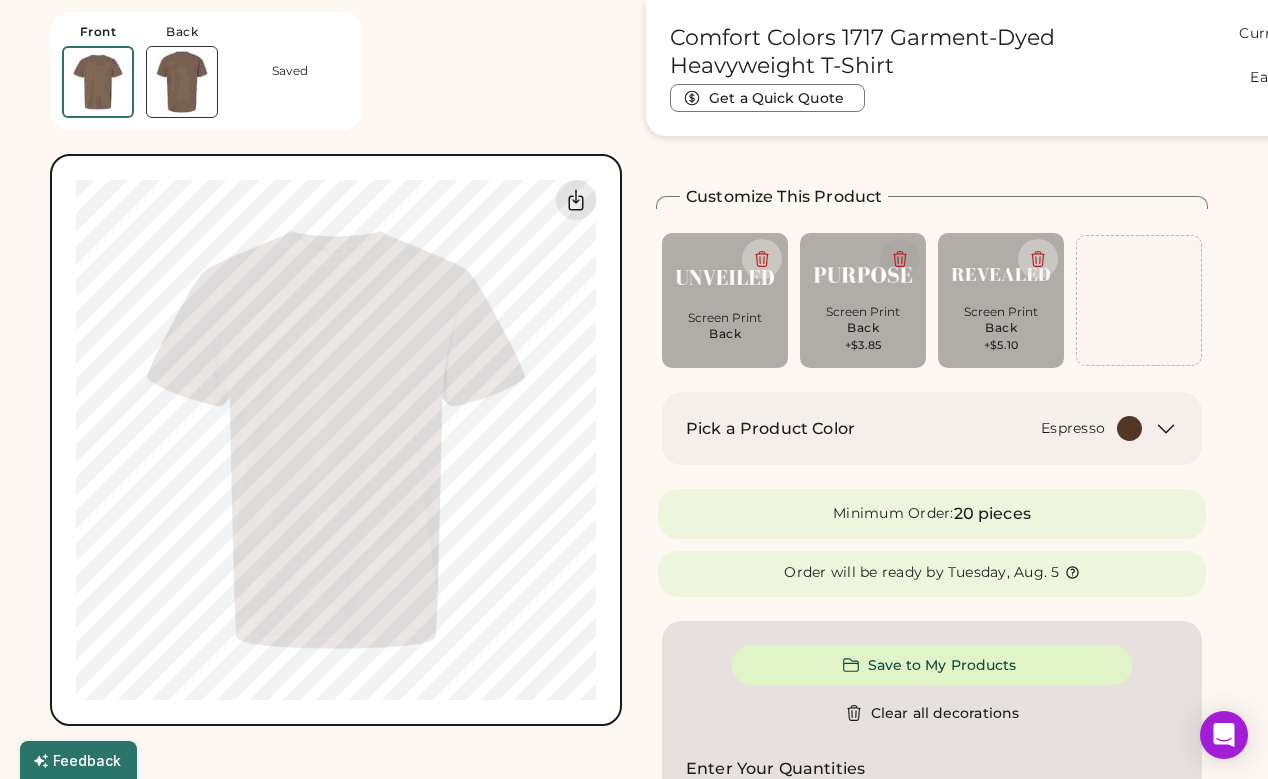 click on "Add A
Design" at bounding box center [1139, 300] 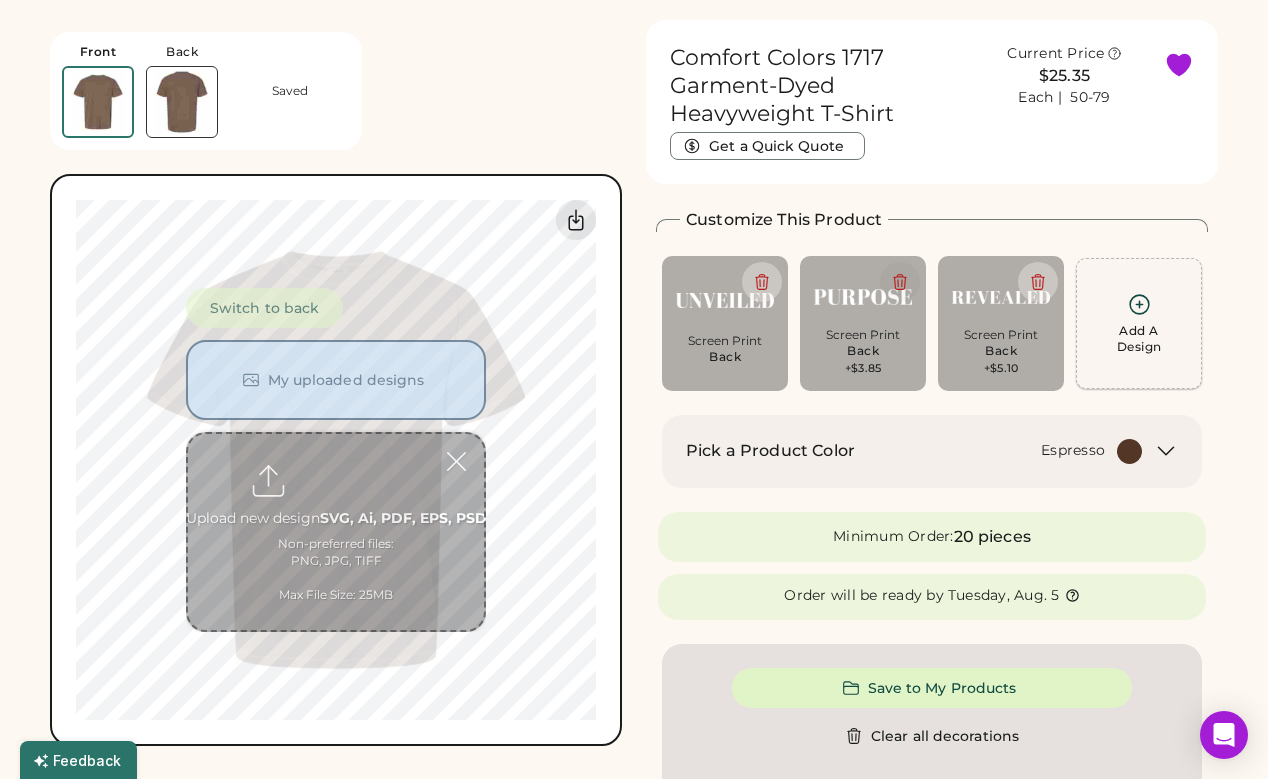 scroll, scrollTop: 21, scrollLeft: 0, axis: vertical 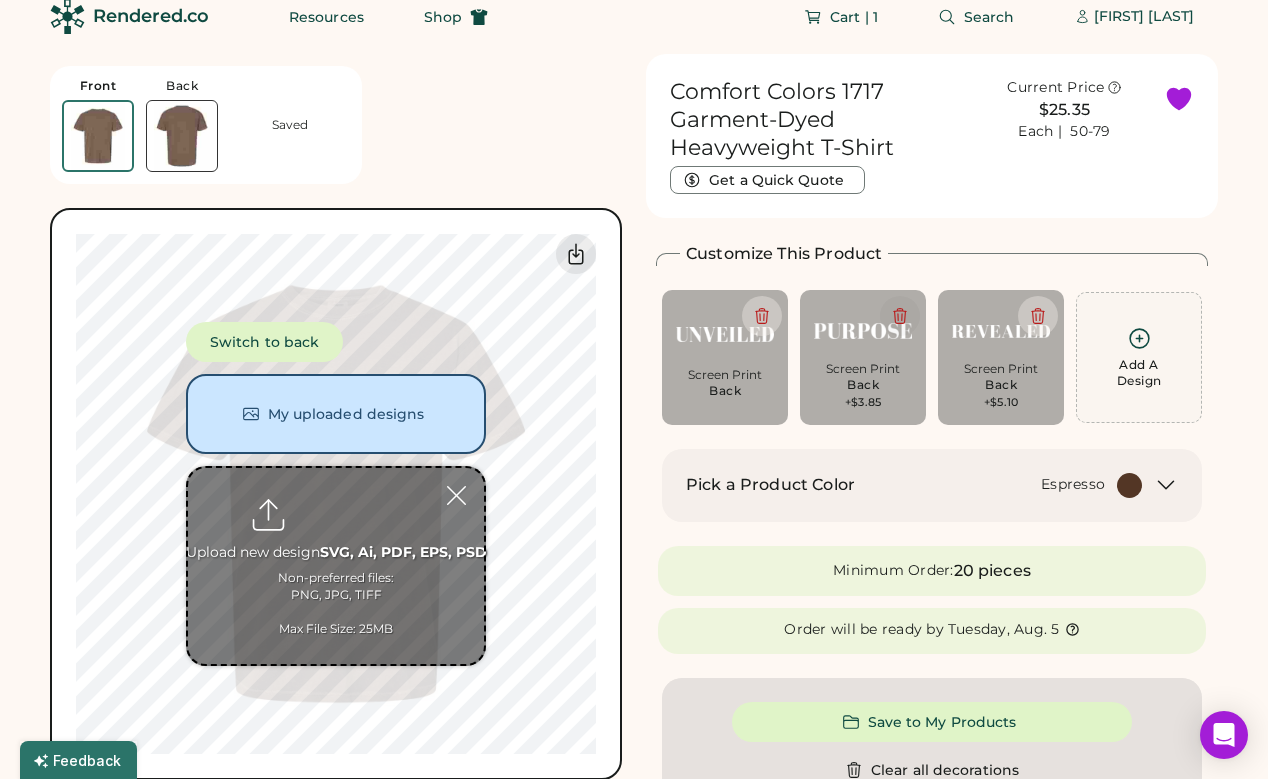 click at bounding box center [336, 566] 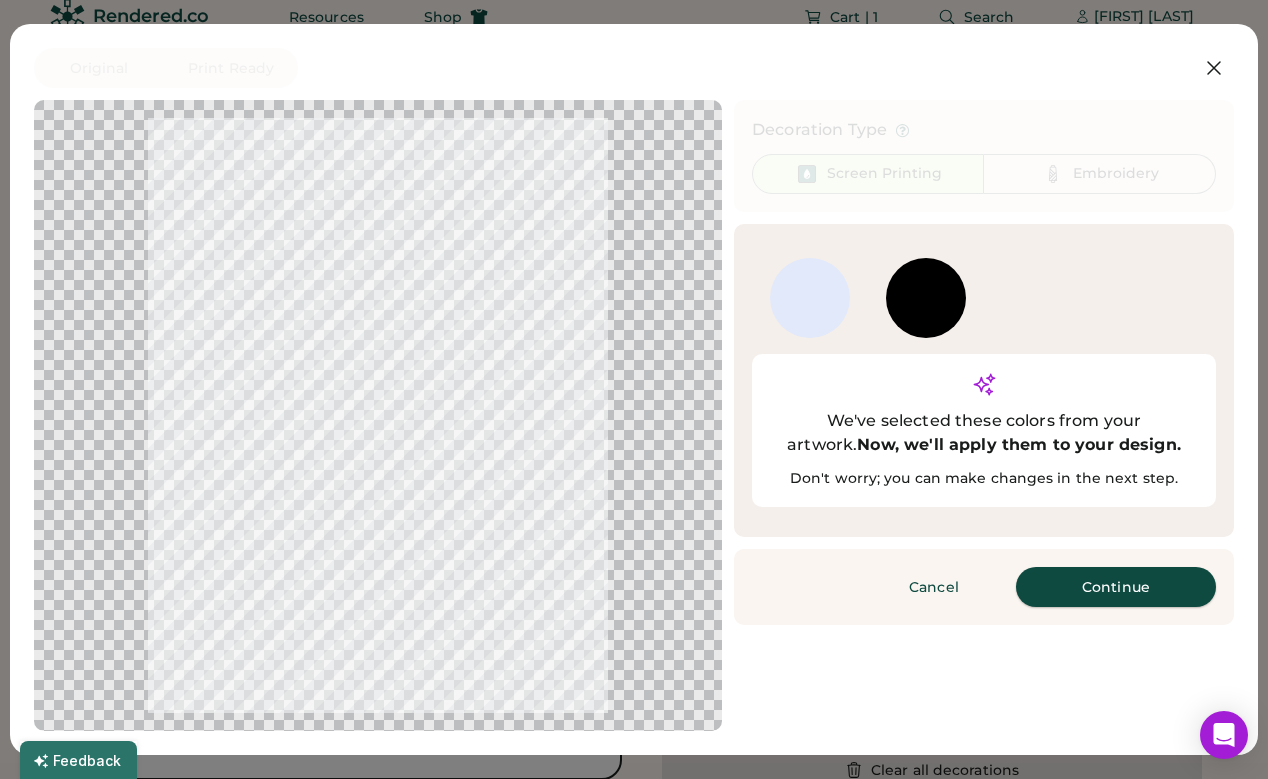 click on "Continue" at bounding box center (1116, 587) 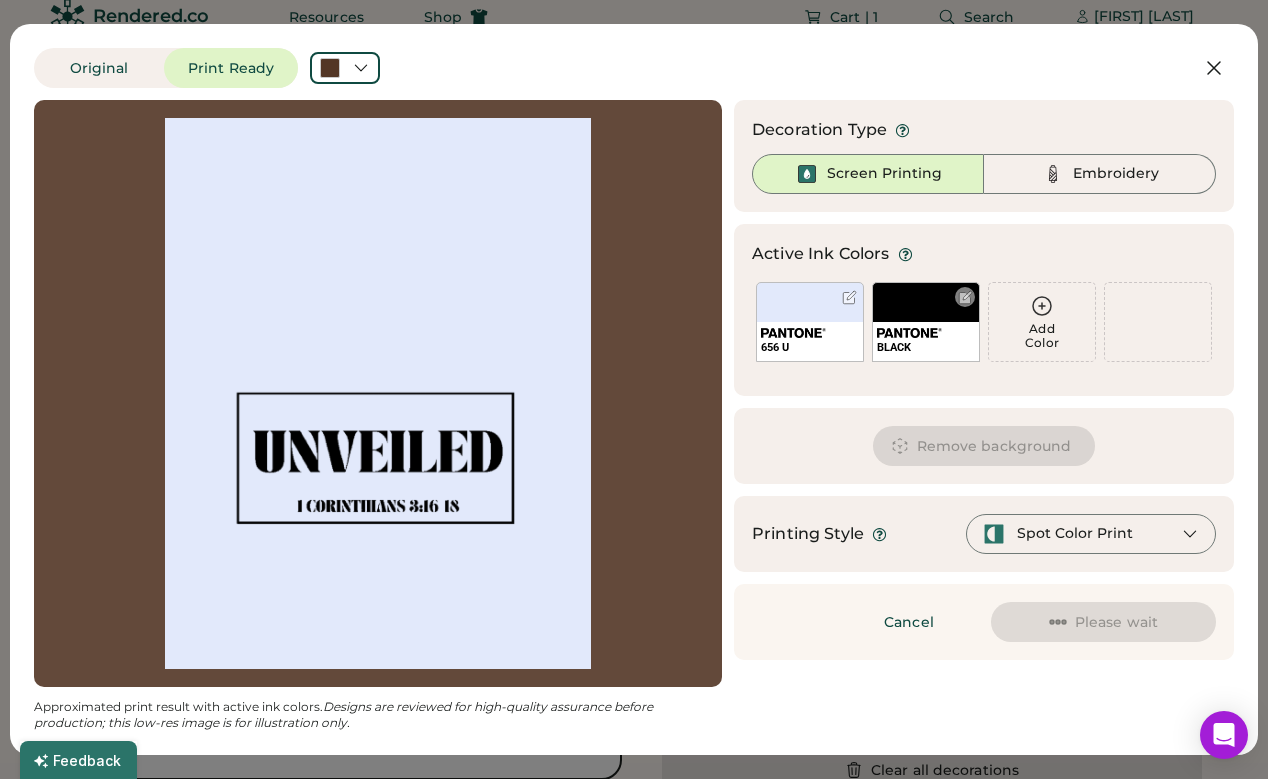 click on "BLACK" at bounding box center (926, 322) 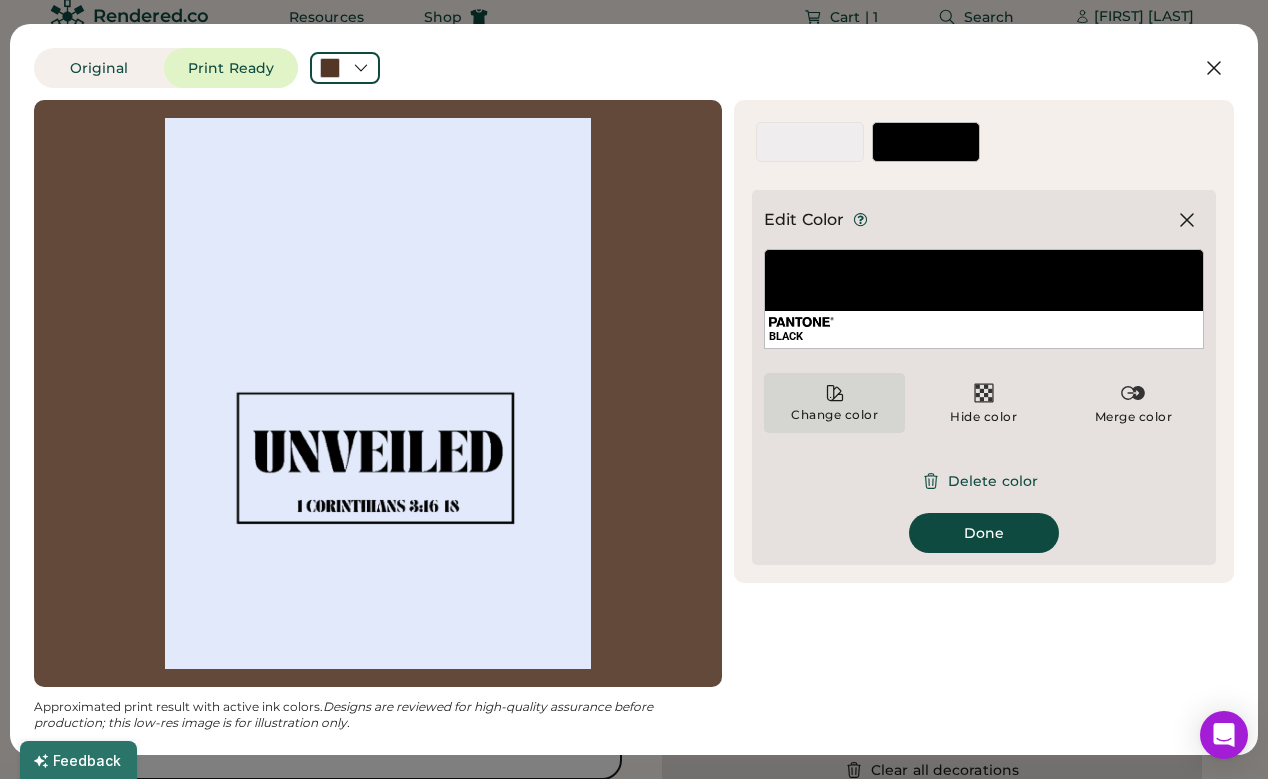 click 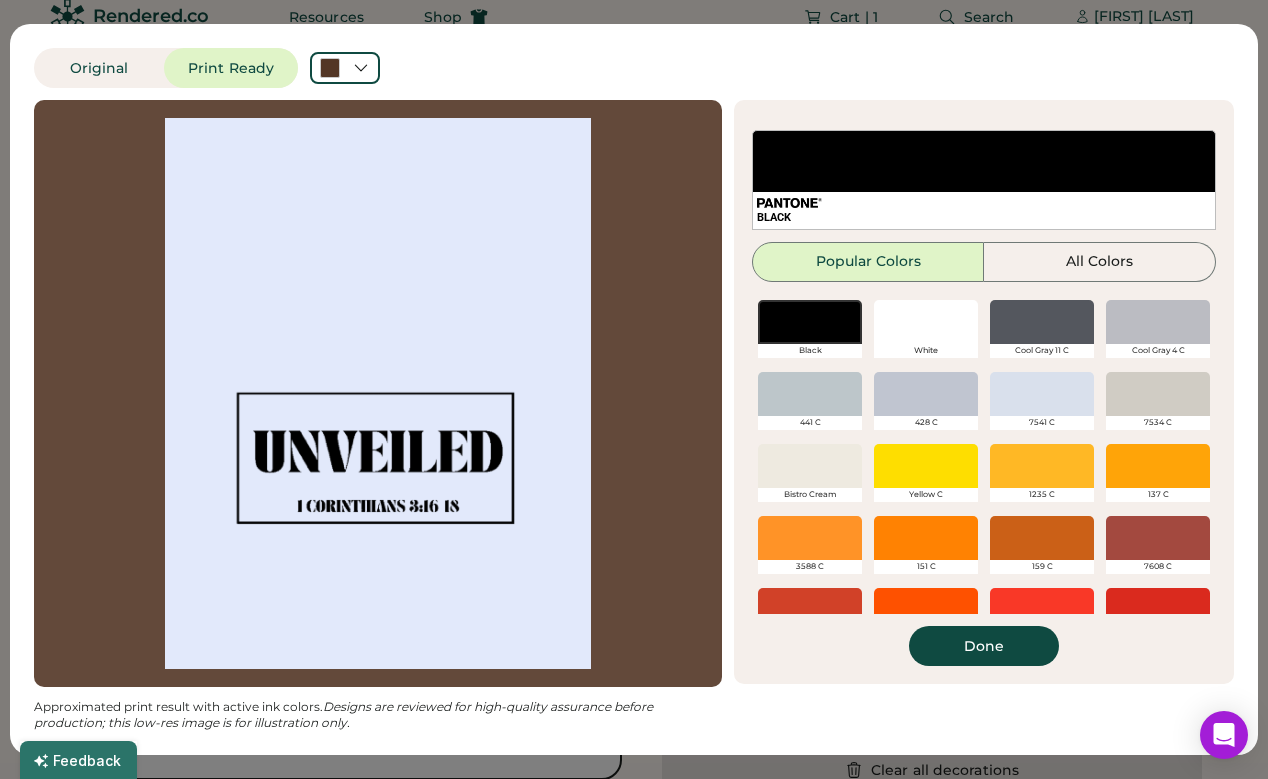 click at bounding box center [926, 322] 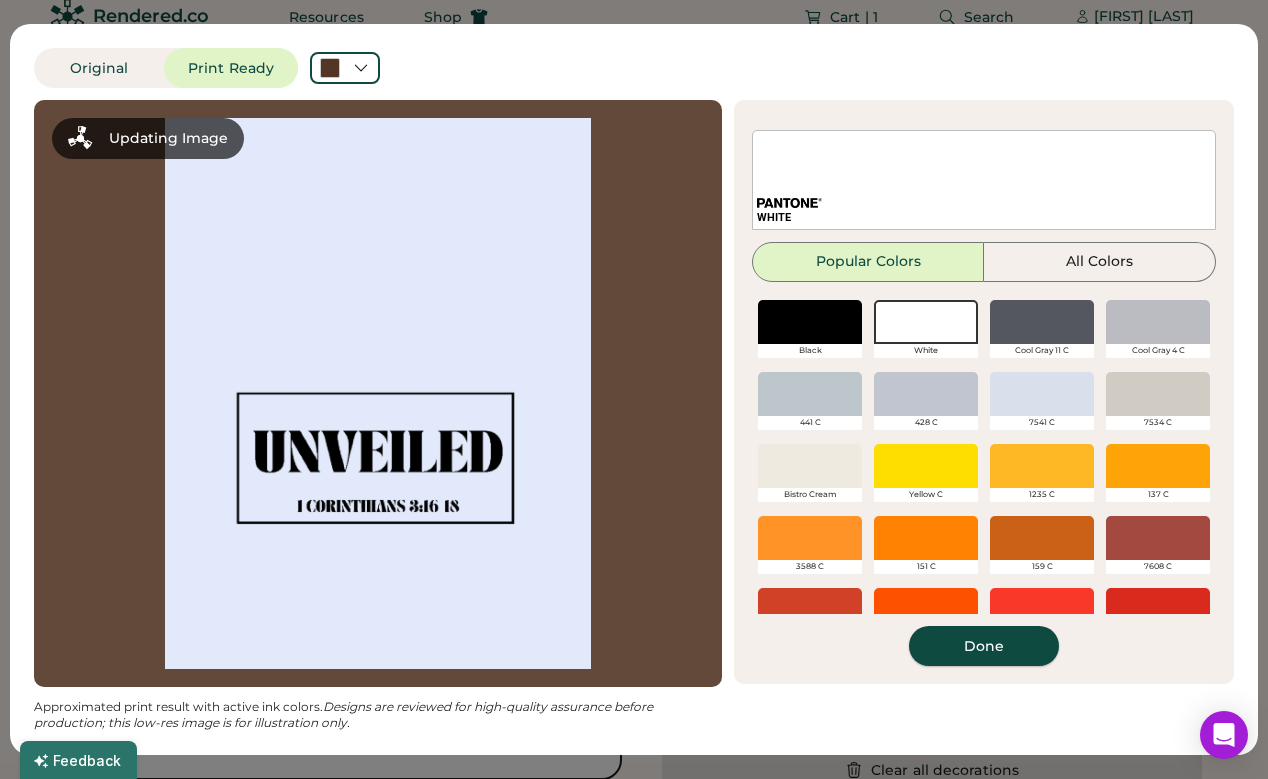 click on "Done" at bounding box center [984, 646] 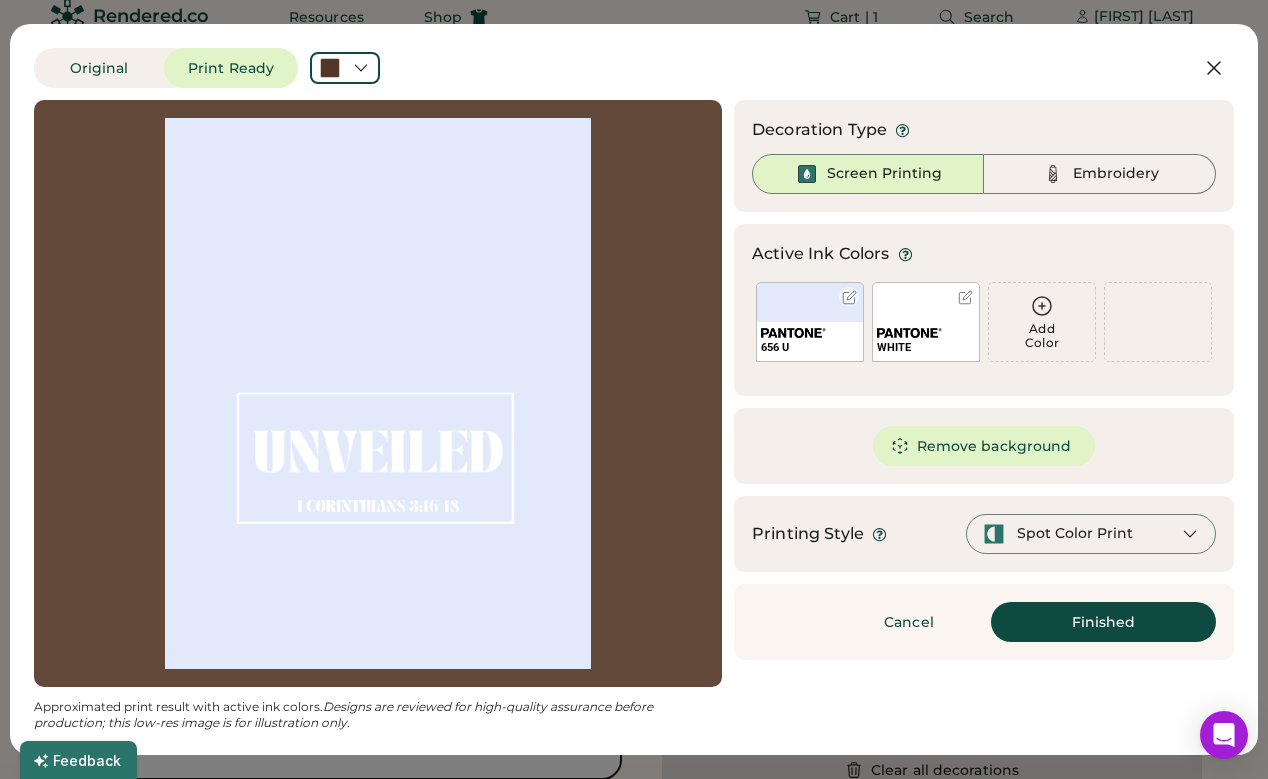 click on "656 U" at bounding box center (810, 322) 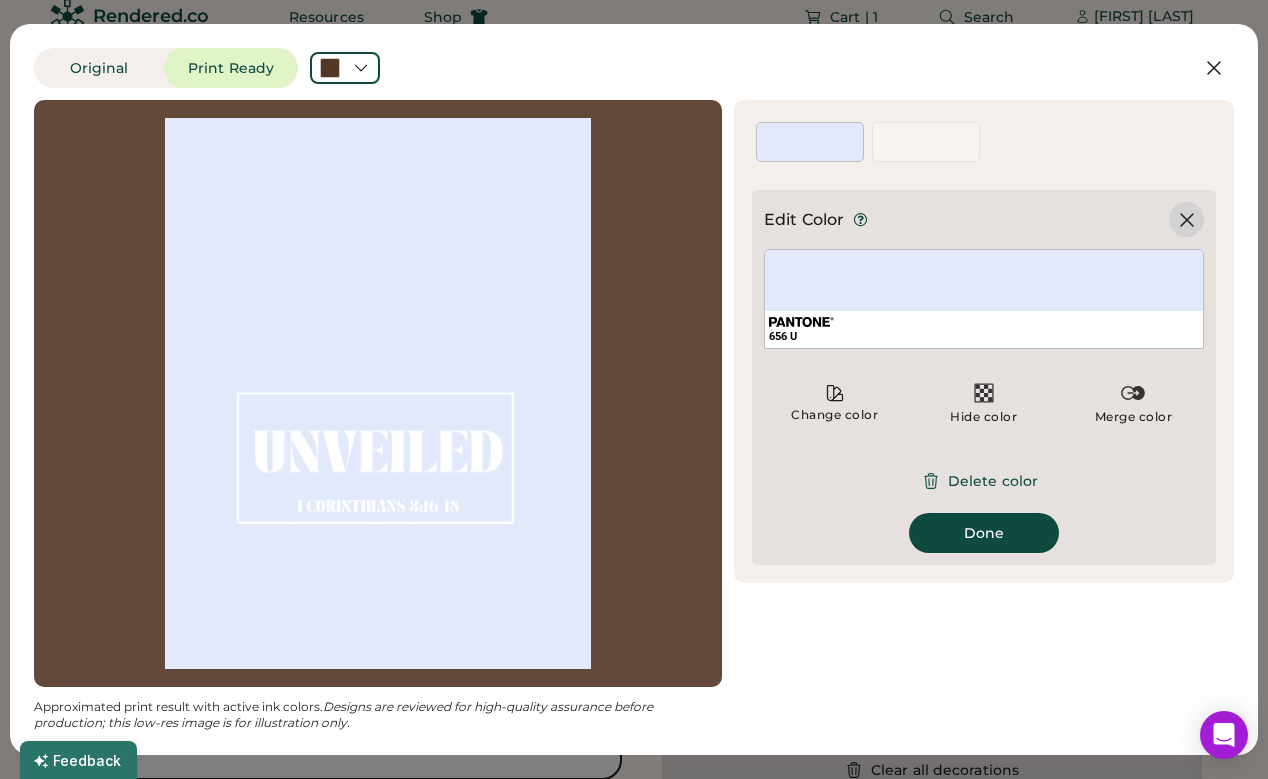 click 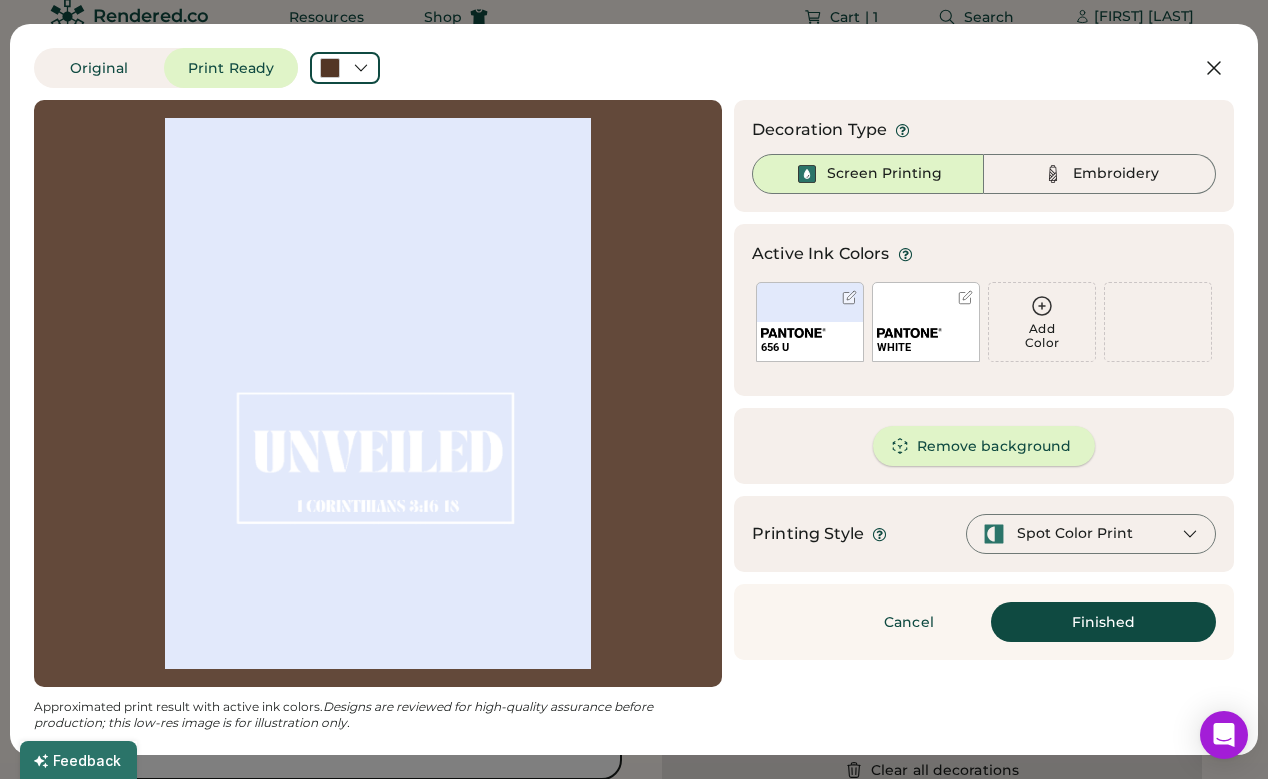 click on "Remove background" at bounding box center [984, 446] 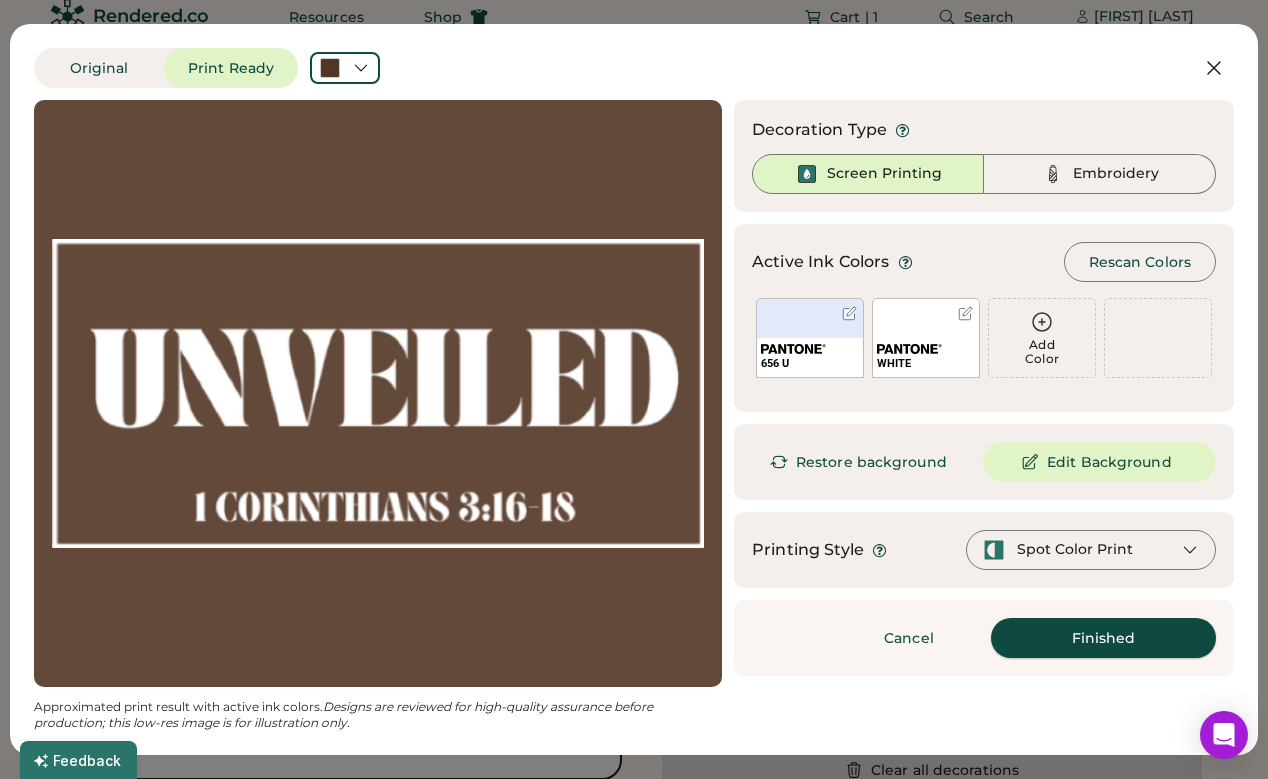 click on "Finished" at bounding box center [1103, 638] 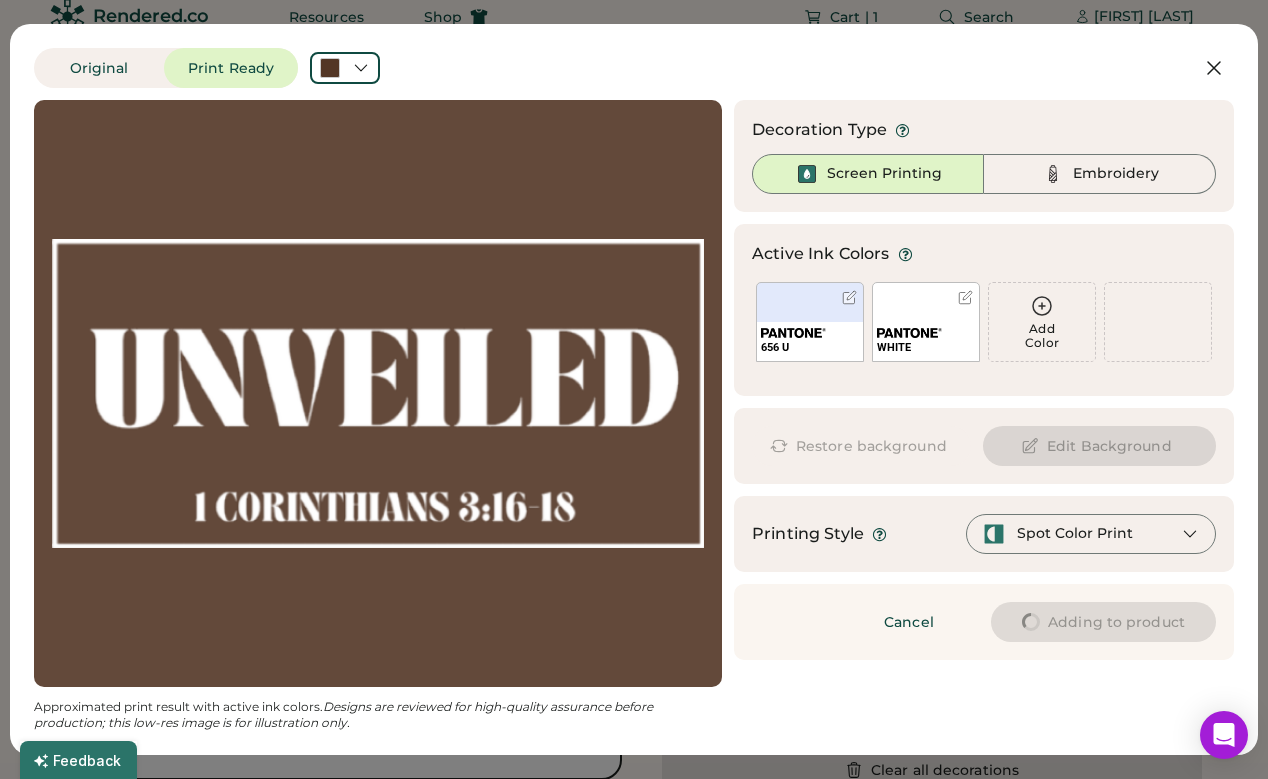 type on "****" 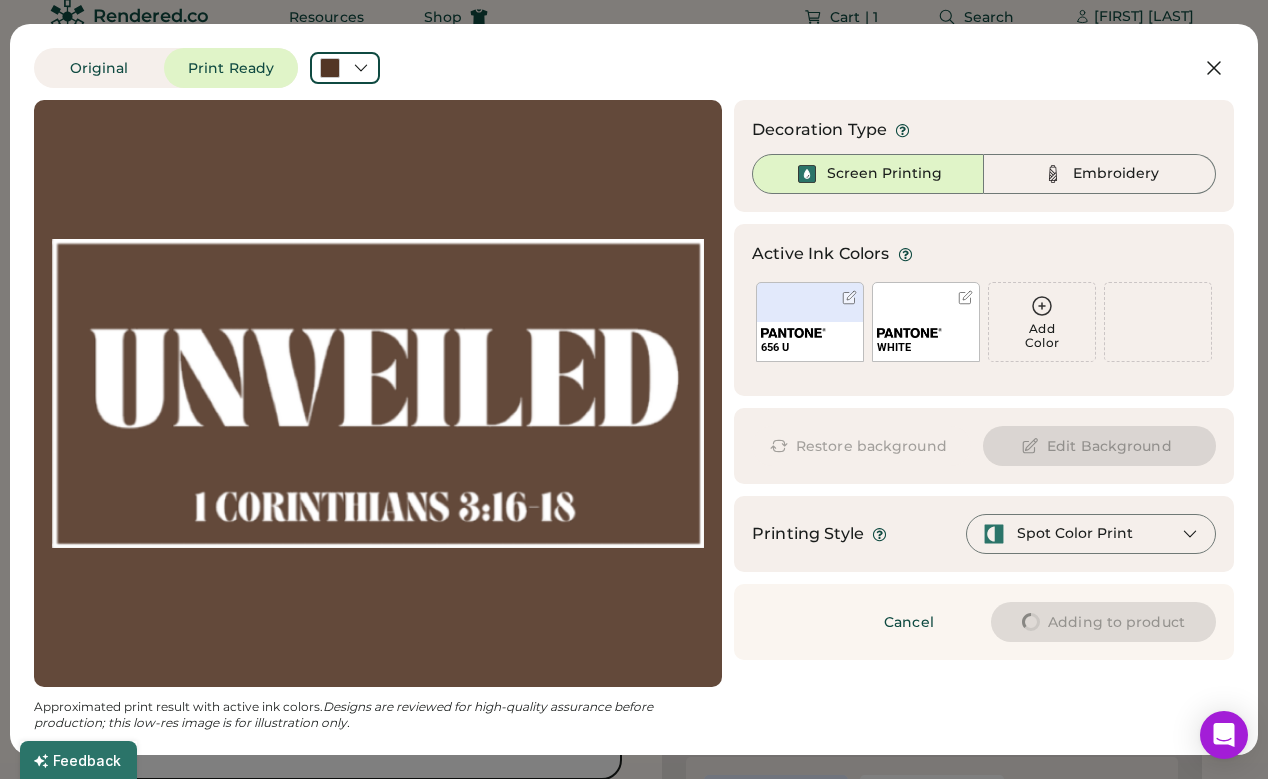type on "****" 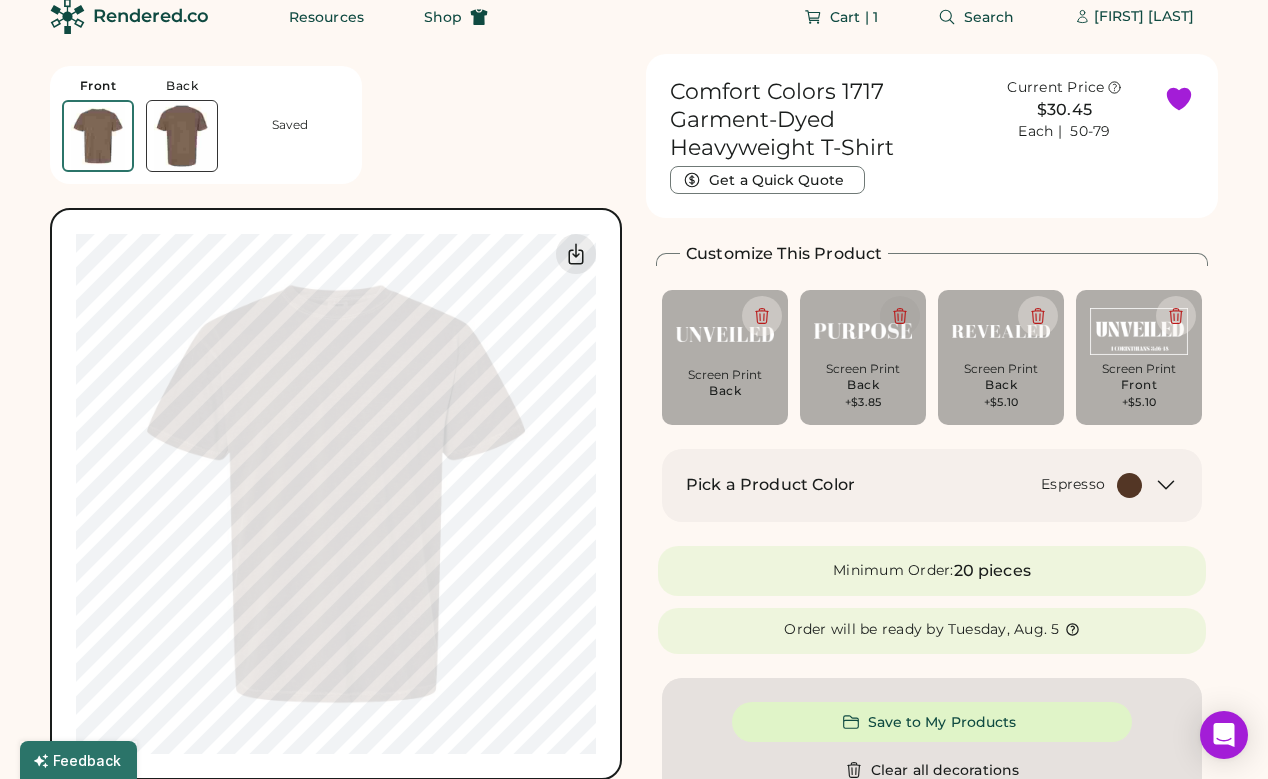 type on "****" 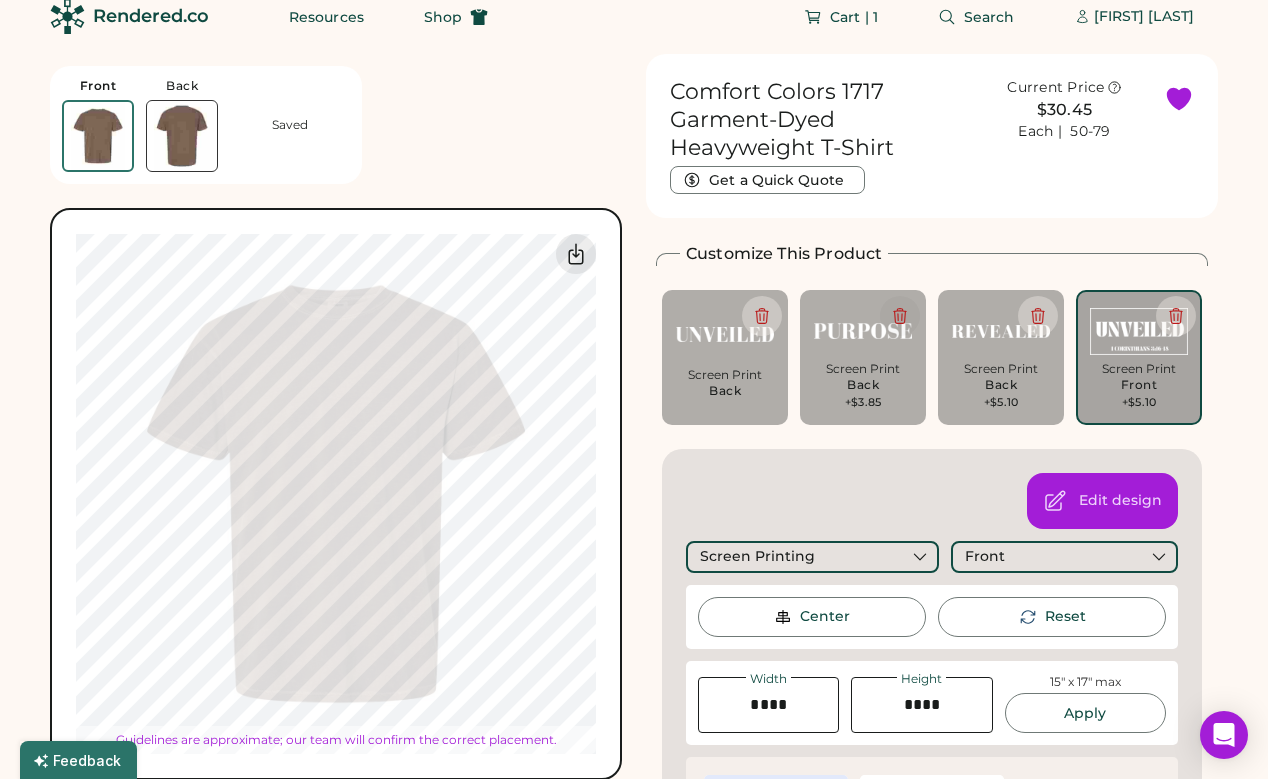 type on "****" 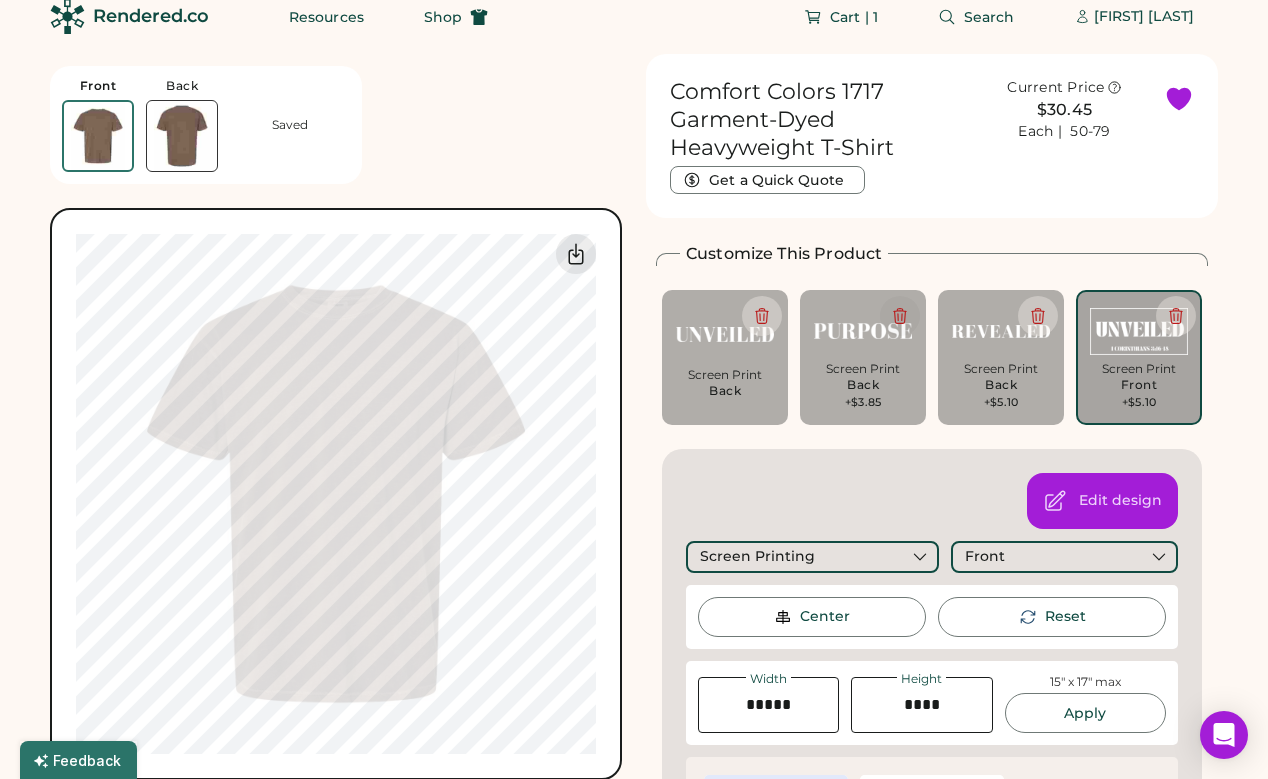 type on "****" 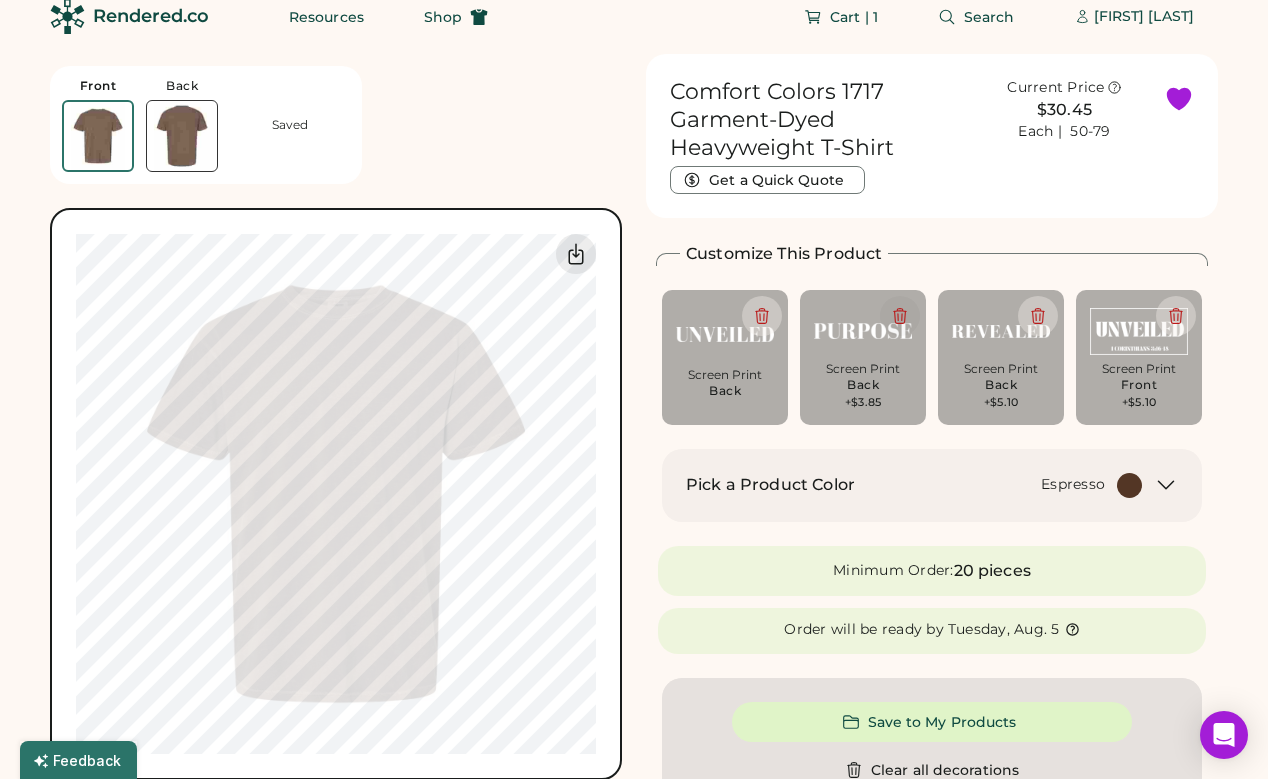 type on "*****" 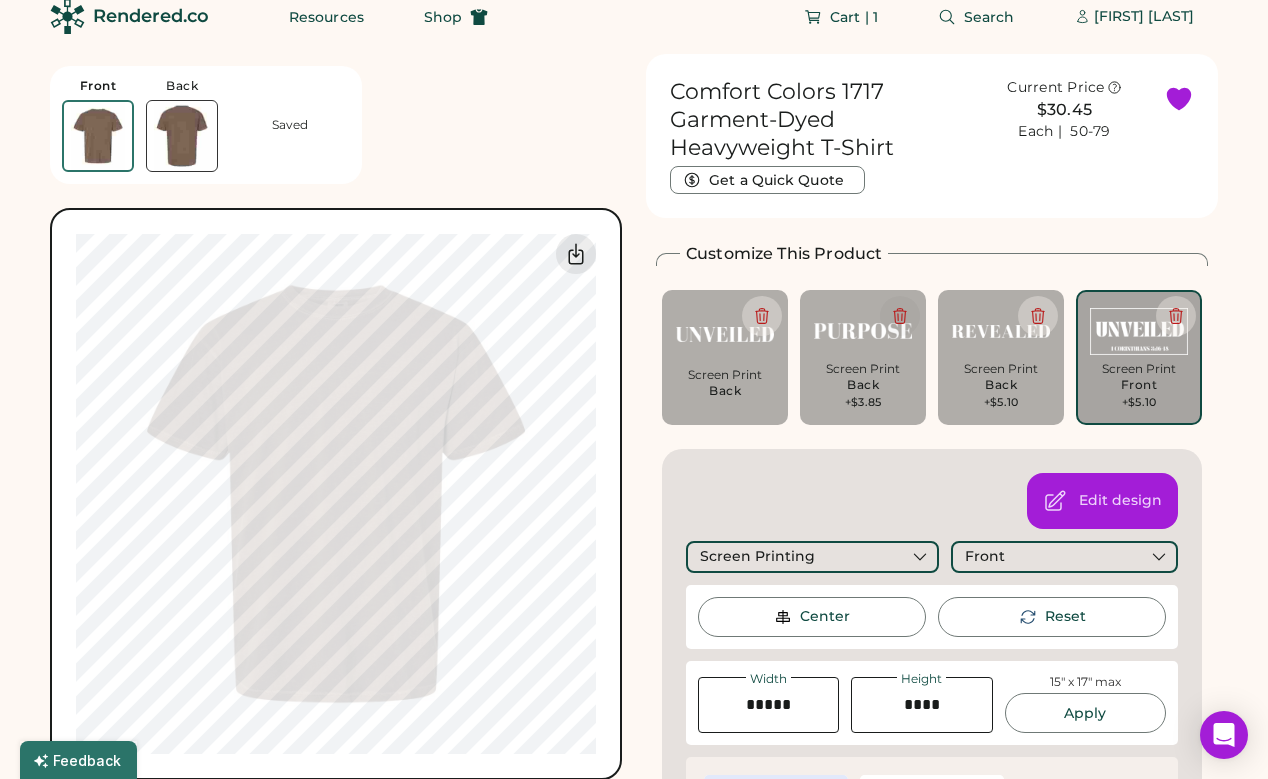 type on "****" 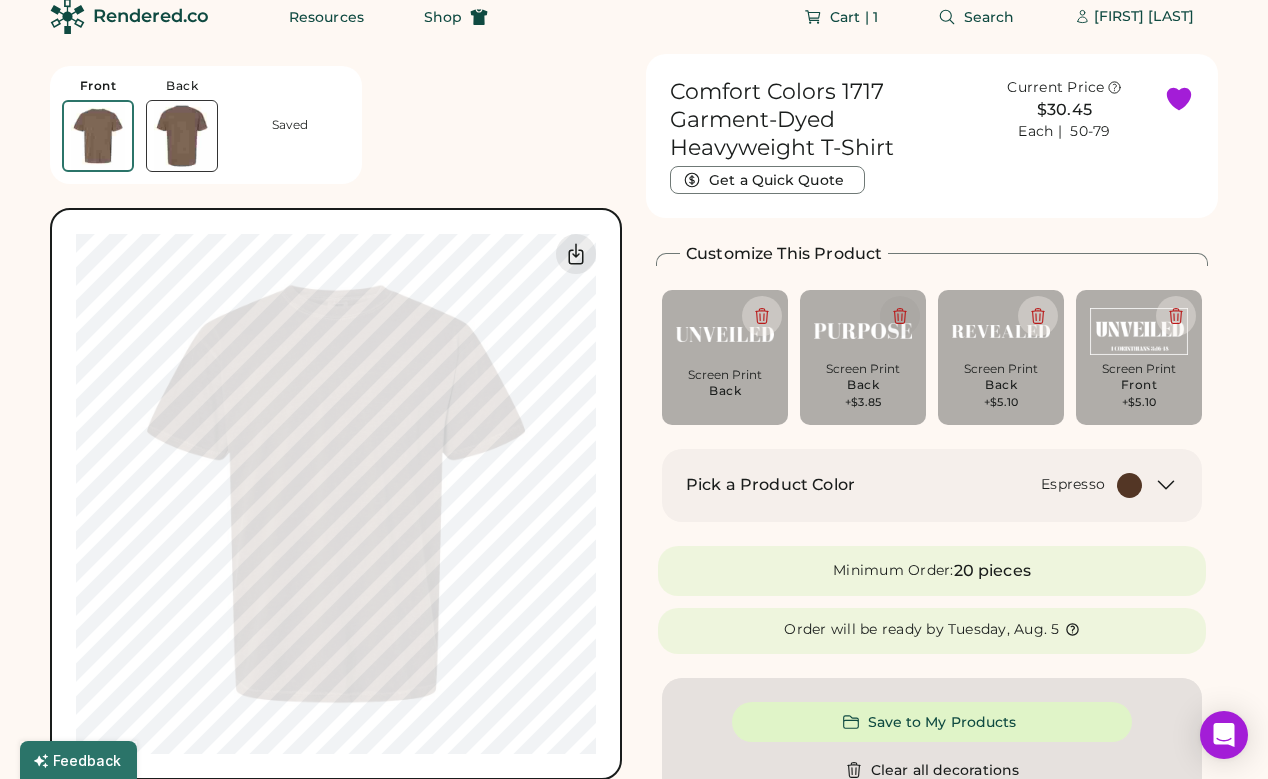 type on "*****" 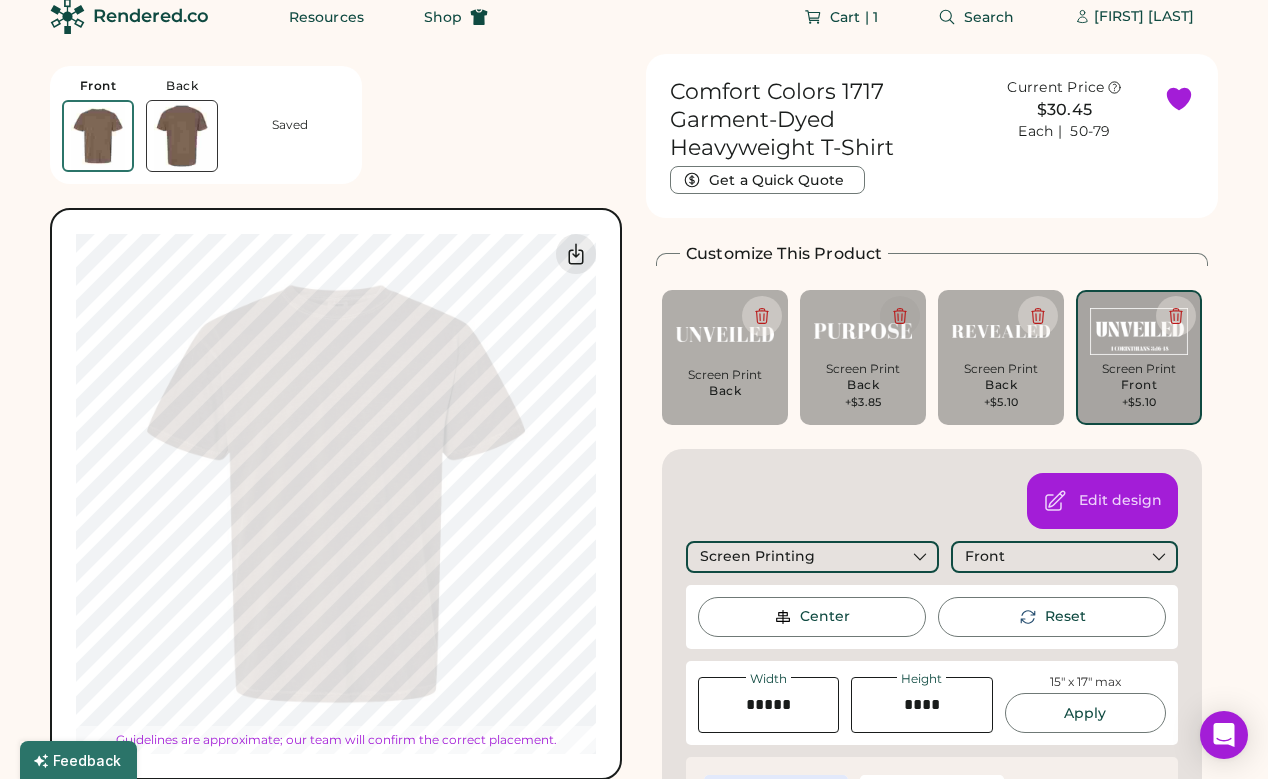 type on "****" 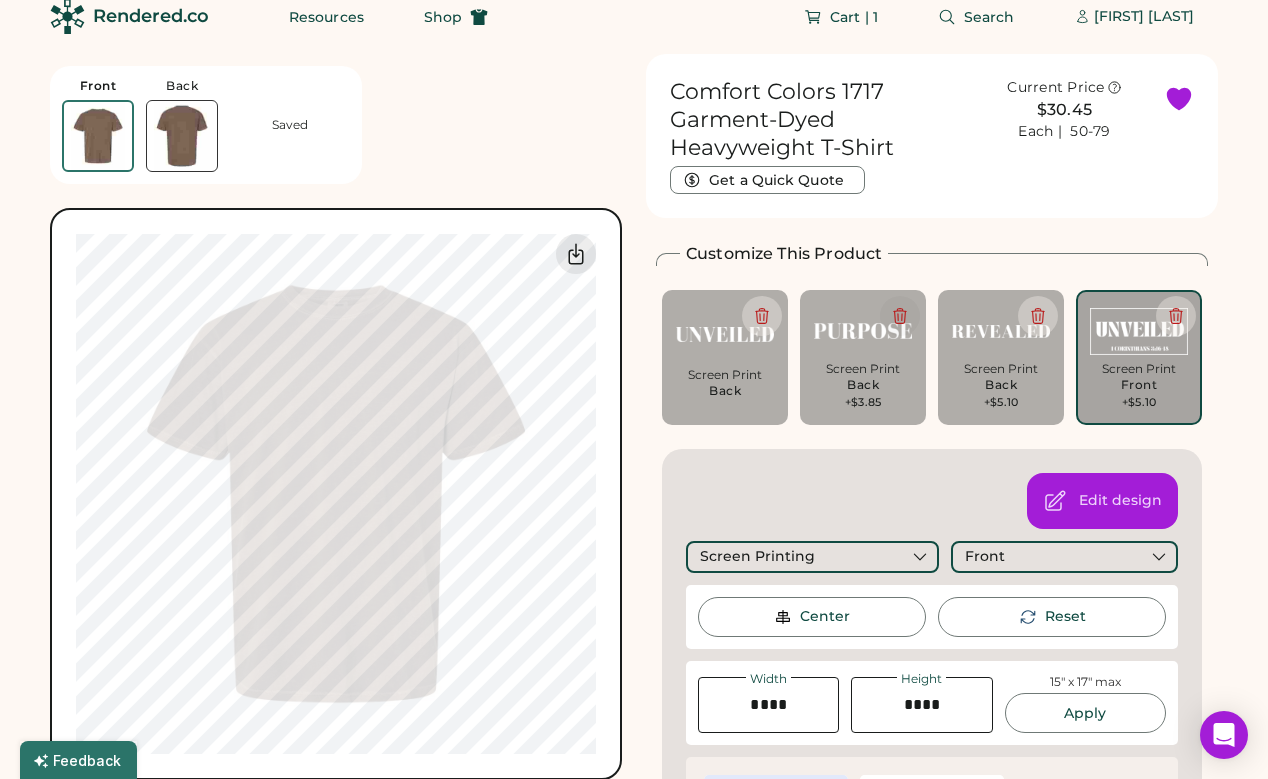type on "****" 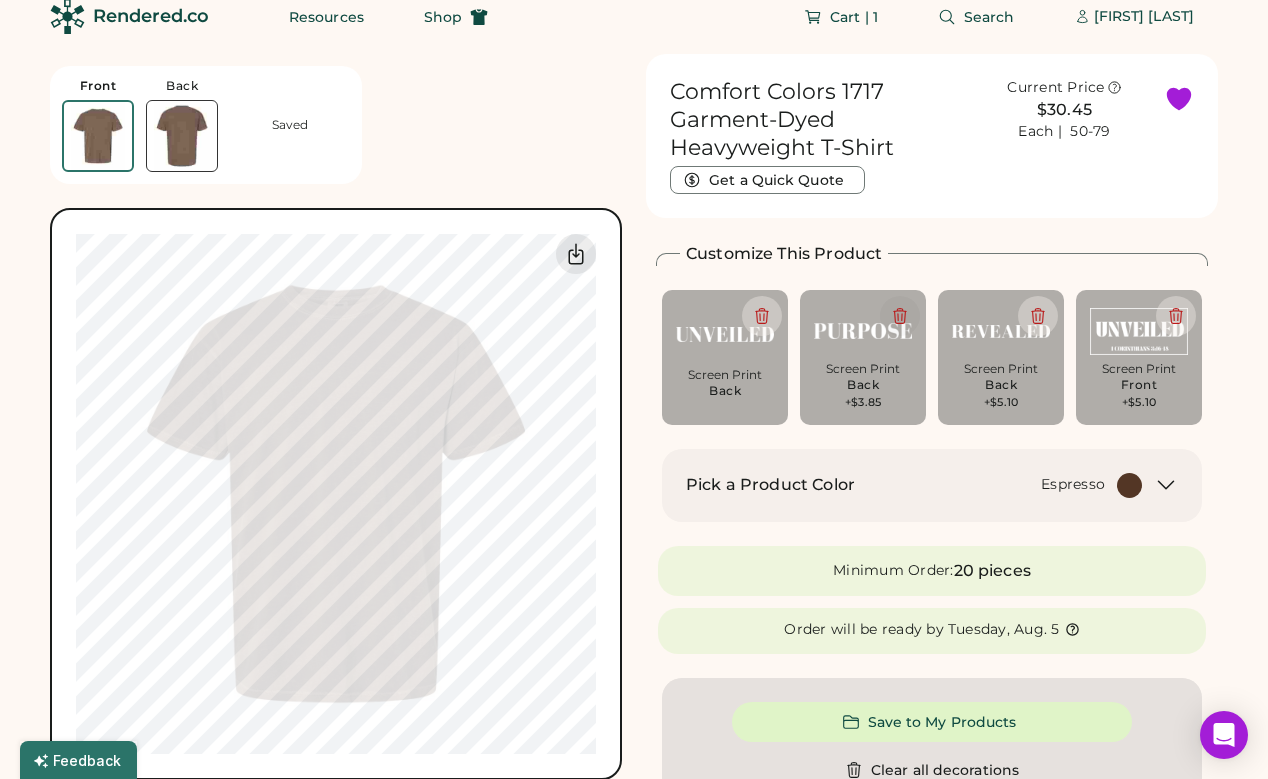 type on "****" 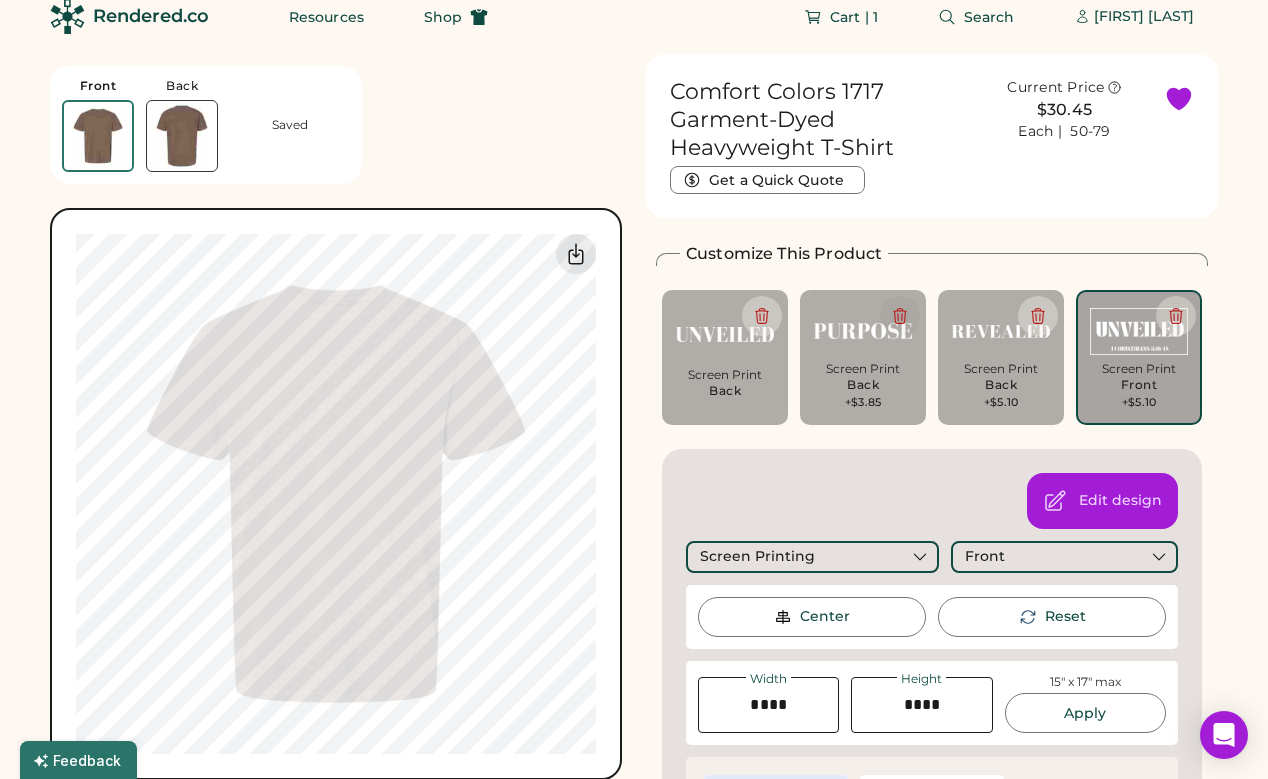 click on "Front Back Saved Switch to back    My uploaded designs Upload new design
SVG, Ai, PDF, EPS, PSD Non-preferred files:
PNG, JPG, TIFF Max File Size: 25MB    Guidelines are approximate; our team will confirm the correct placement. Switch to Front    My uploaded designs Upload Your Design
Ai, PDF, EPS, SVG, PSD Non-preferred files:
PNG, JPG, TIFF Max File Size: 25MB 100% 100%    Guidelines are approximate; our team will confirm the correct placement. Comfort Colors 1717 Garment-Dyed Heavyweight T-Shirt    Get a Quick Quote Current Price    $30.45 Each | 50-79    Customize This Product    Add A
Design Screen Print Back       Add A
Design Screen Print Back +$3.85        Add A
Design Screen Print Back +$5.10        Add A
Design Screen Print Front +$5.10        Edit design Screen Printing    Front    Center    Reset Width Height 15" x 17" max Apply 656 U SELECT
A COLOR WHITE Pick a Product Color Espresso    Minimum Order:  20 pieces Order will be ready by Tuesday, Aug. 5        Save to My Products    S M L XL 2XL" at bounding box center (634, 1423) 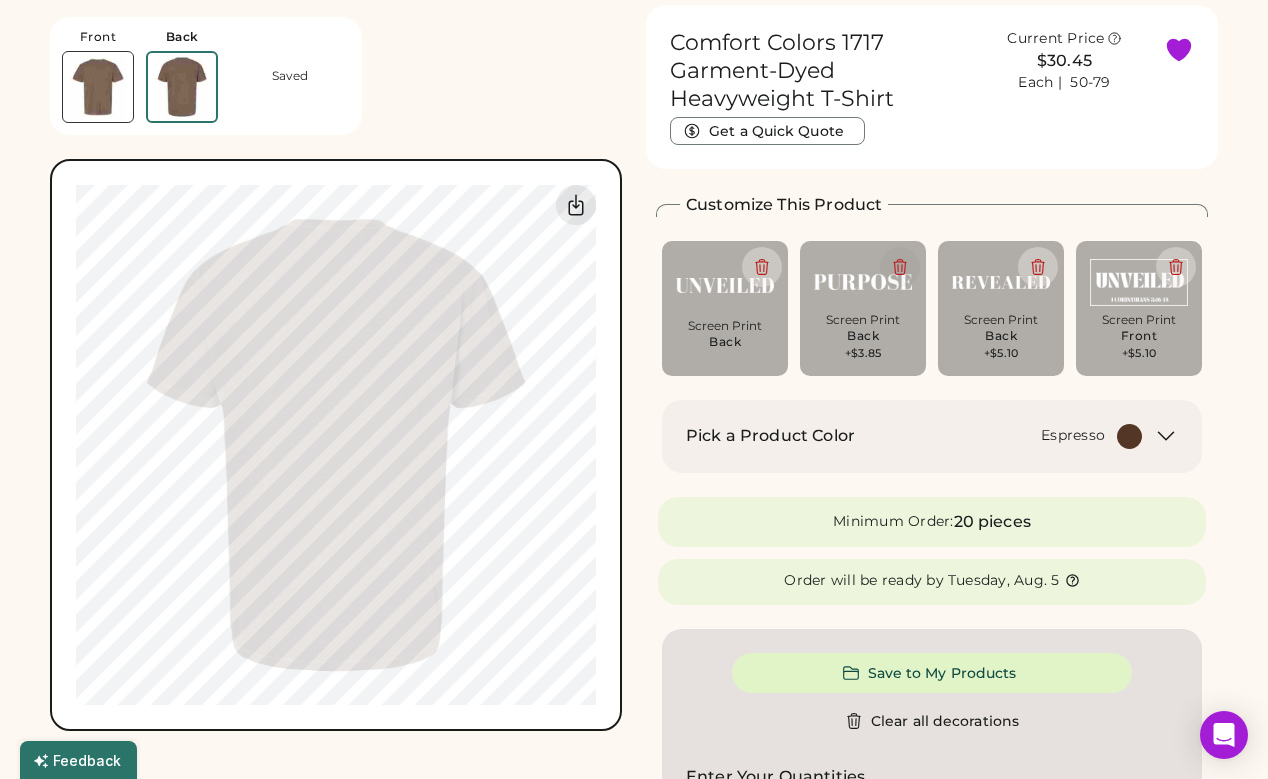 scroll, scrollTop: 75, scrollLeft: 0, axis: vertical 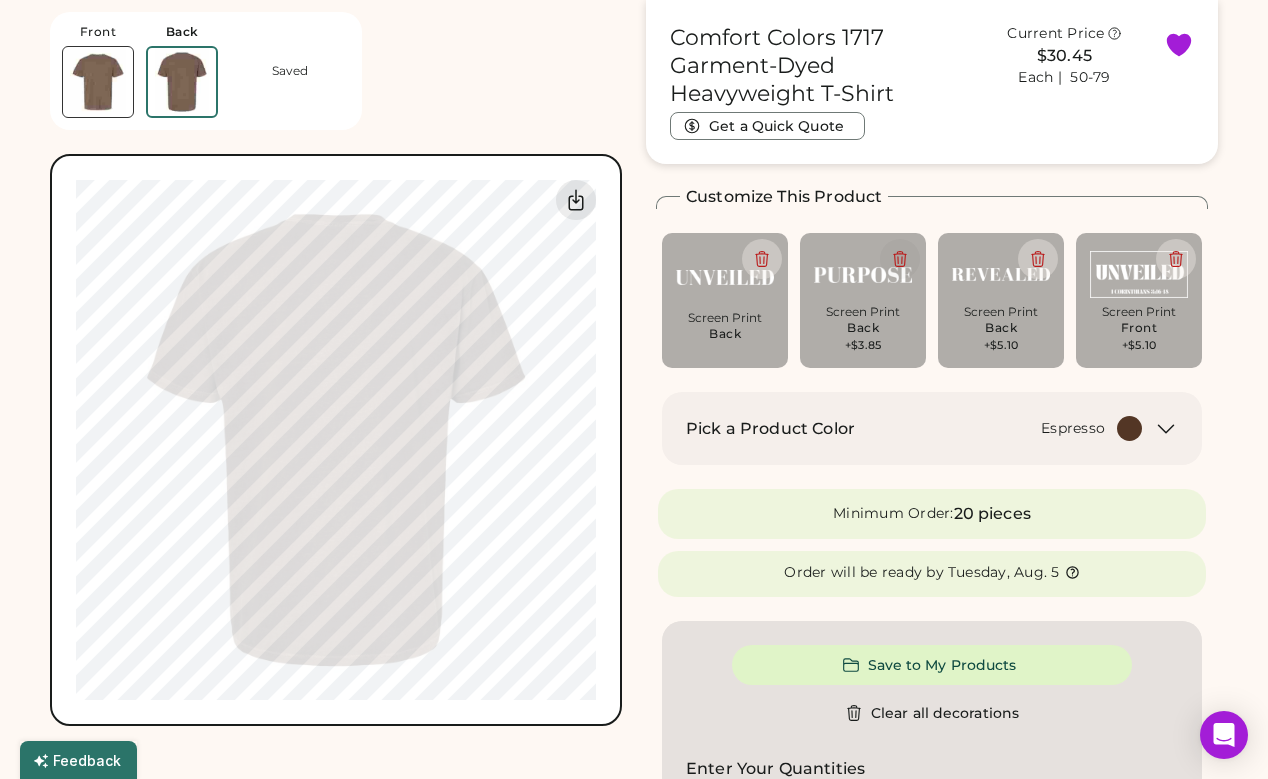 type on "*****" 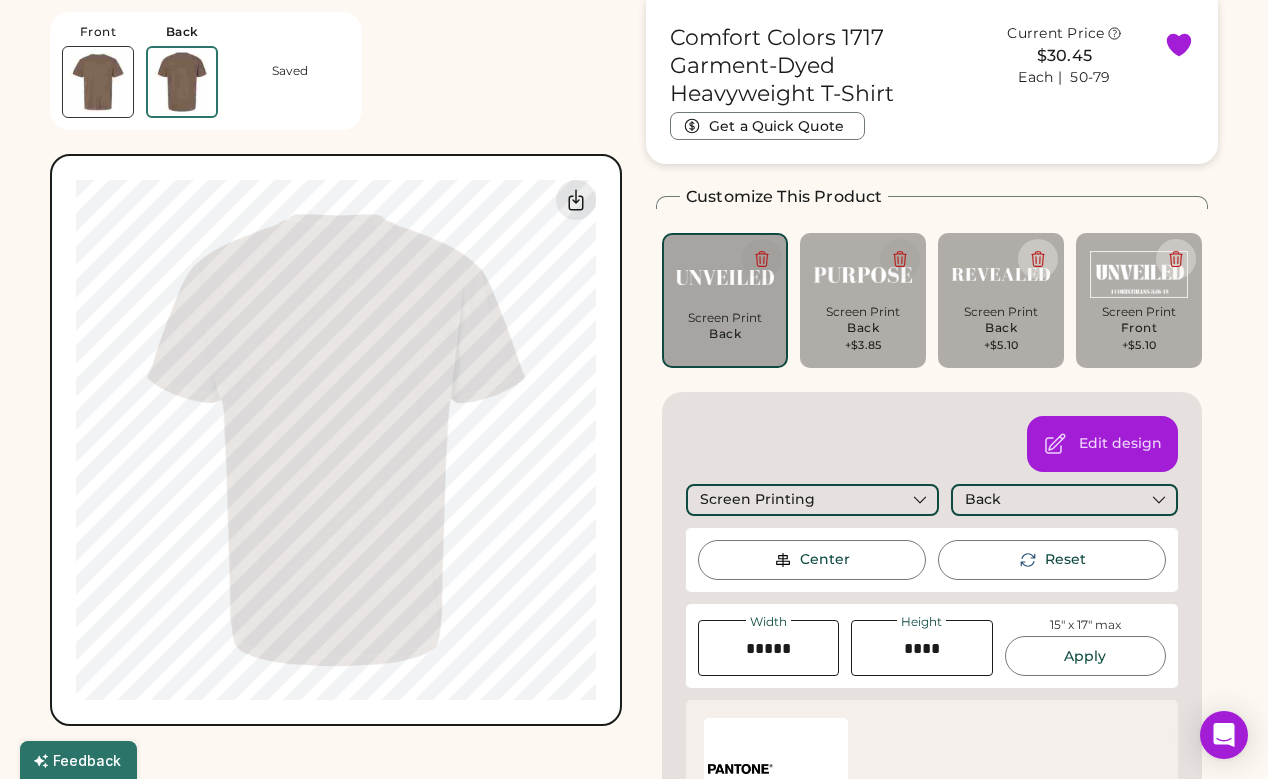 click 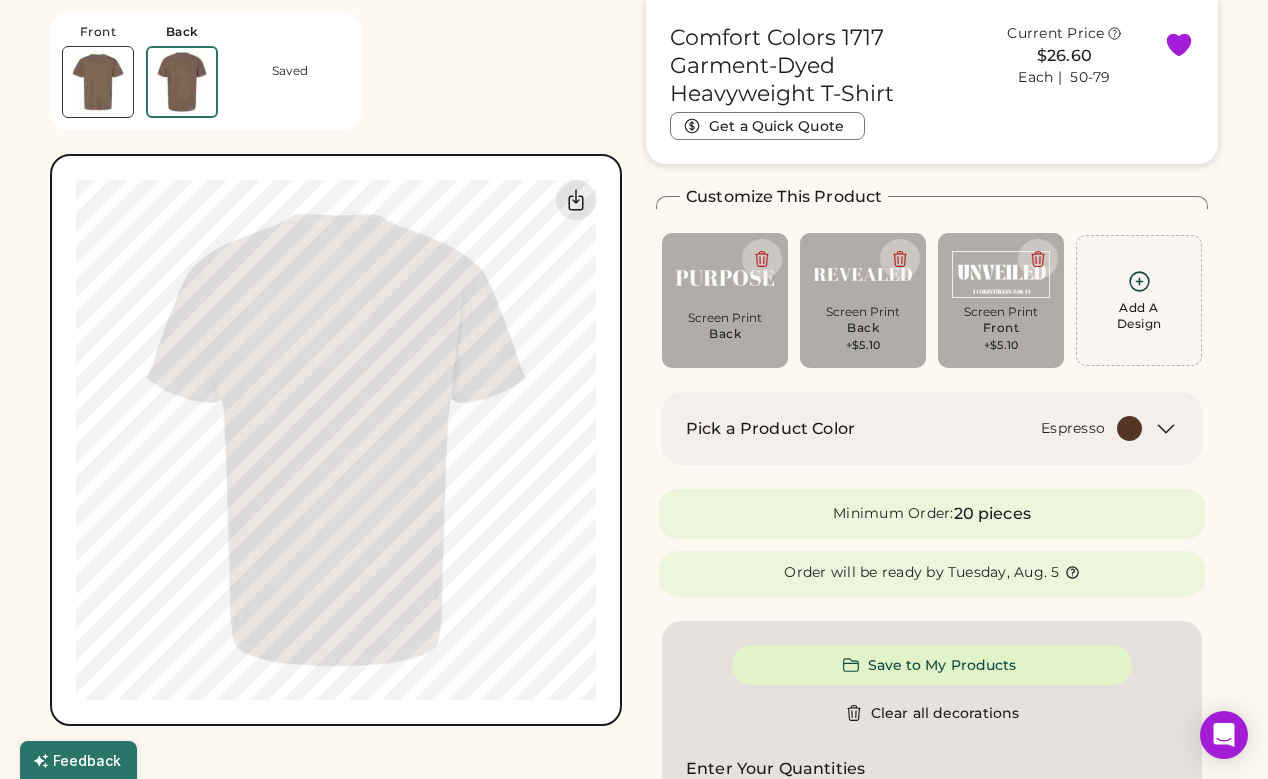 click at bounding box center [98, 82] 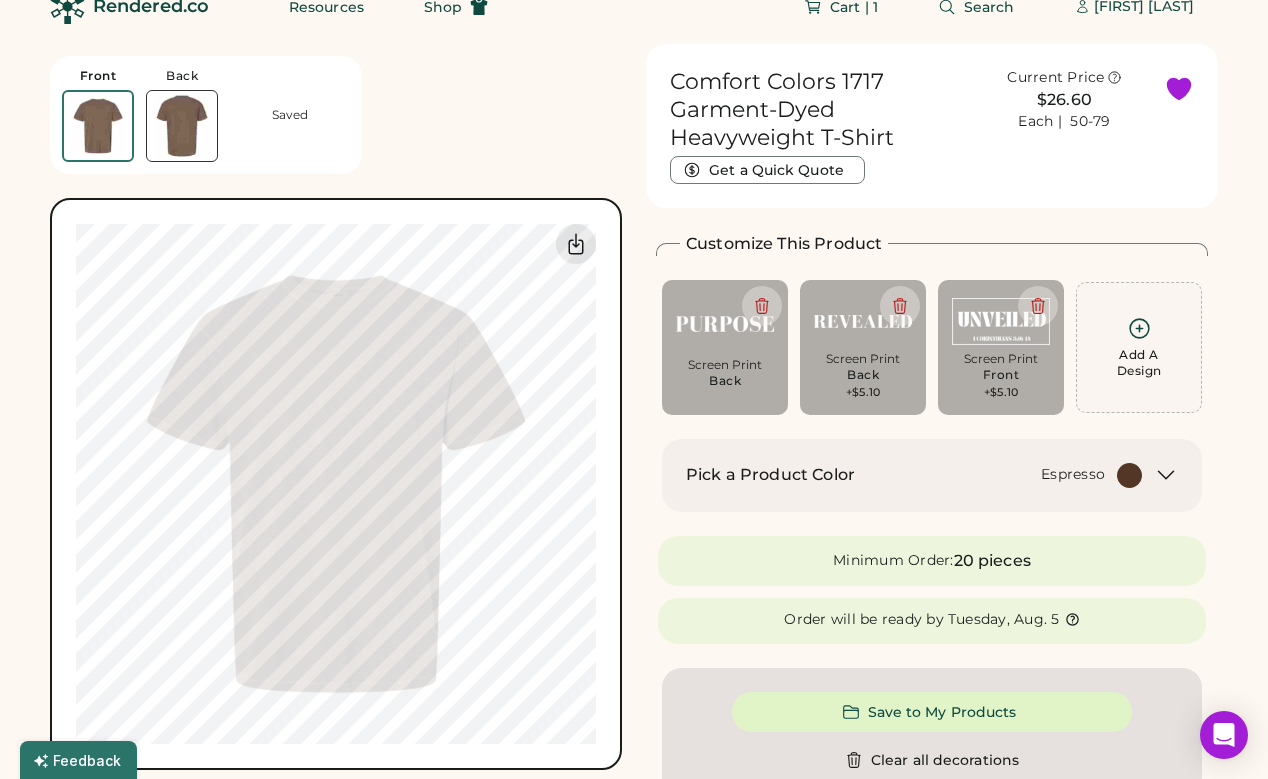 scroll, scrollTop: 21, scrollLeft: 0, axis: vertical 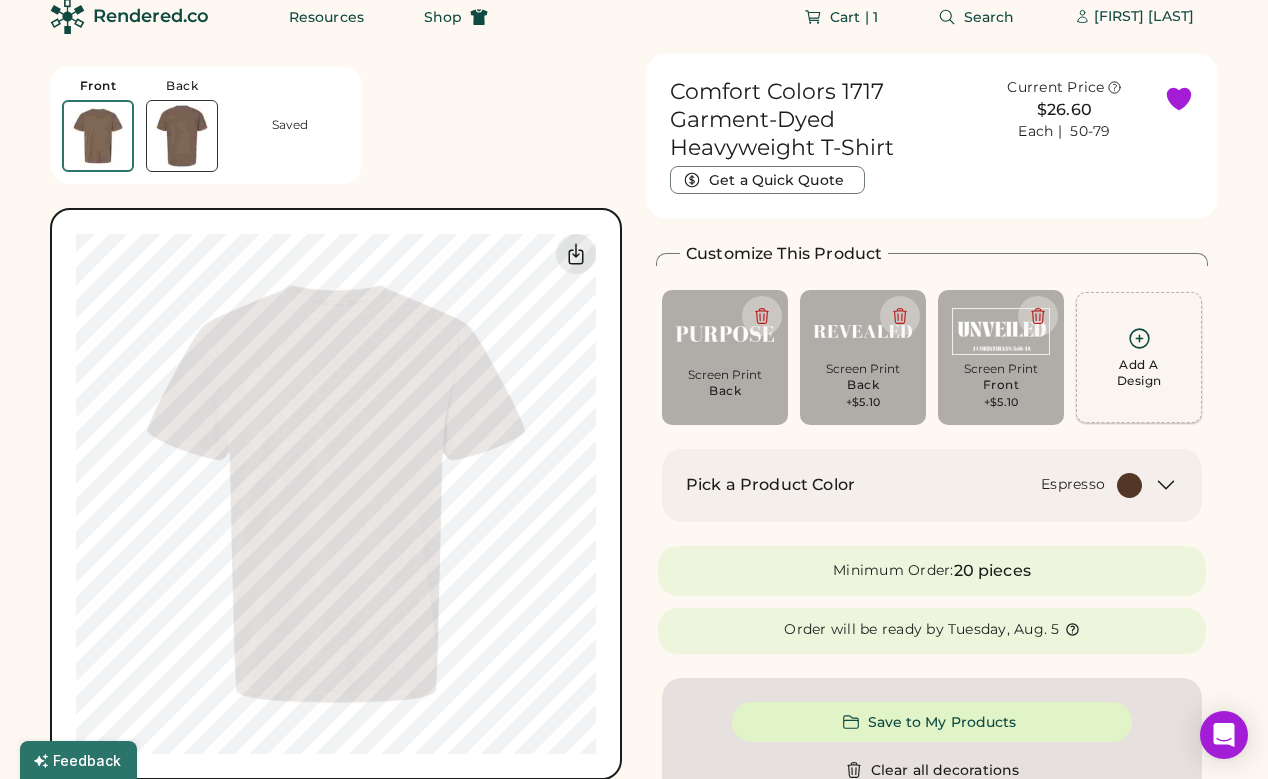 click 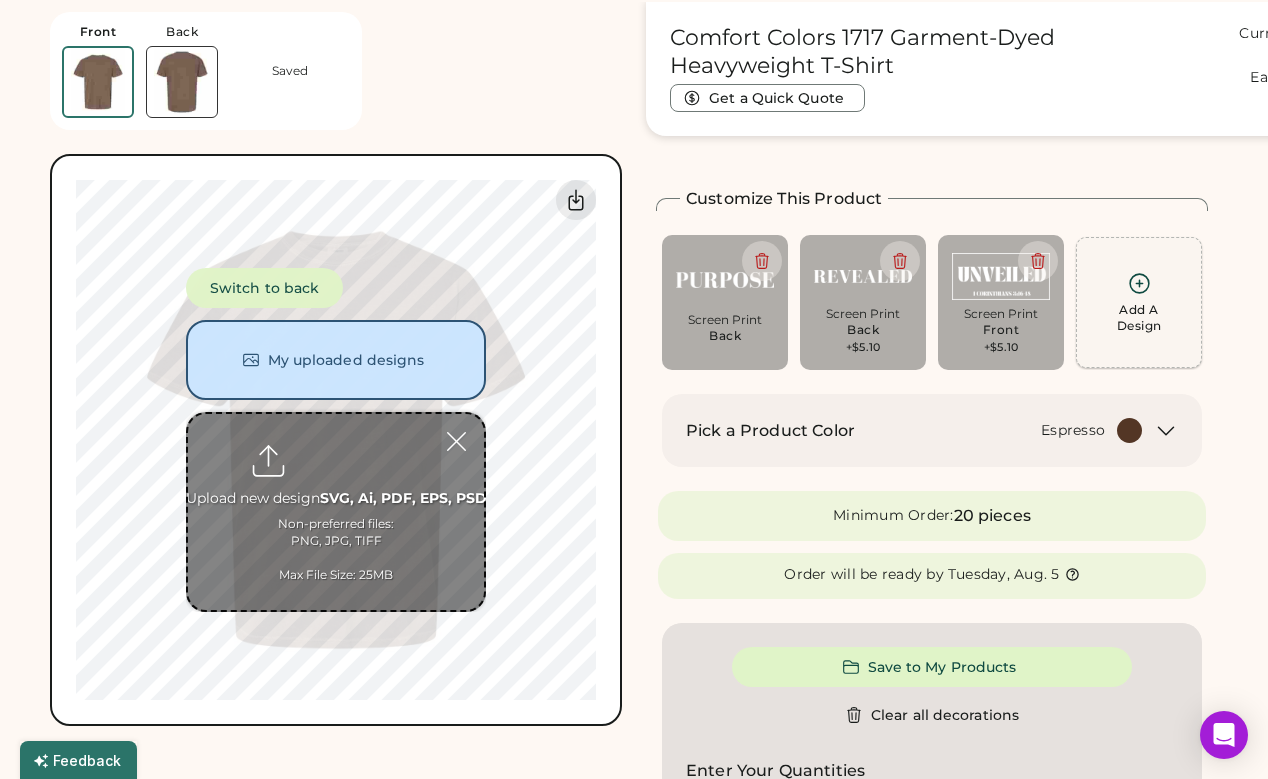 scroll, scrollTop: 75, scrollLeft: 0, axis: vertical 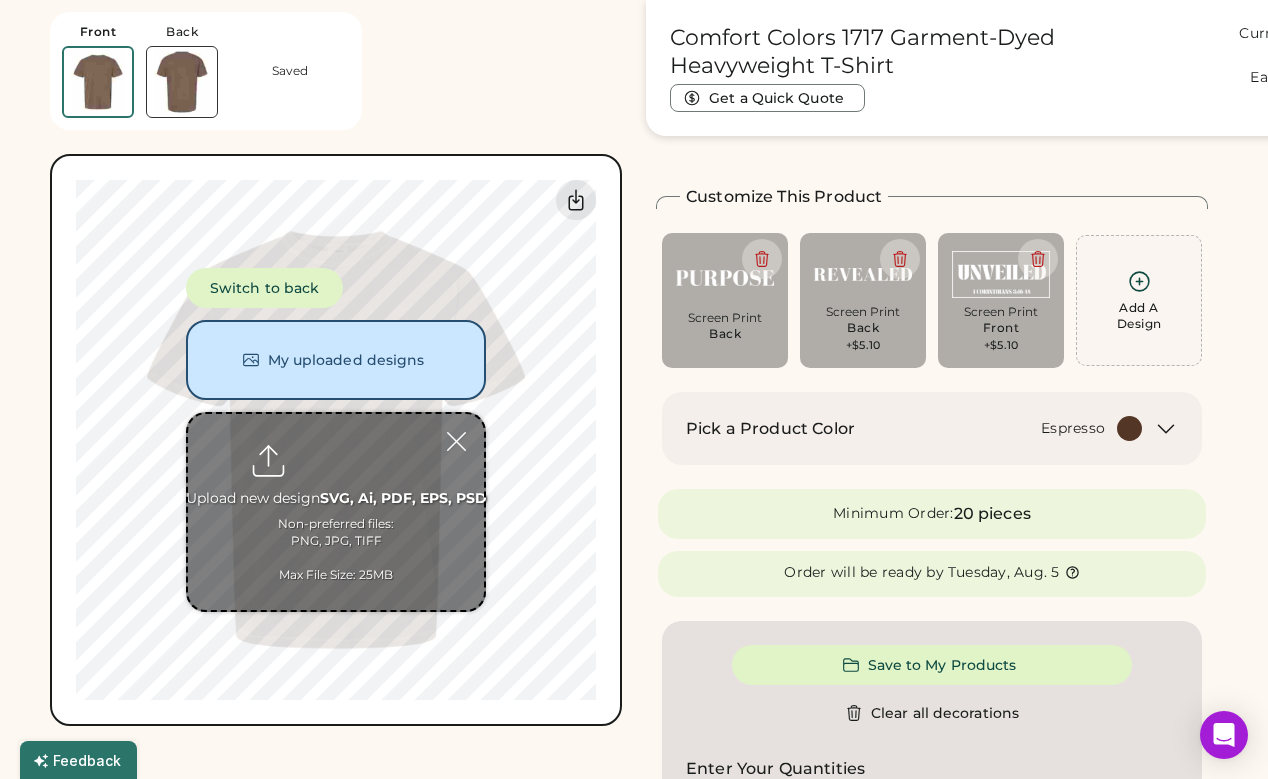 click at bounding box center (336, 512) 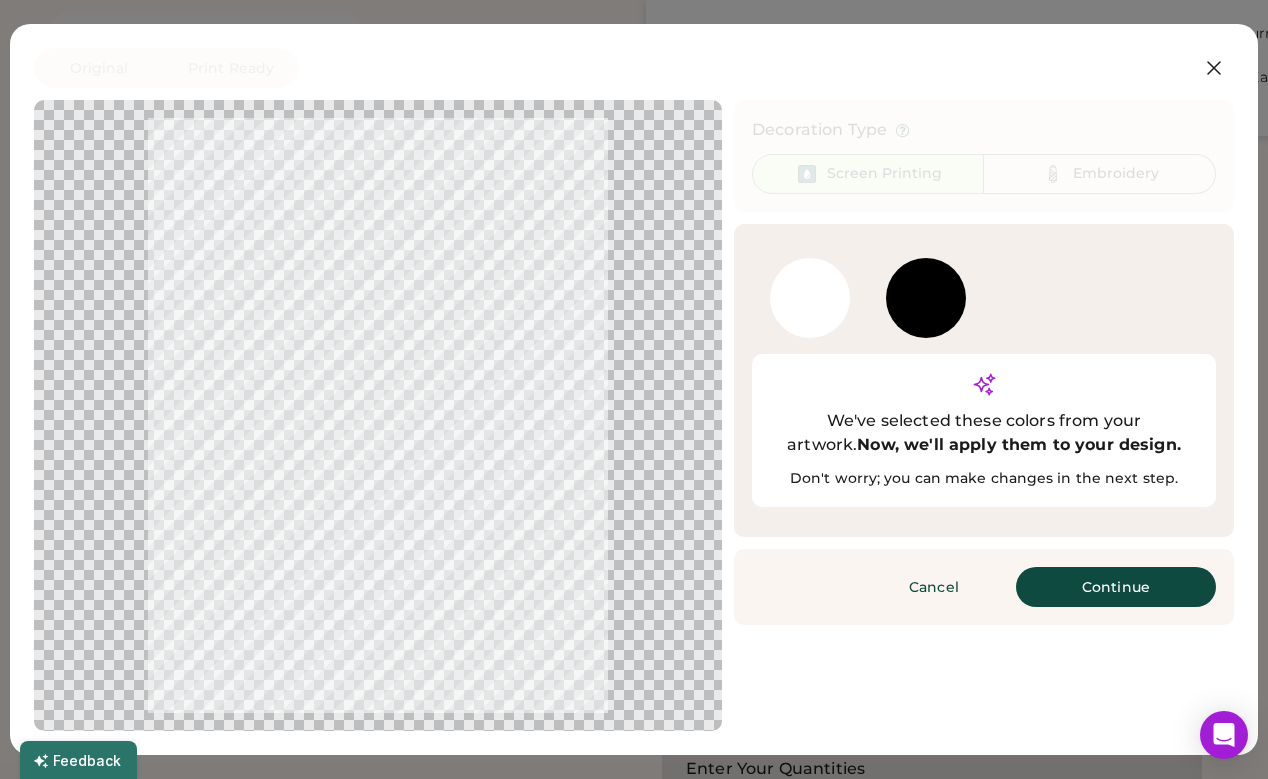 click on "Continue" at bounding box center [1116, 587] 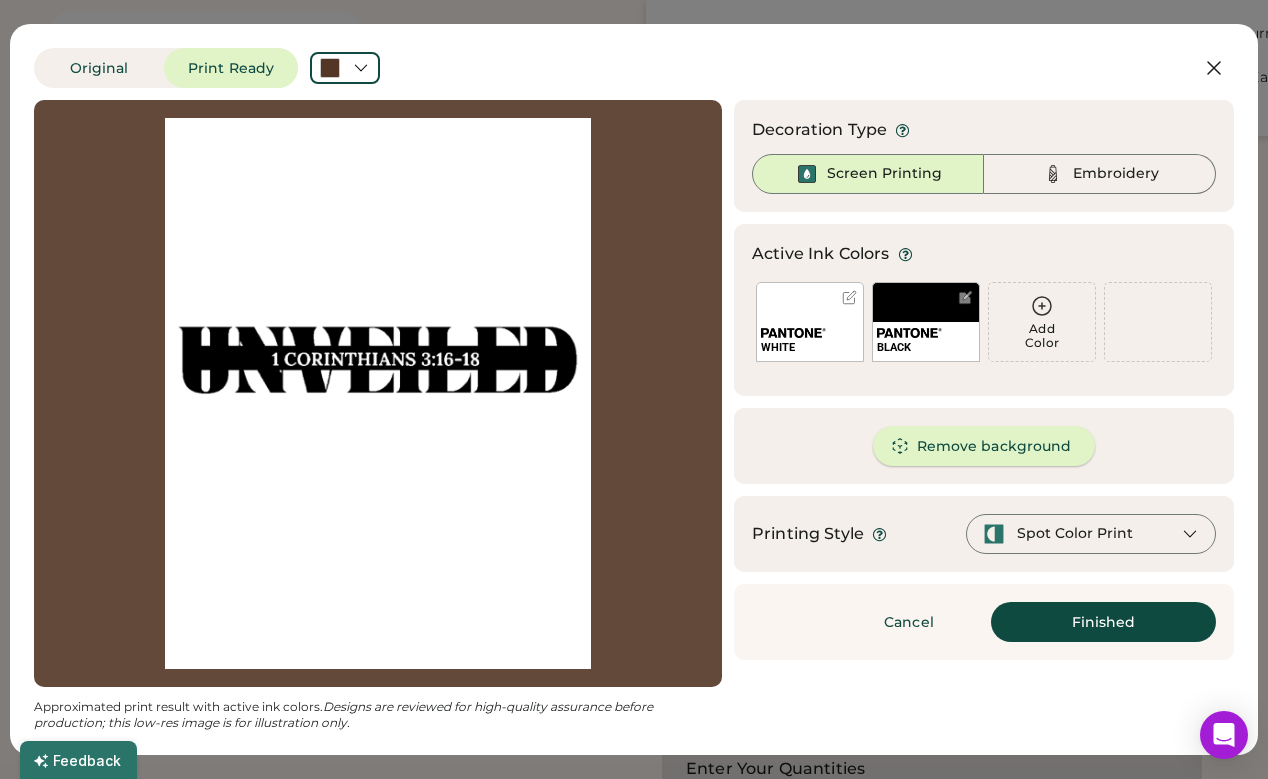 click on "Remove background" at bounding box center [984, 446] 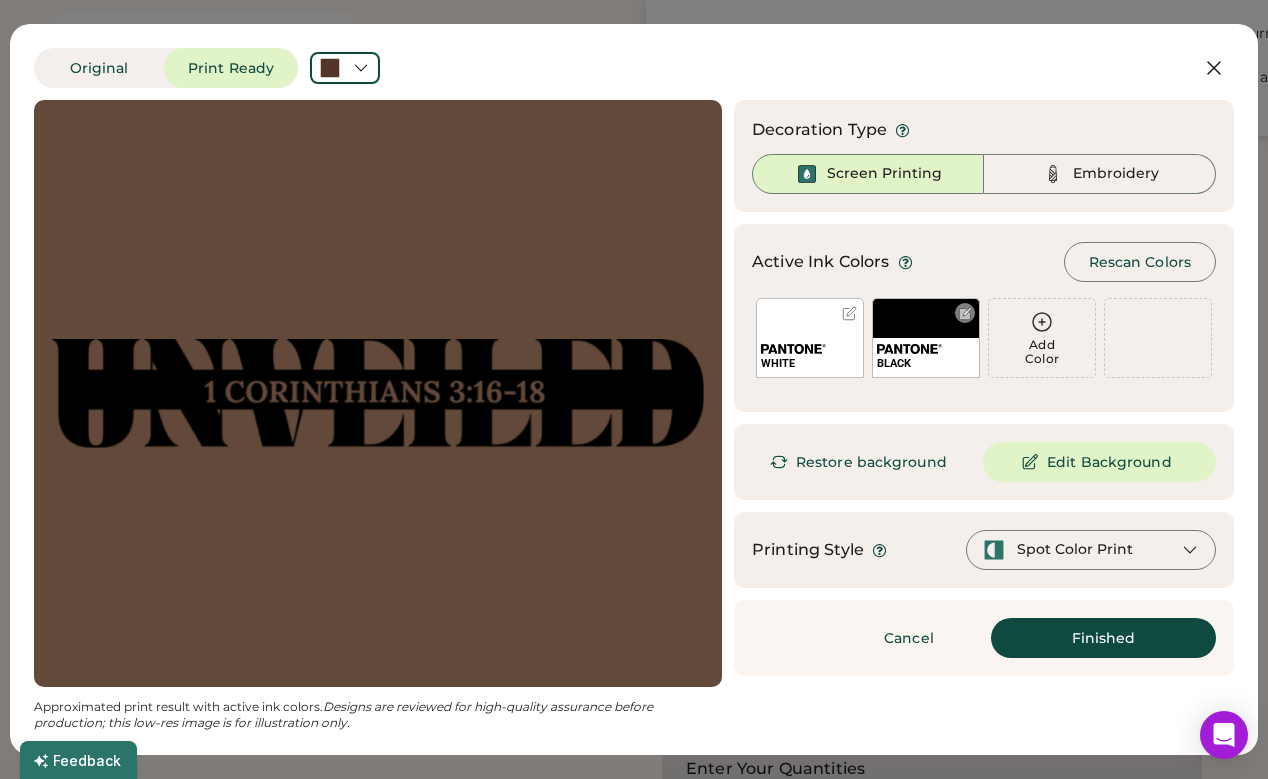 click at bounding box center (909, 349) 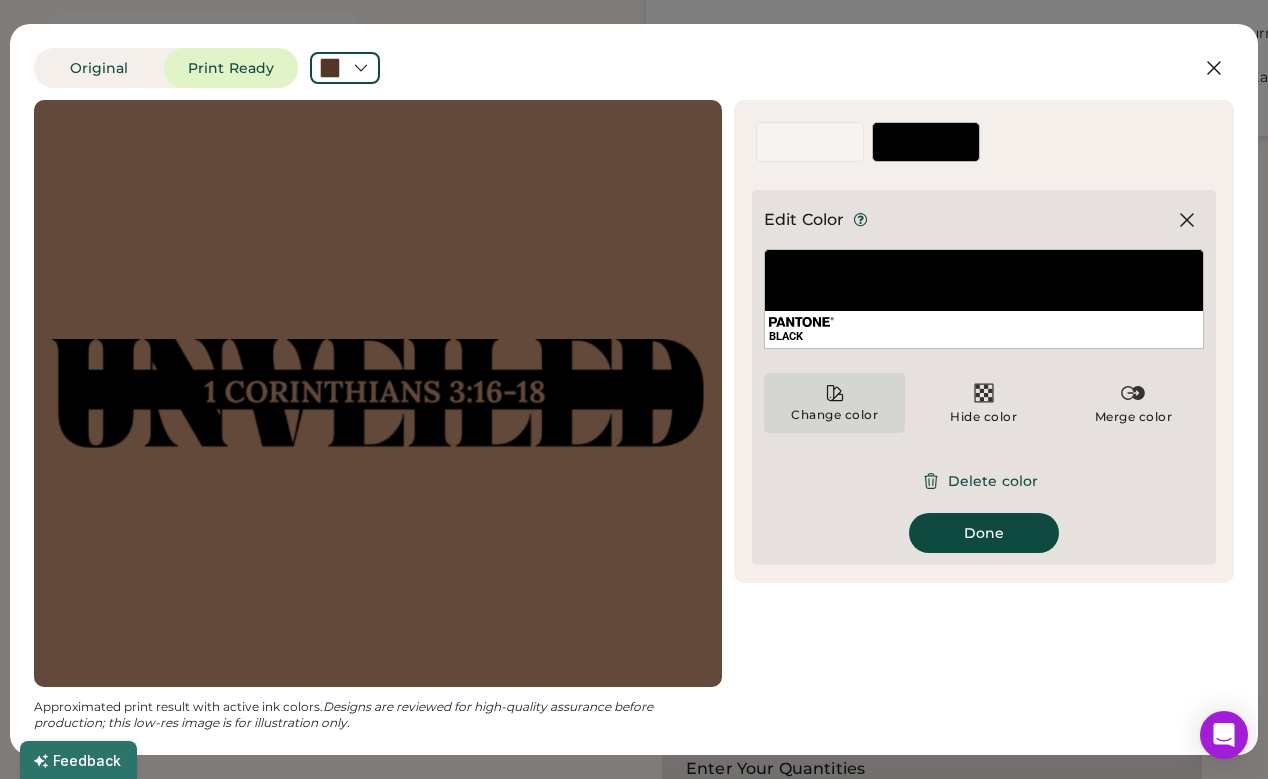click 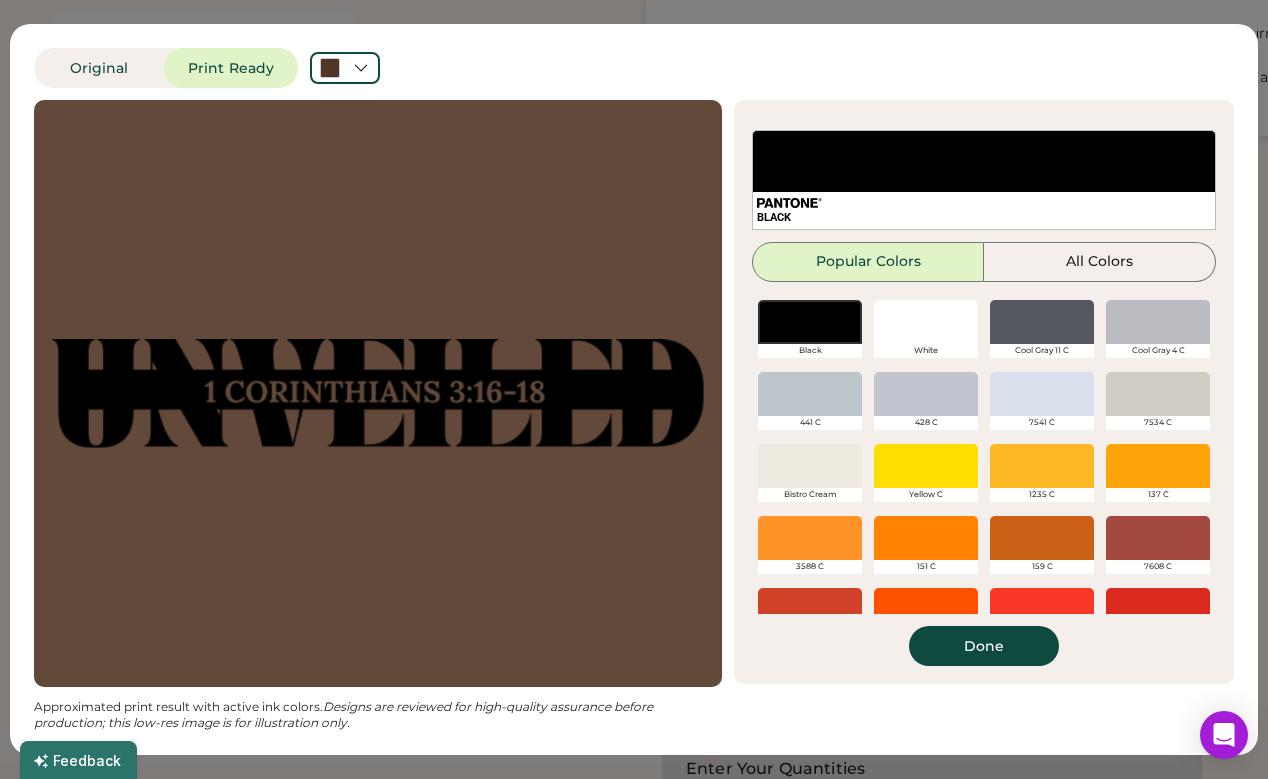 click at bounding box center (926, 322) 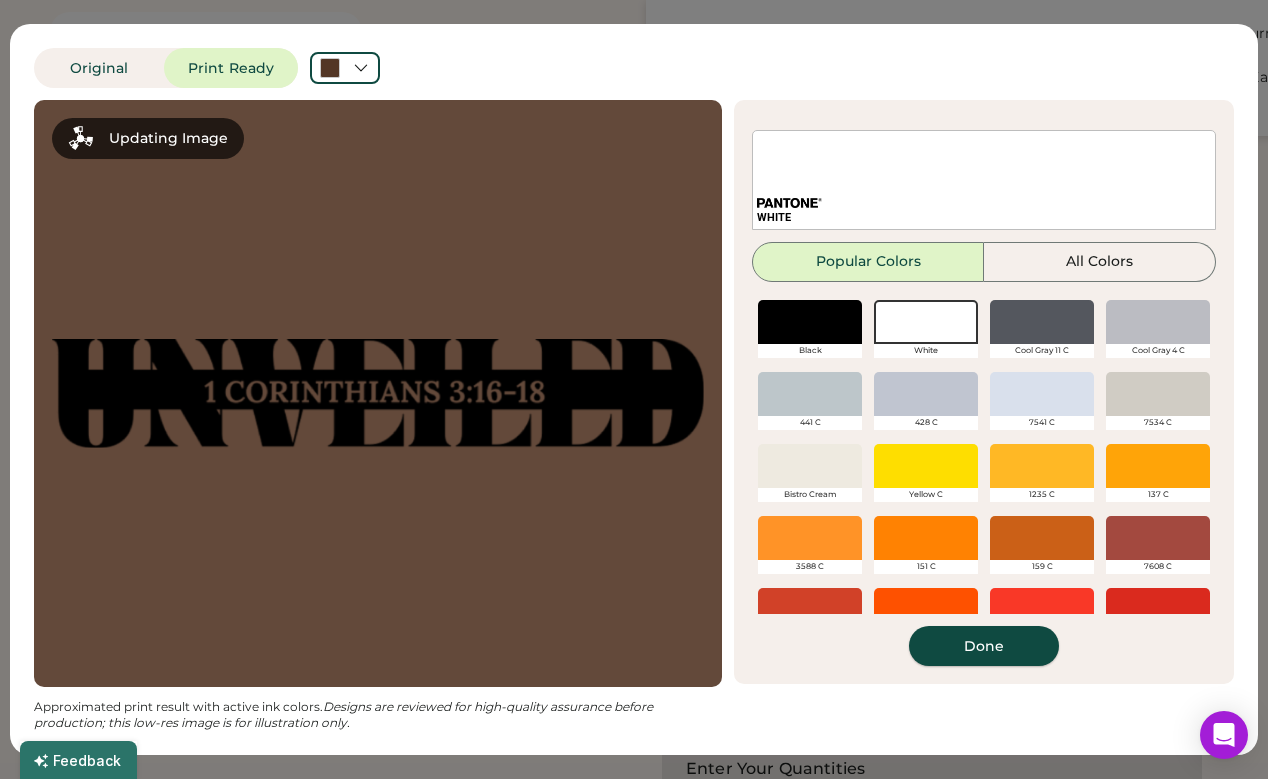 click on "Done" at bounding box center [984, 646] 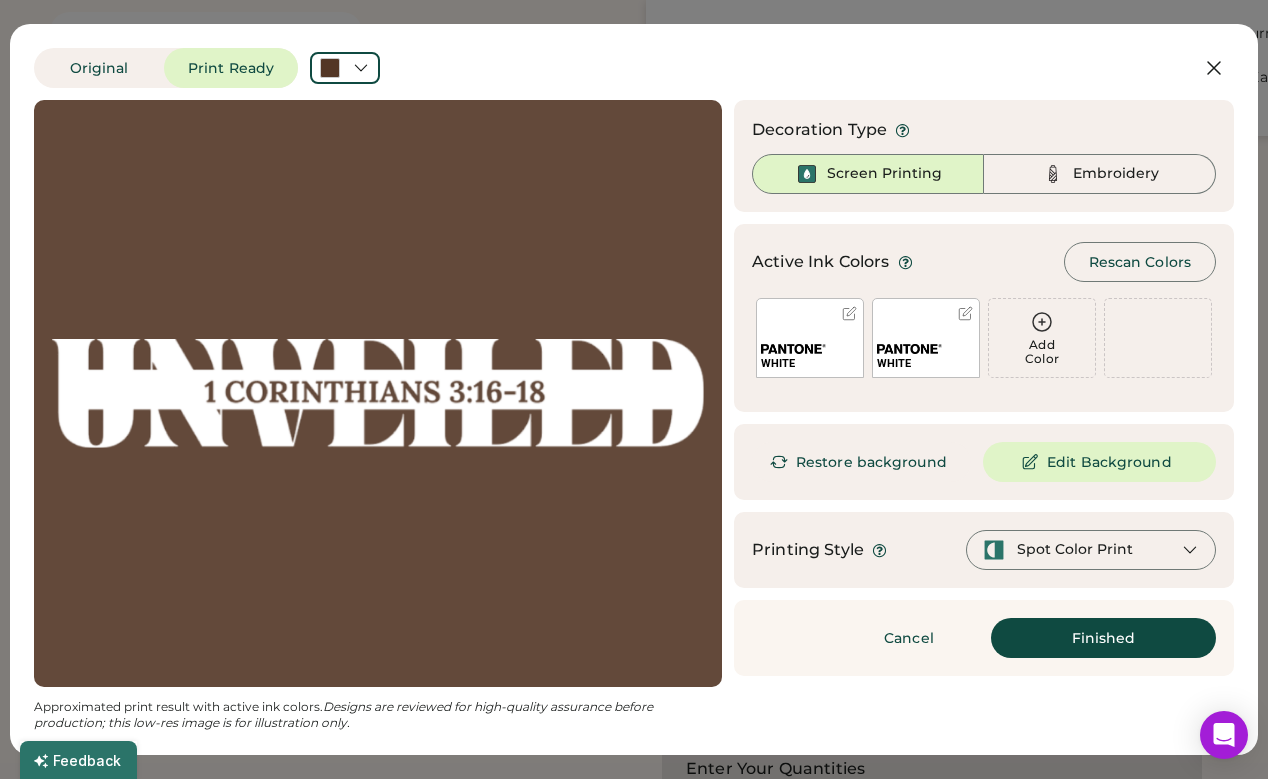 click on "Finished" at bounding box center (1103, 638) 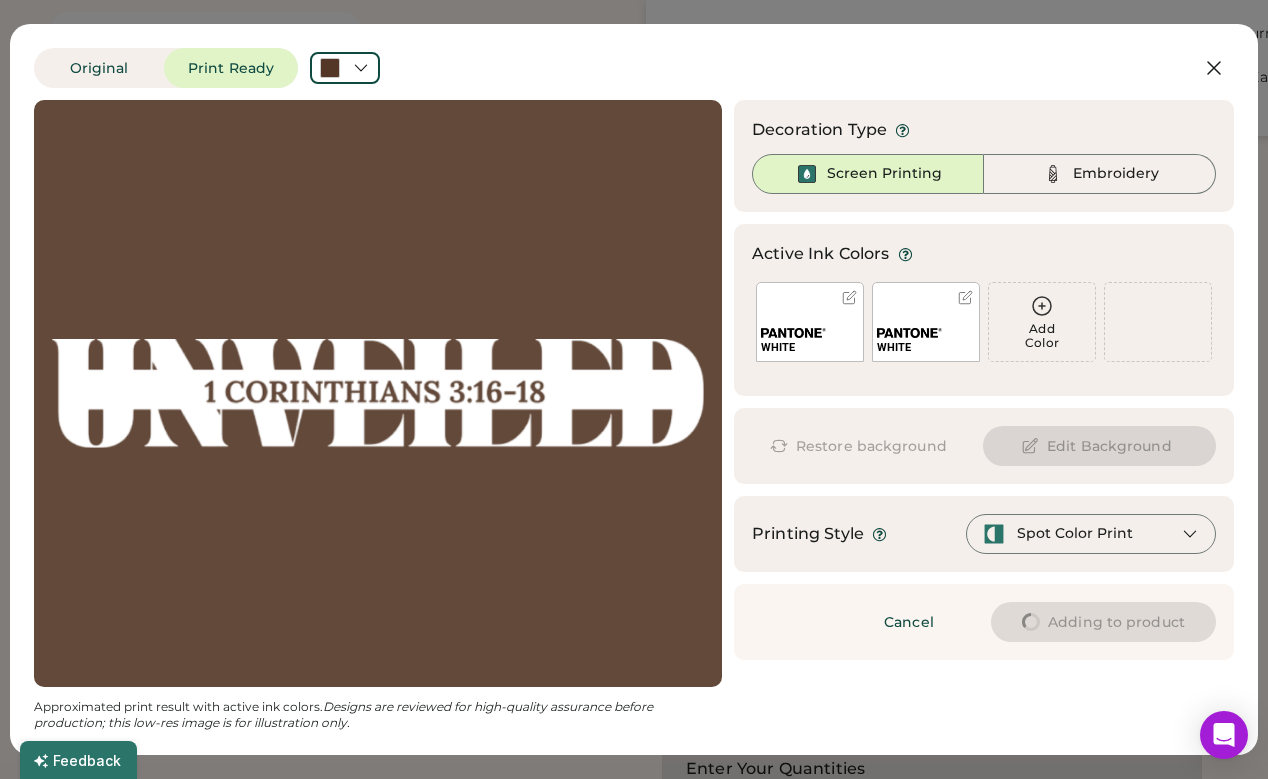 type on "****" 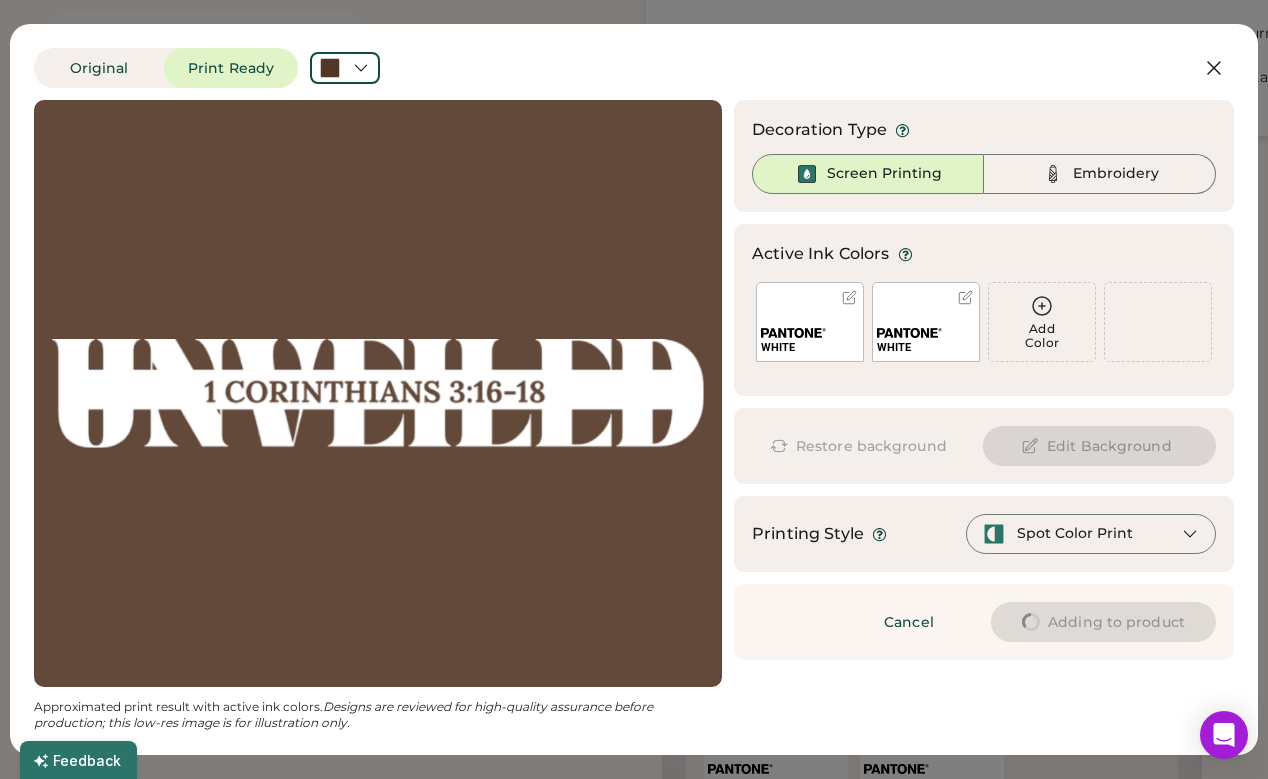 type on "****" 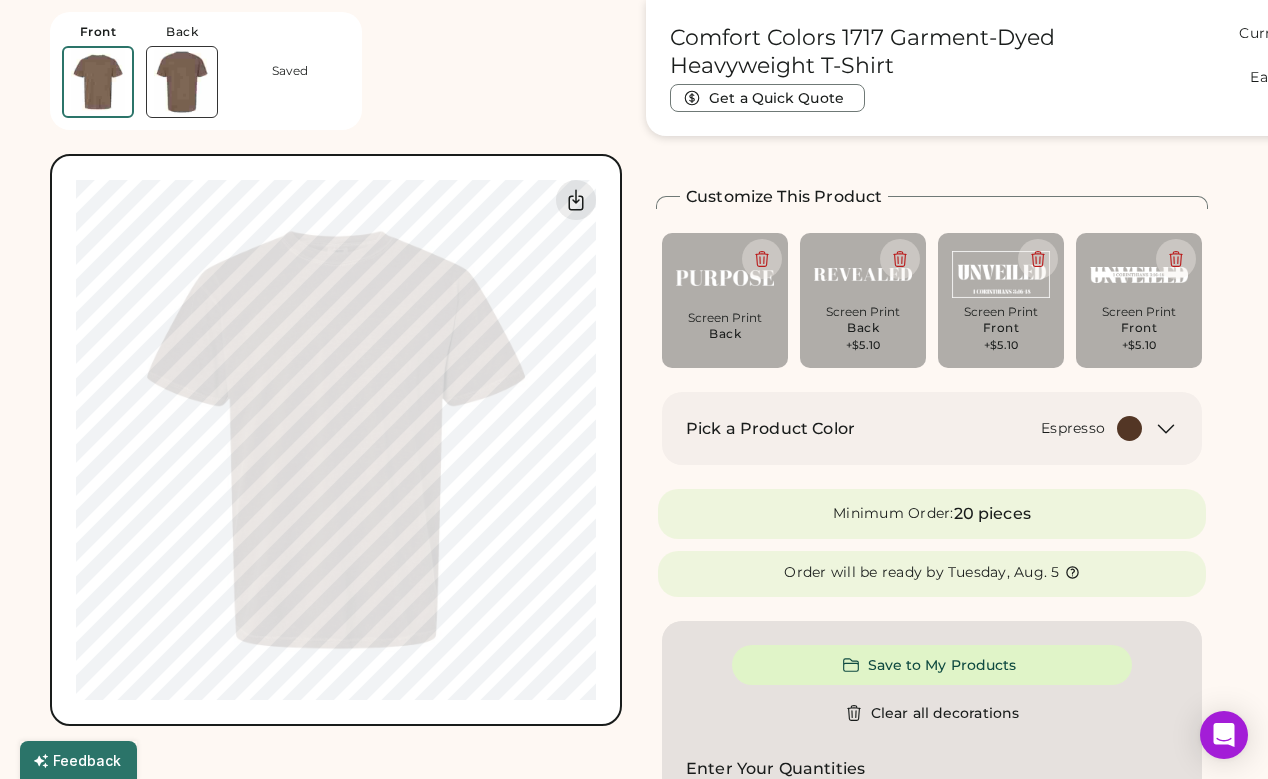 type on "****" 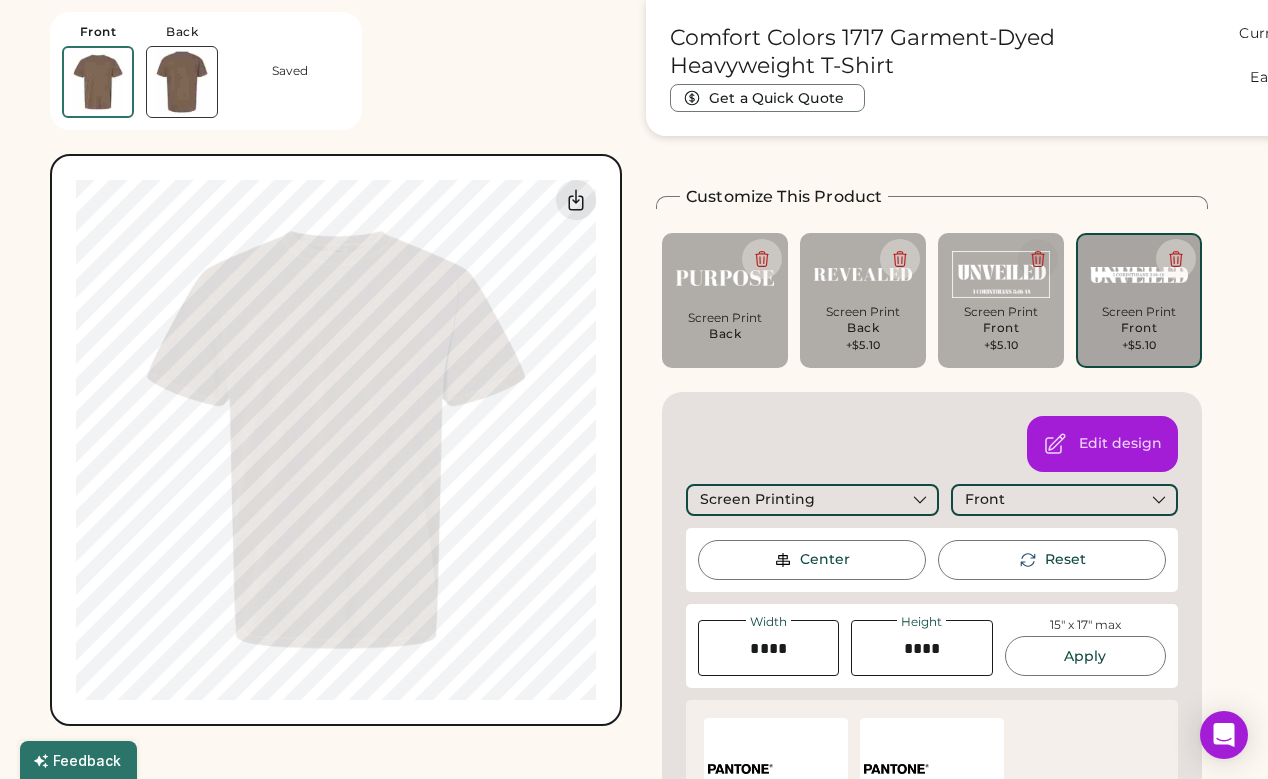 click 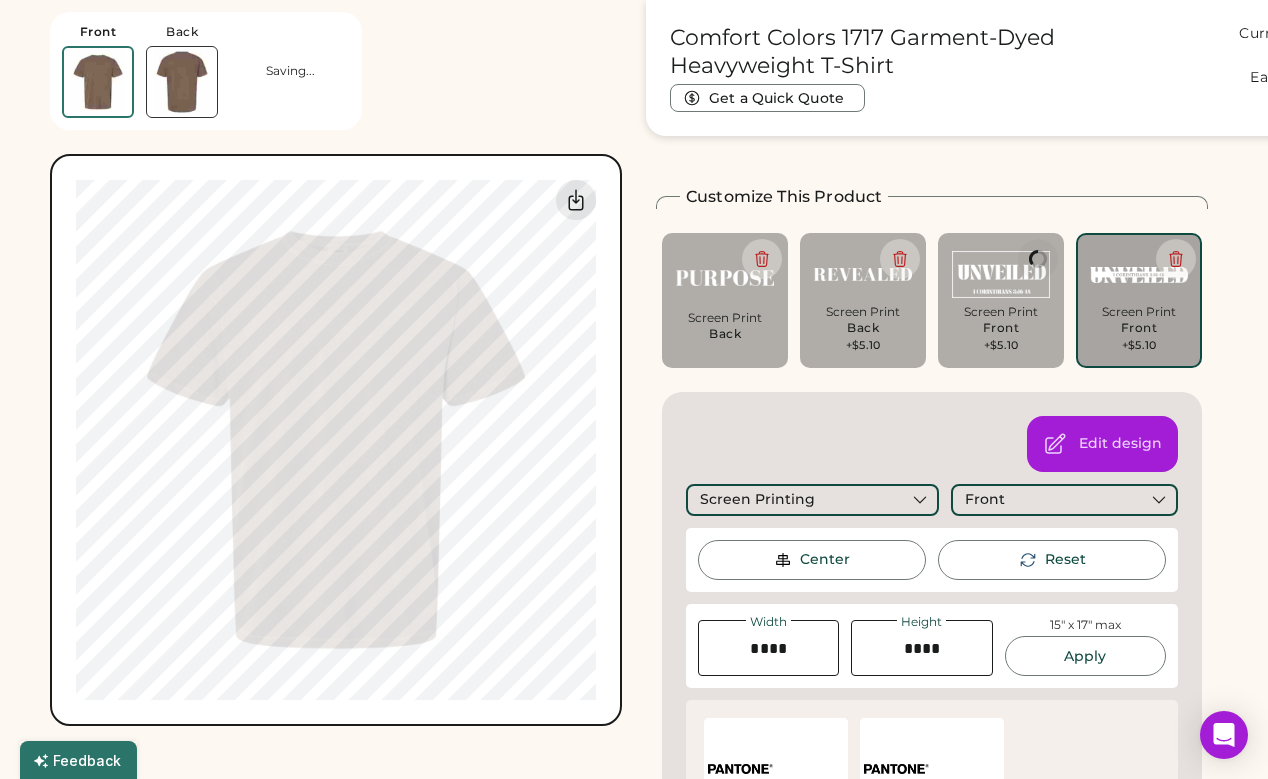 type on "****" 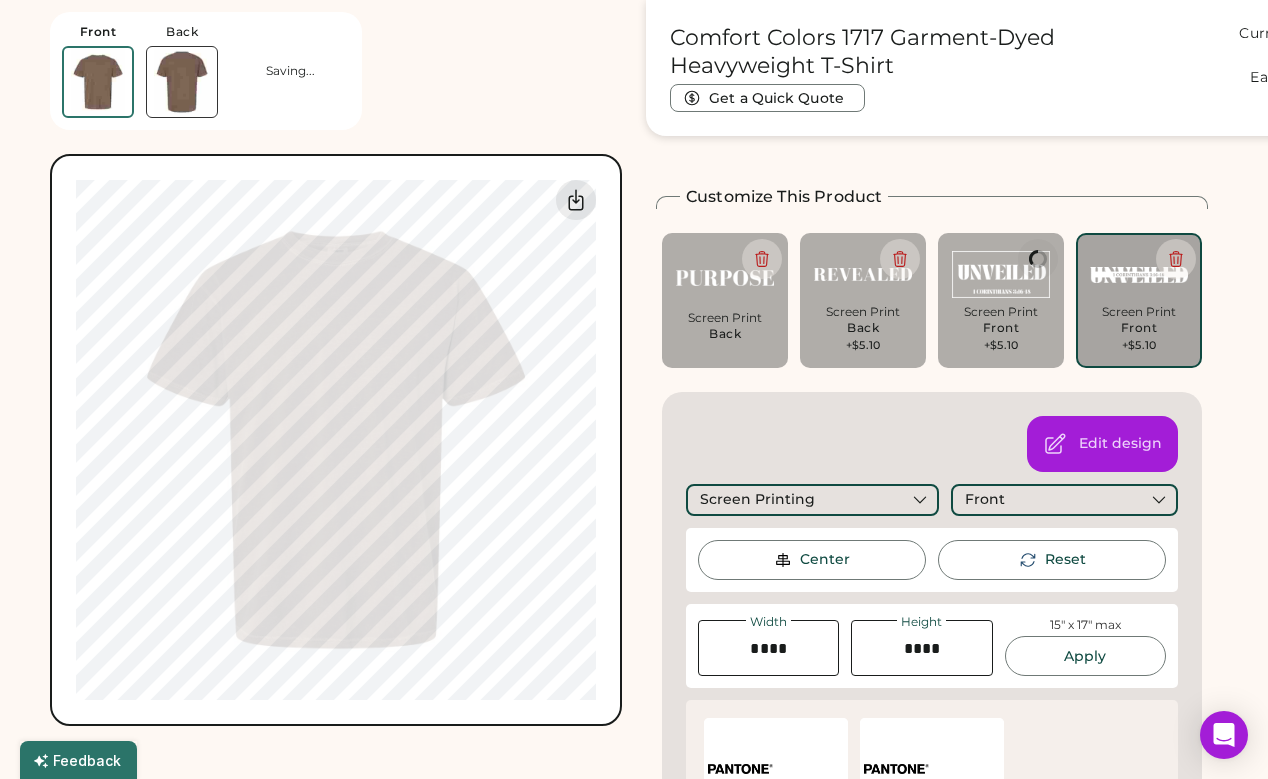 type on "****" 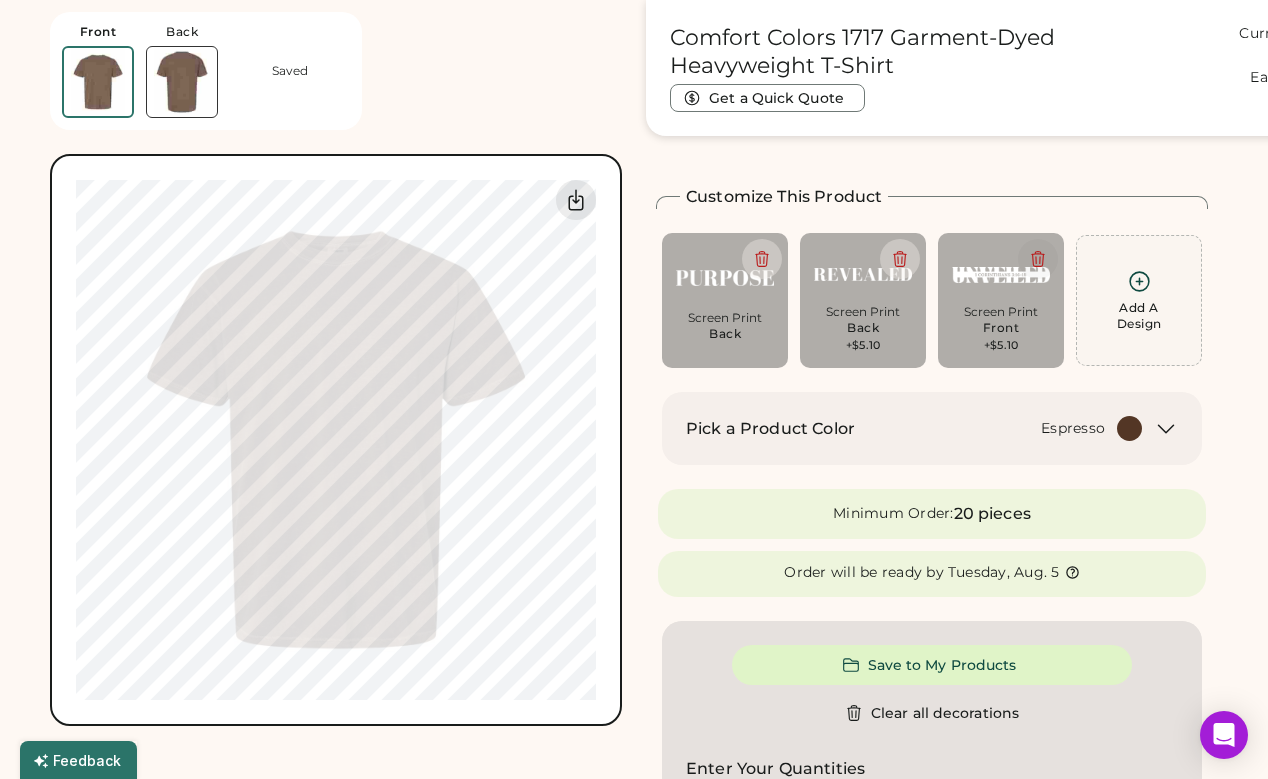 click 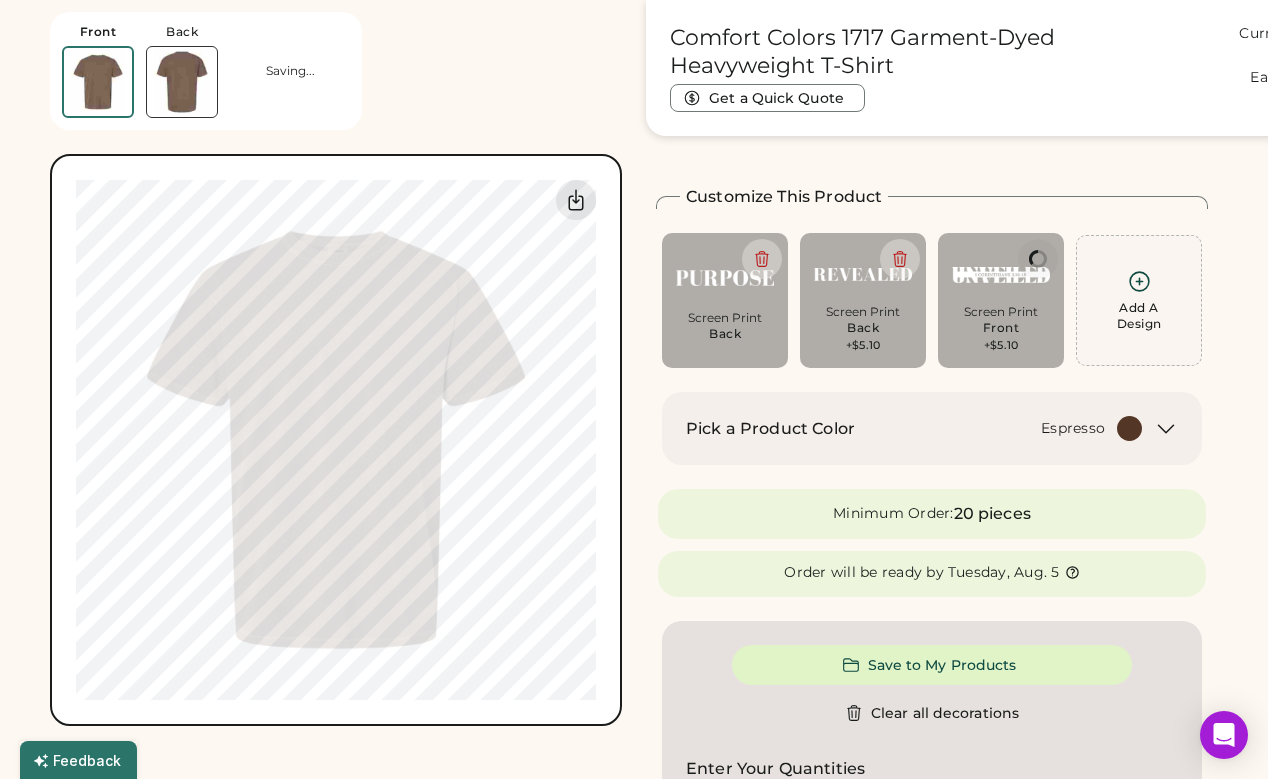 type on "*****" 